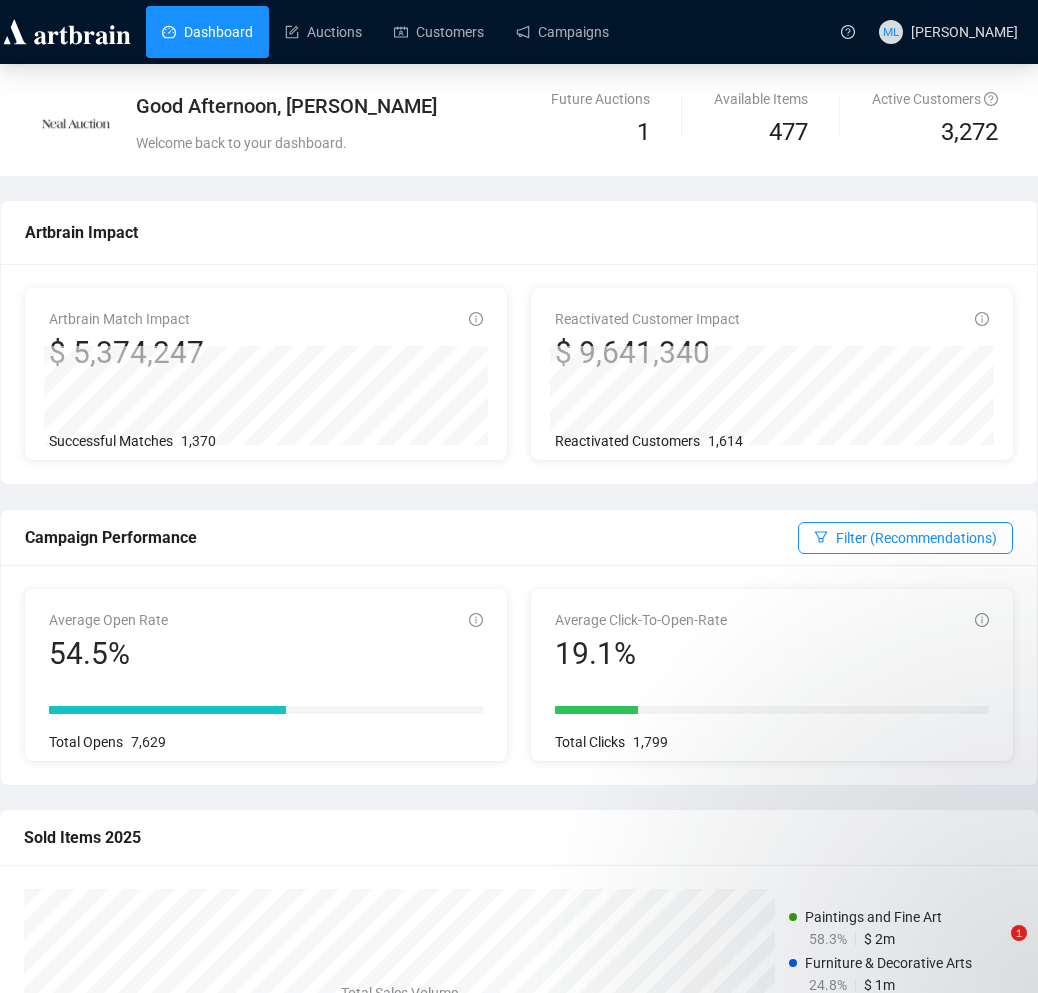 scroll, scrollTop: 0, scrollLeft: 0, axis: both 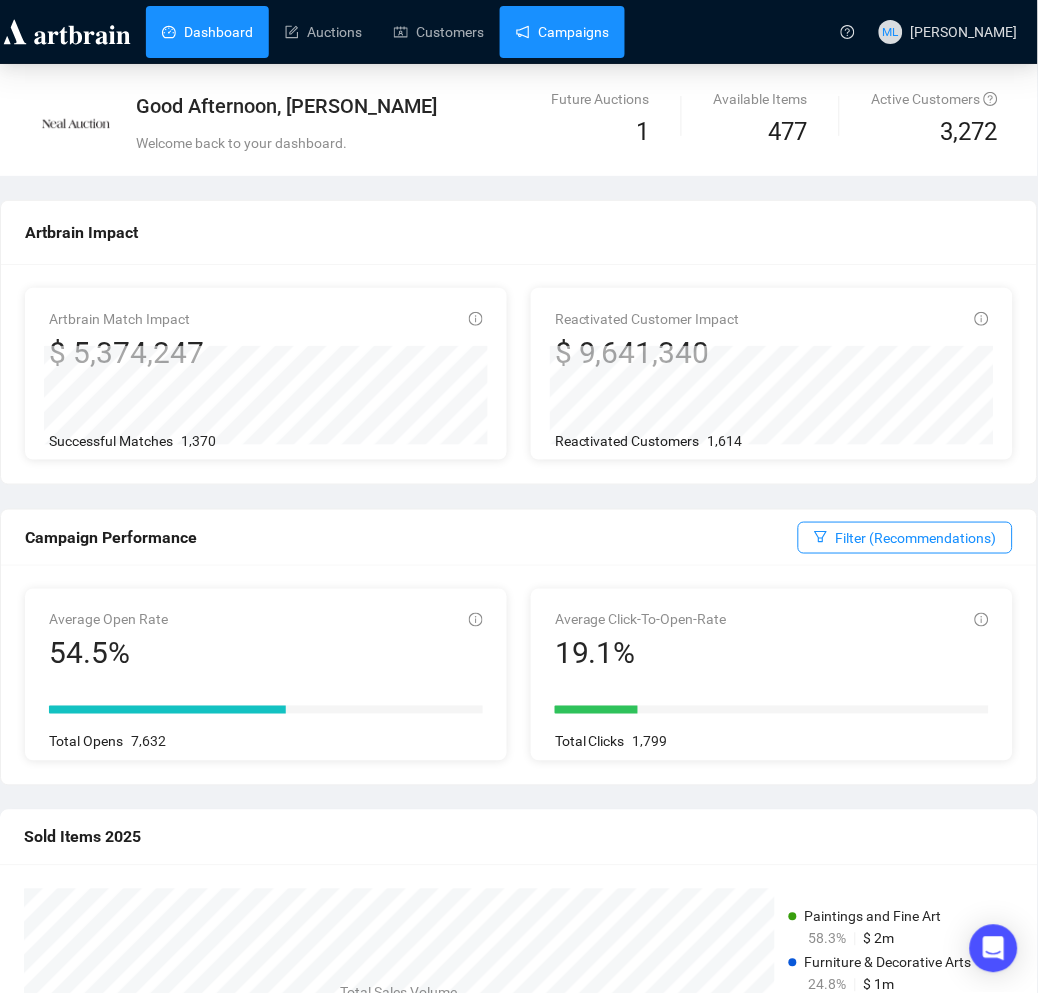click on "Campaigns" at bounding box center [562, 32] 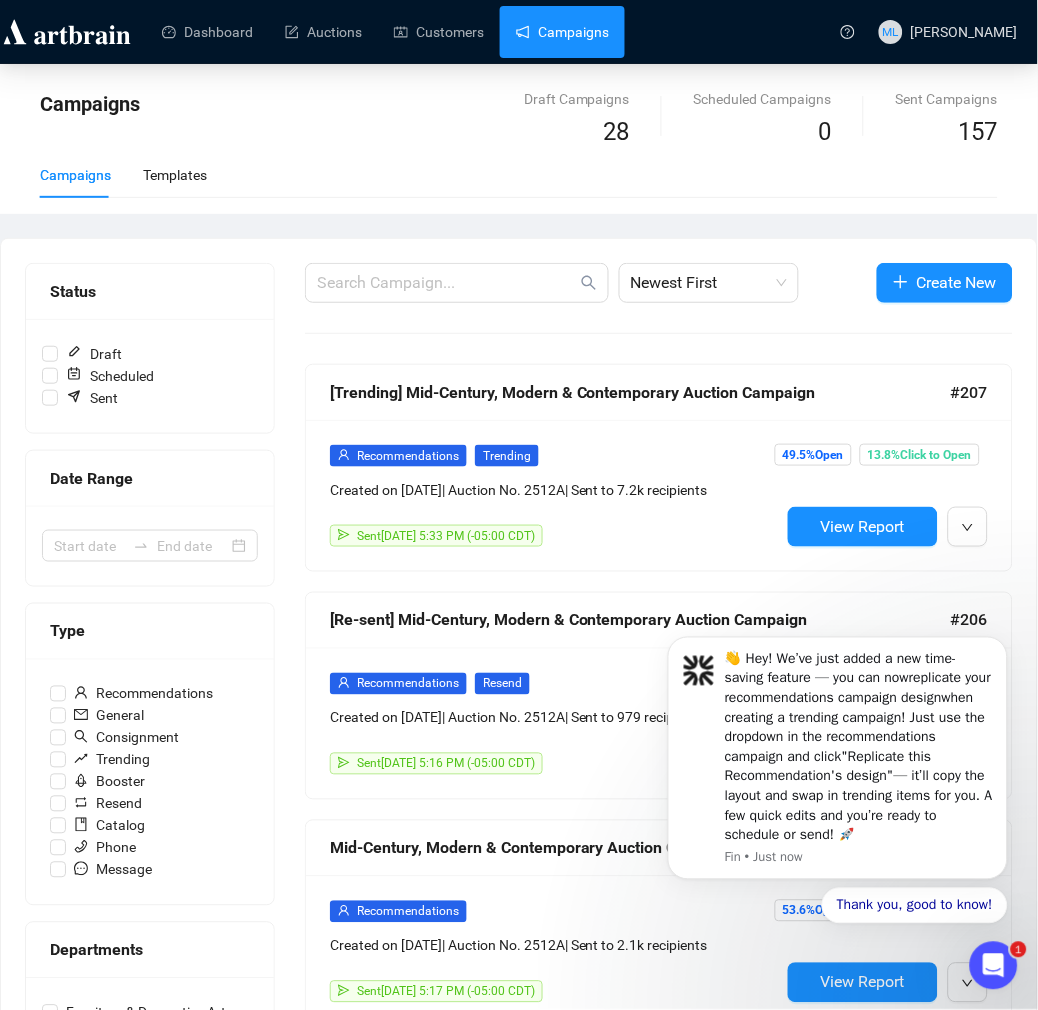 scroll, scrollTop: 0, scrollLeft: 0, axis: both 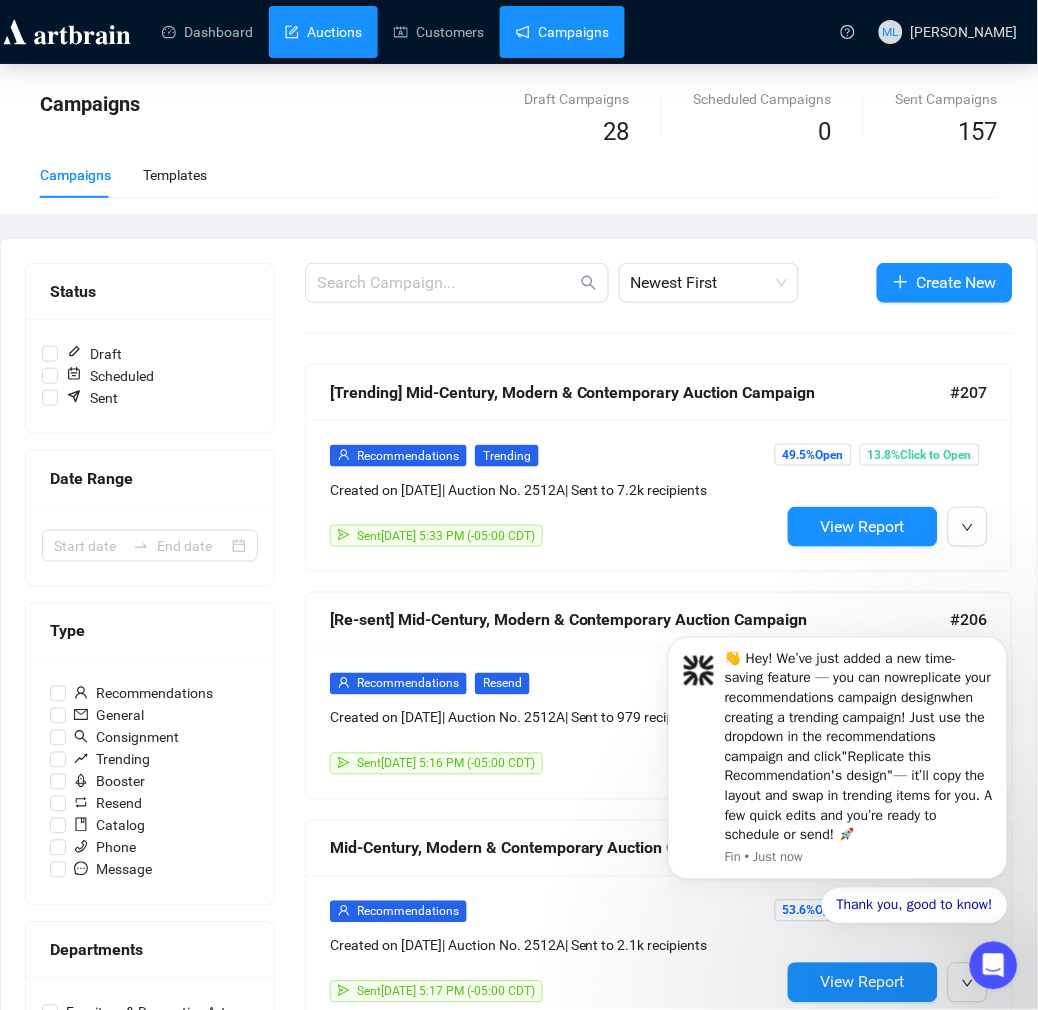 click on "Auctions" at bounding box center [323, 32] 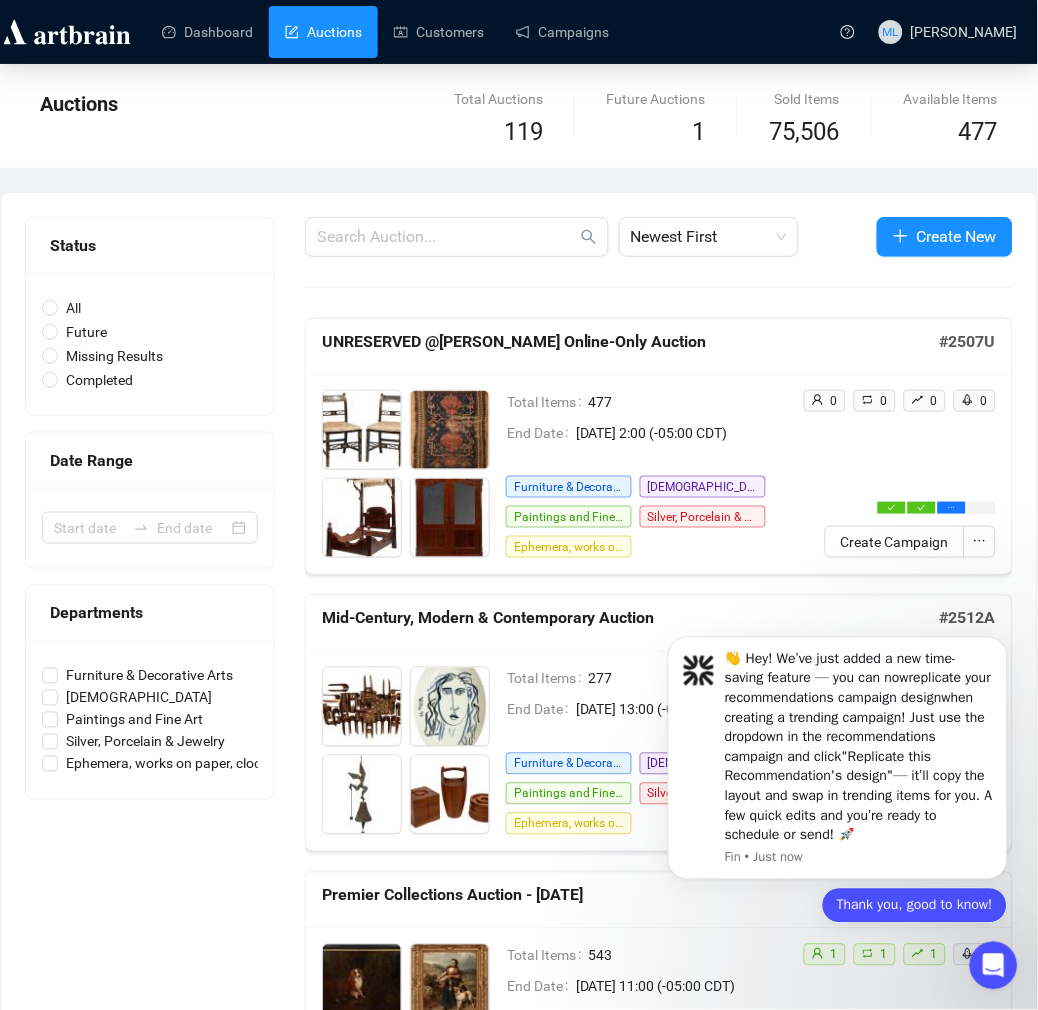 click on "Thank you, good to know!" at bounding box center (914, 905) 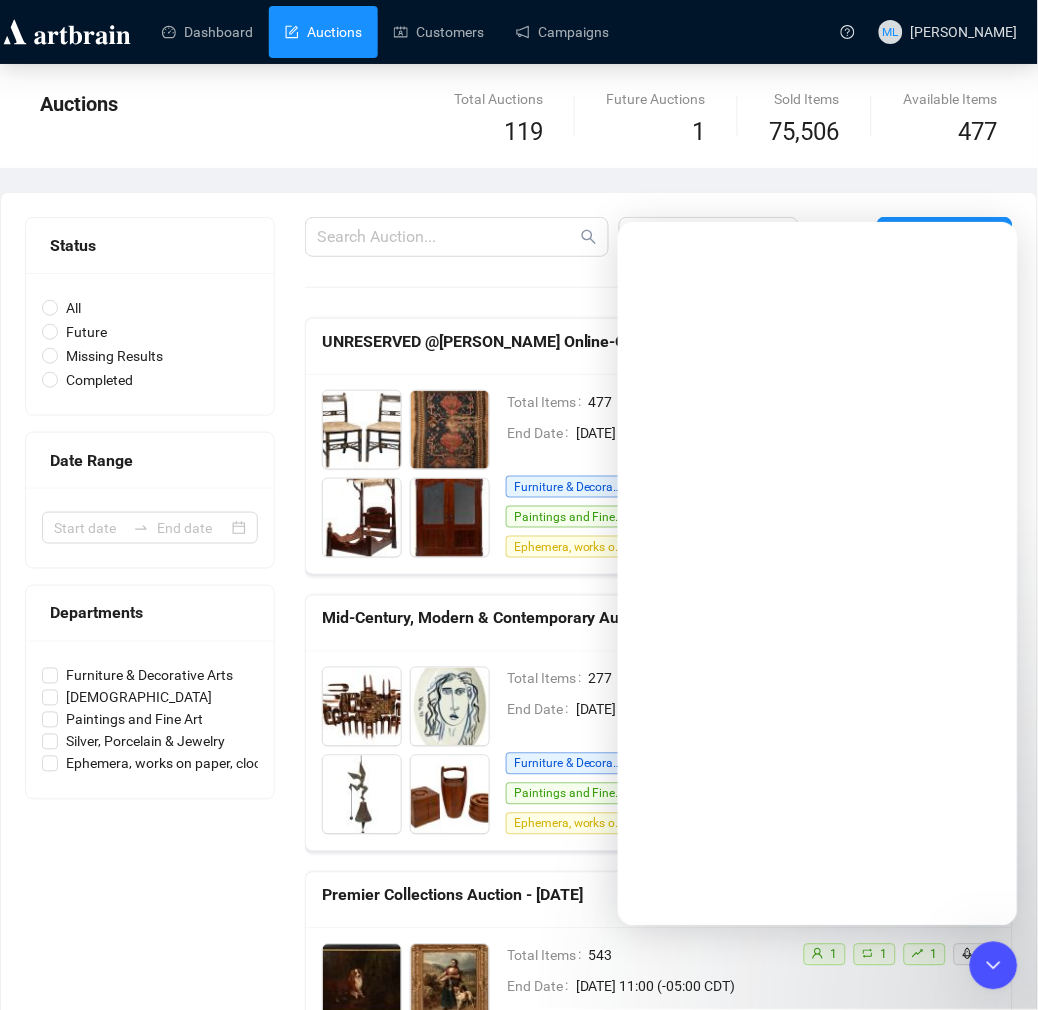 scroll, scrollTop: 0, scrollLeft: 0, axis: both 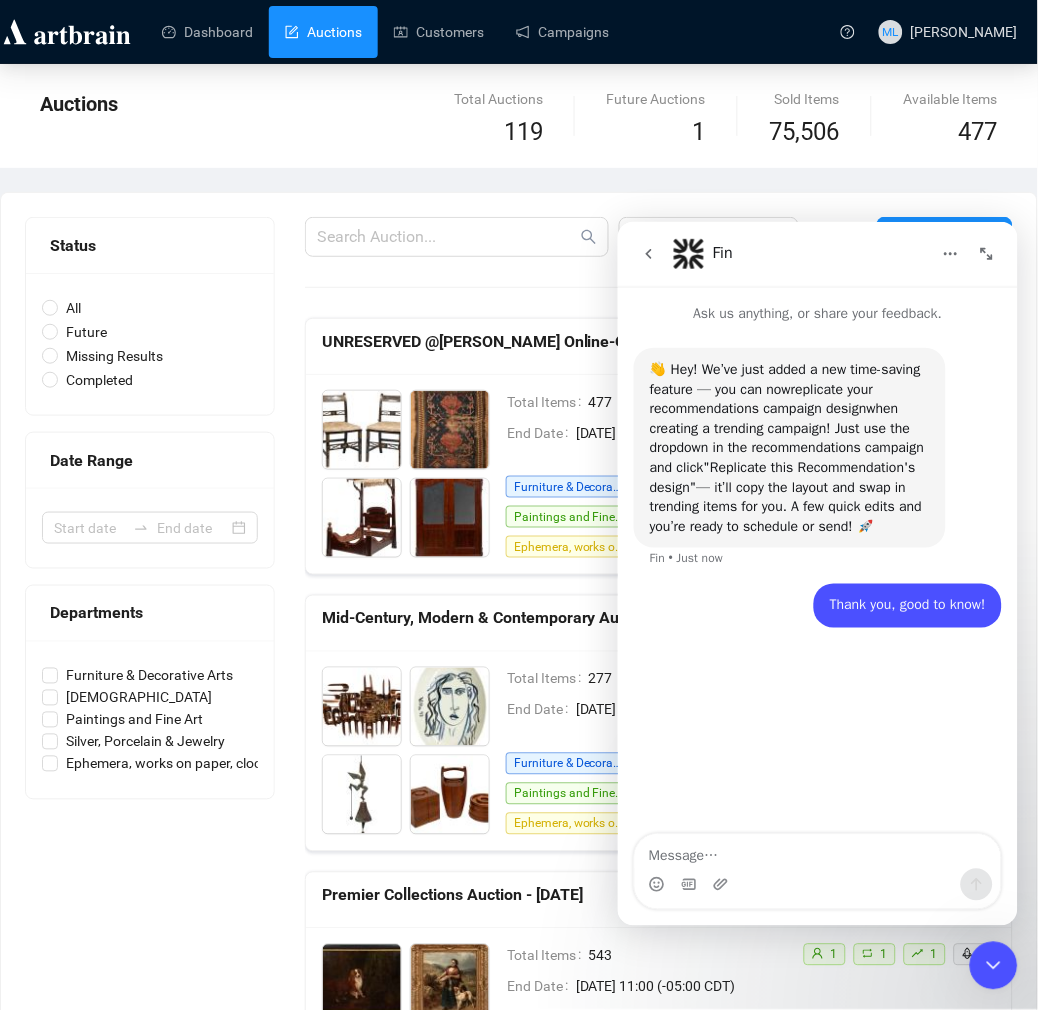 click at bounding box center [648, 253] 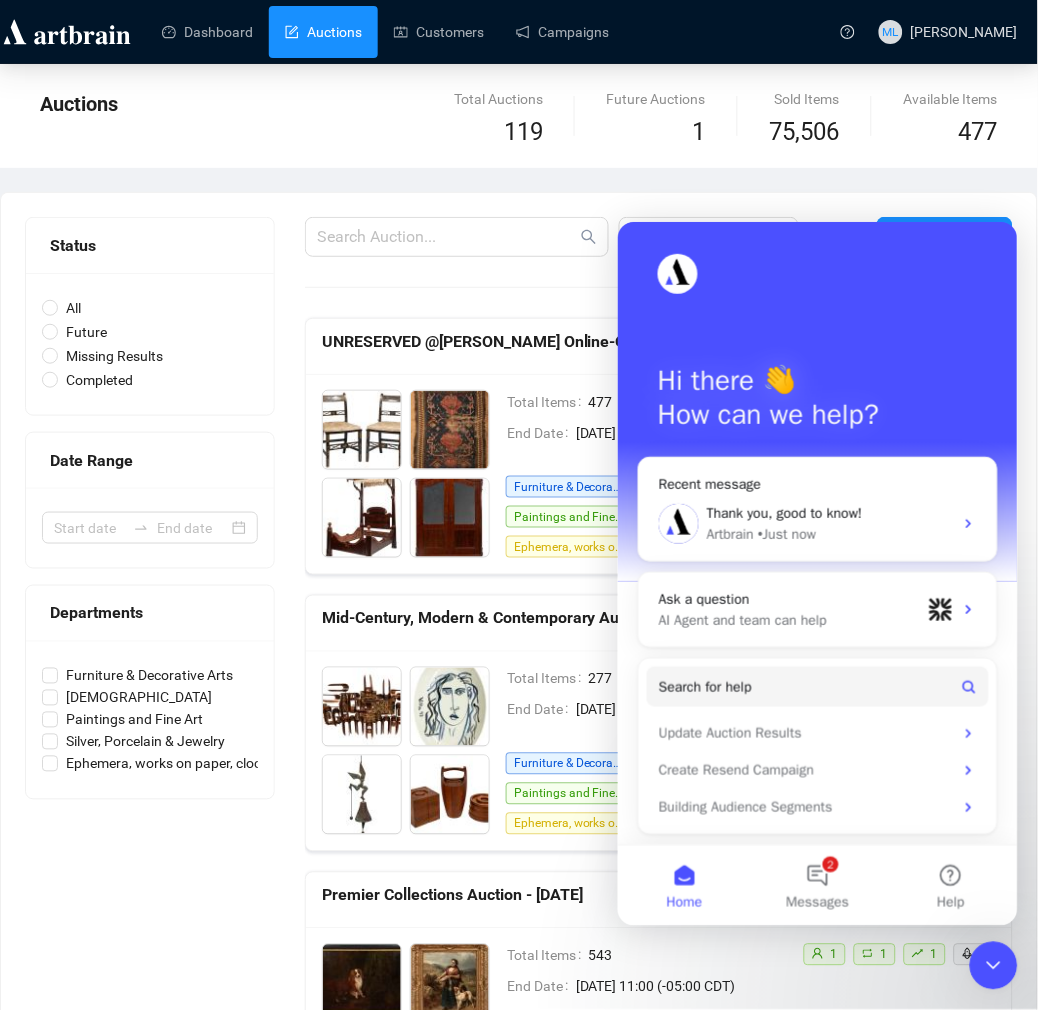 click 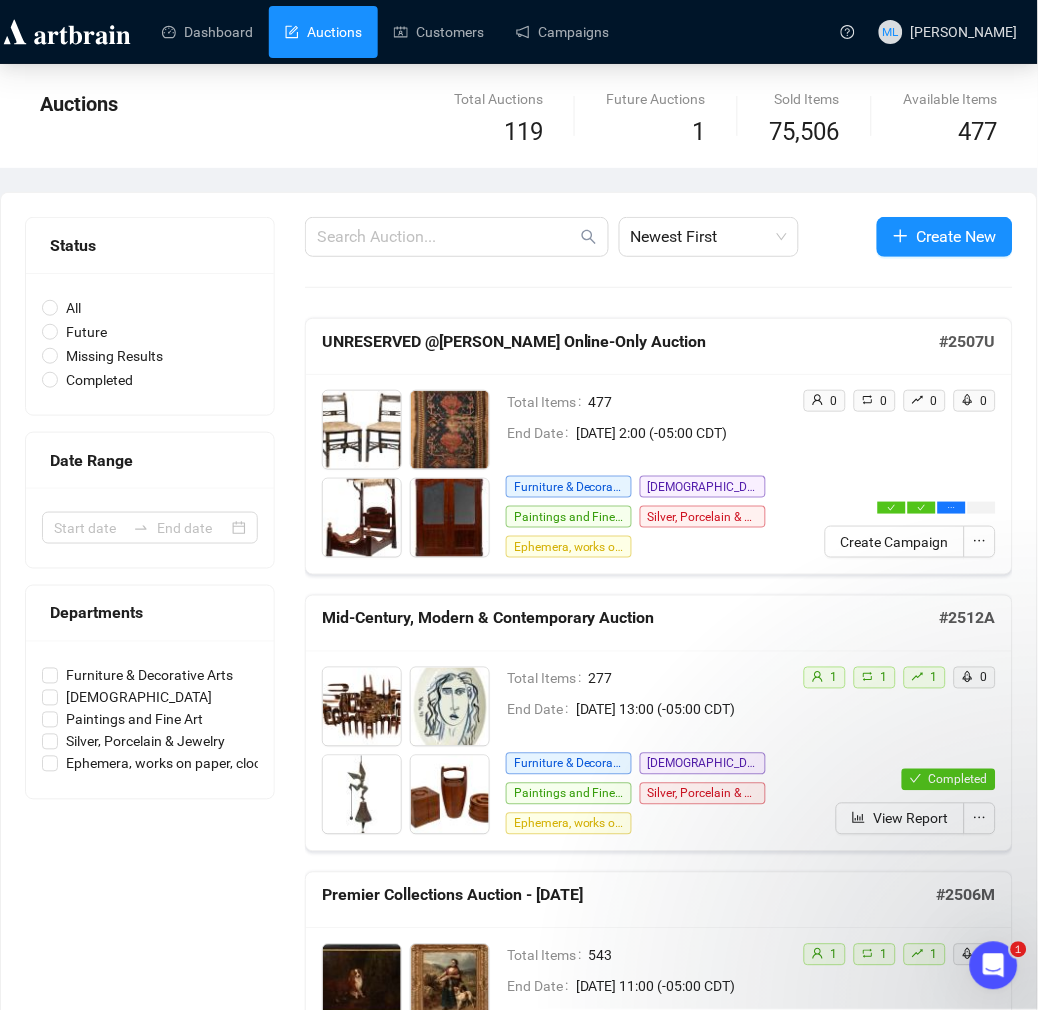 scroll, scrollTop: 0, scrollLeft: 0, axis: both 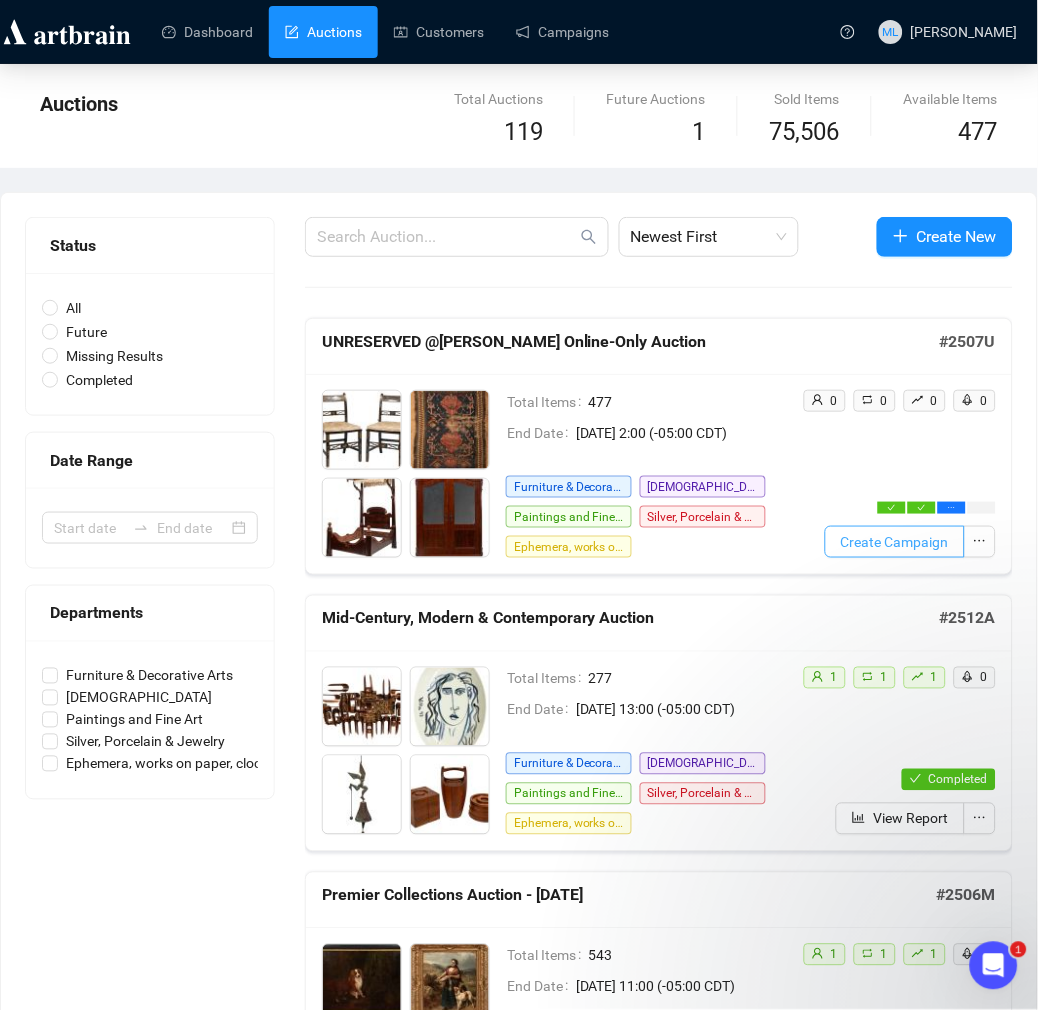 click on "Create Campaign" at bounding box center [895, 542] 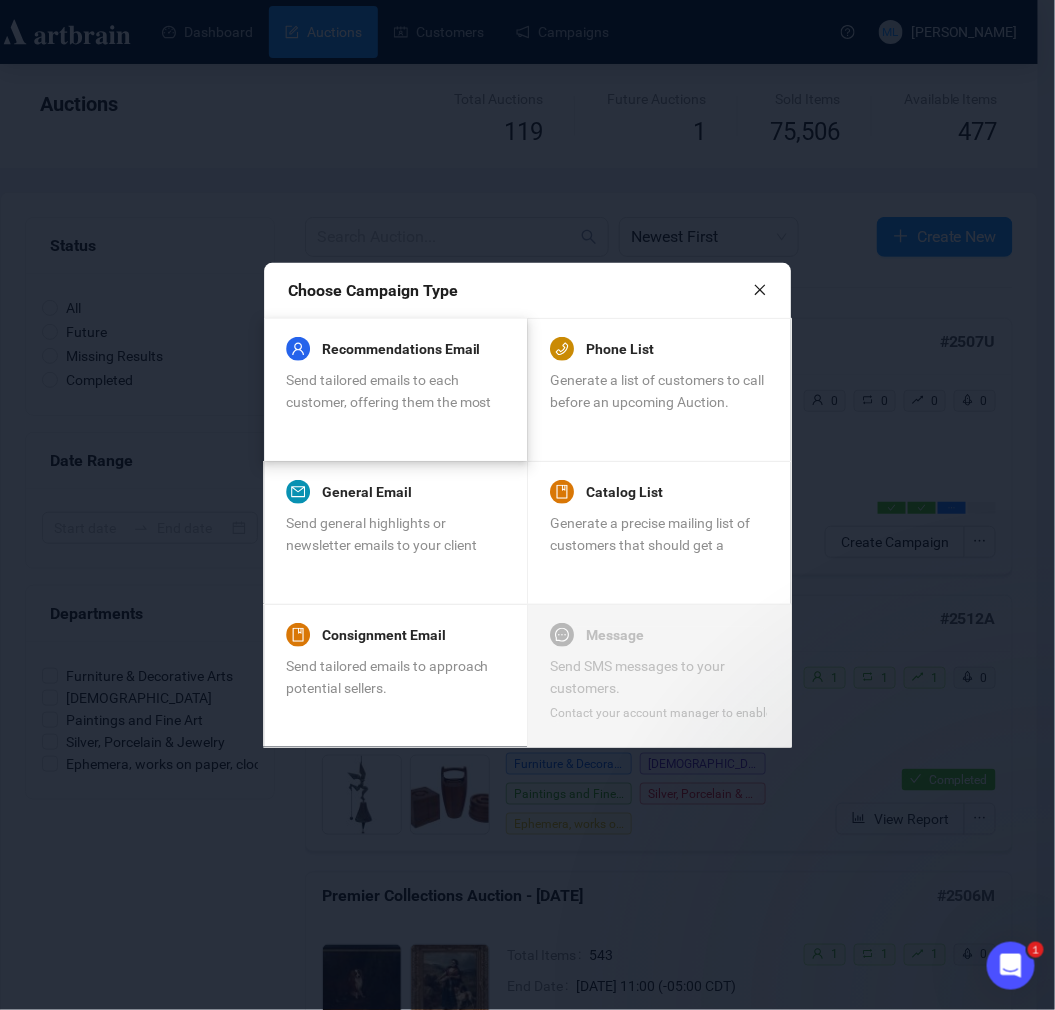 click on "Send tailored emails to each customer, offering them the most relevant items." at bounding box center [389, 402] 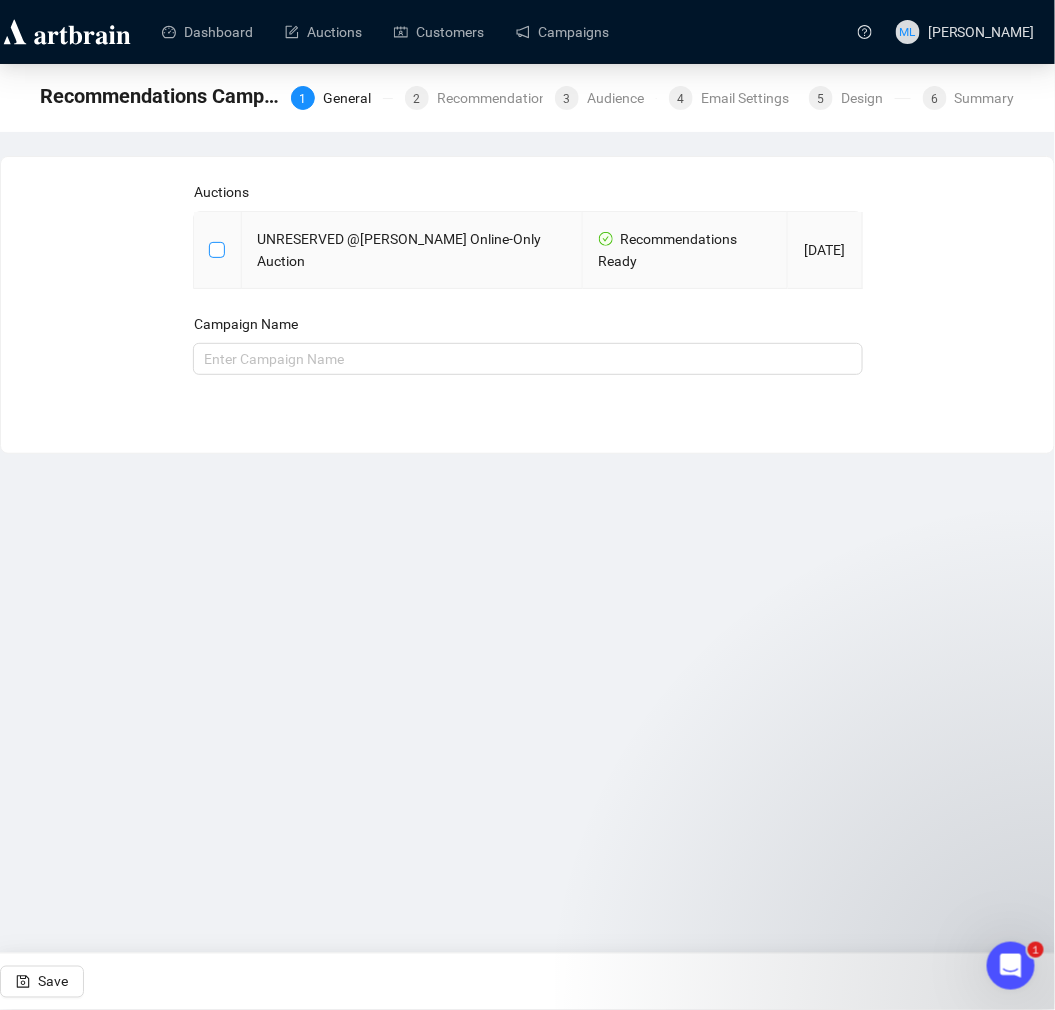 click at bounding box center [216, 249] 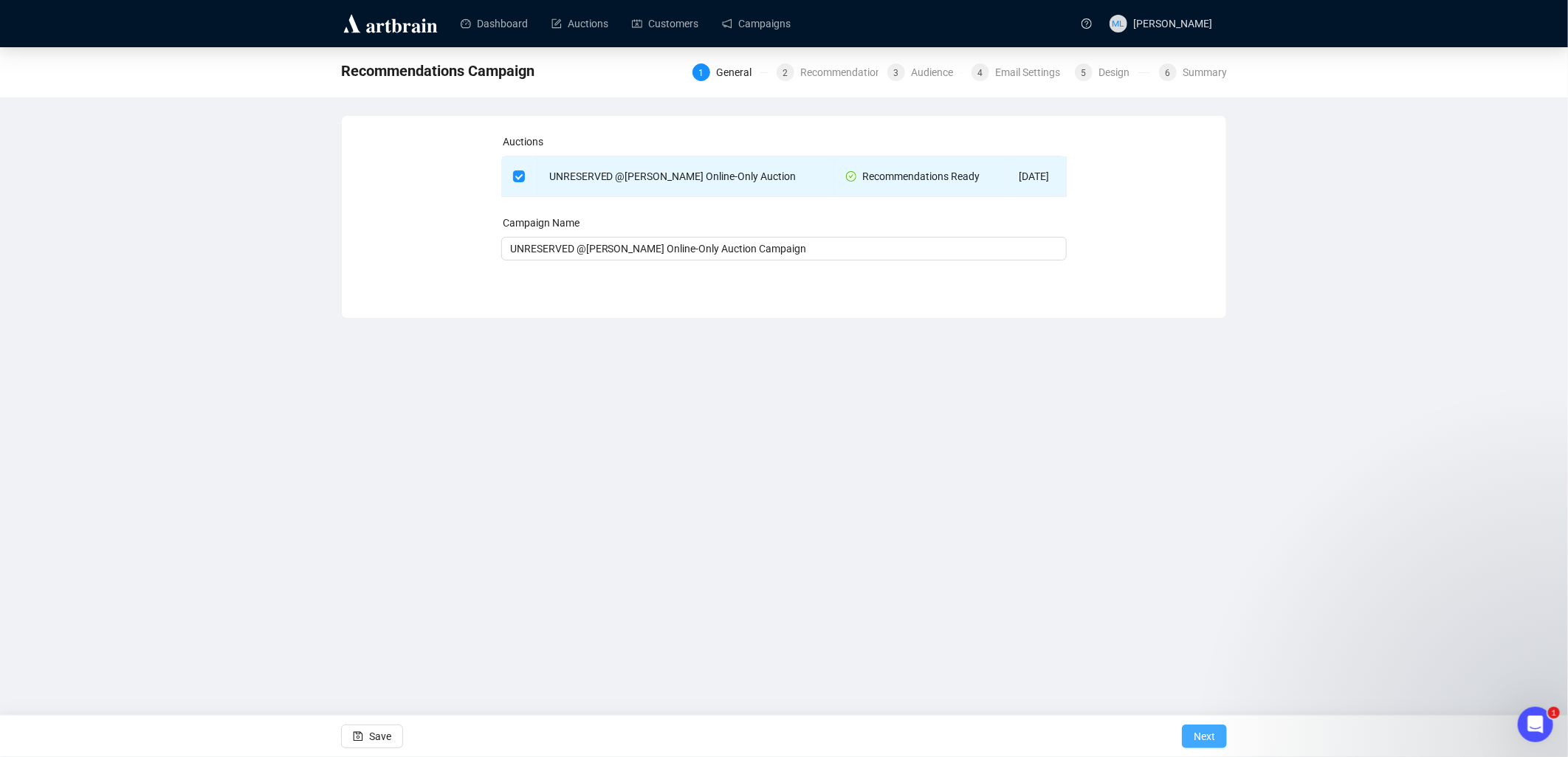 click on "Next" at bounding box center [1204, 736] 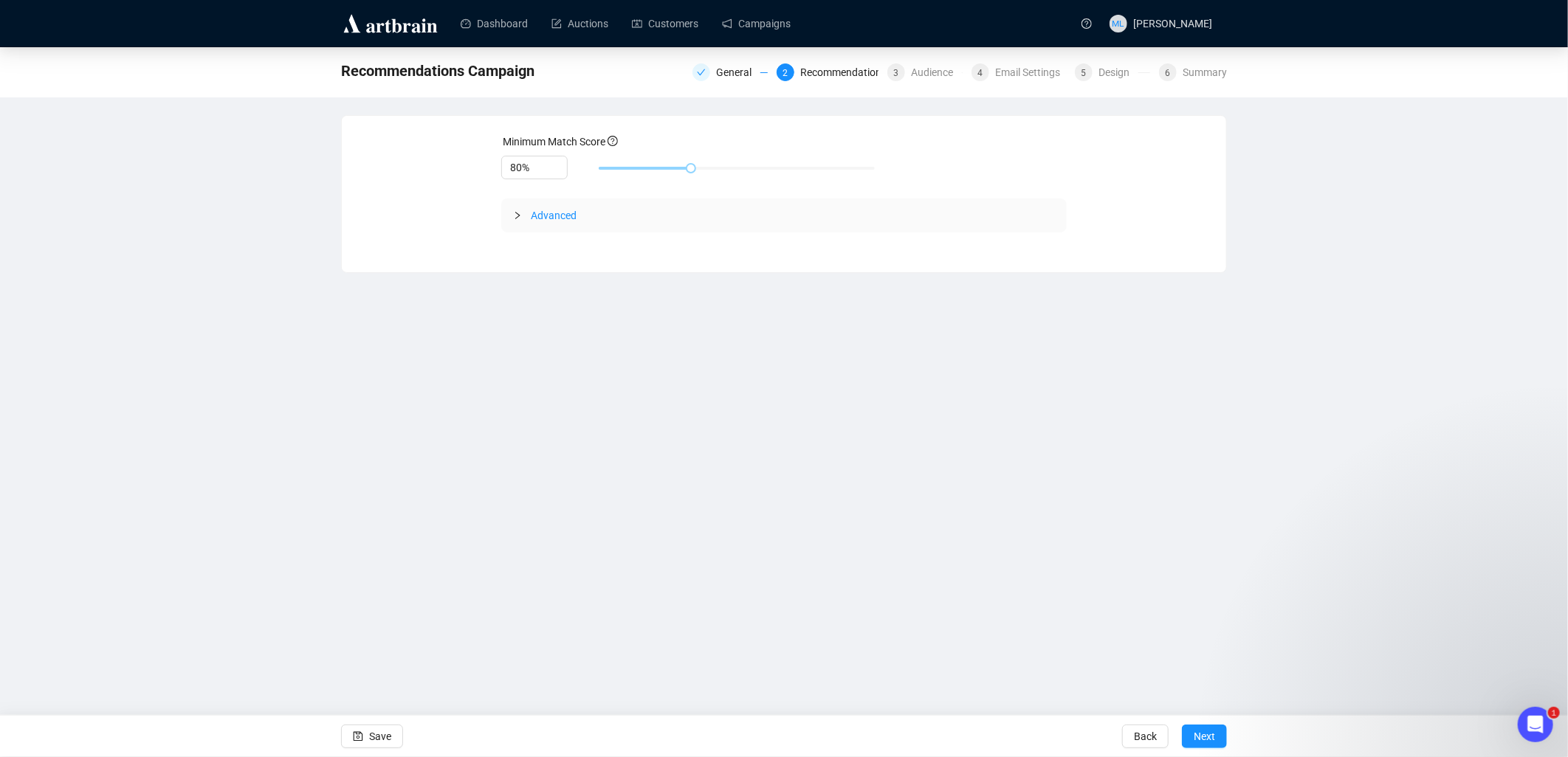 drag, startPoint x: 1322, startPoint y: 615, endPoint x: 1249, endPoint y: 713, distance: 122.20065 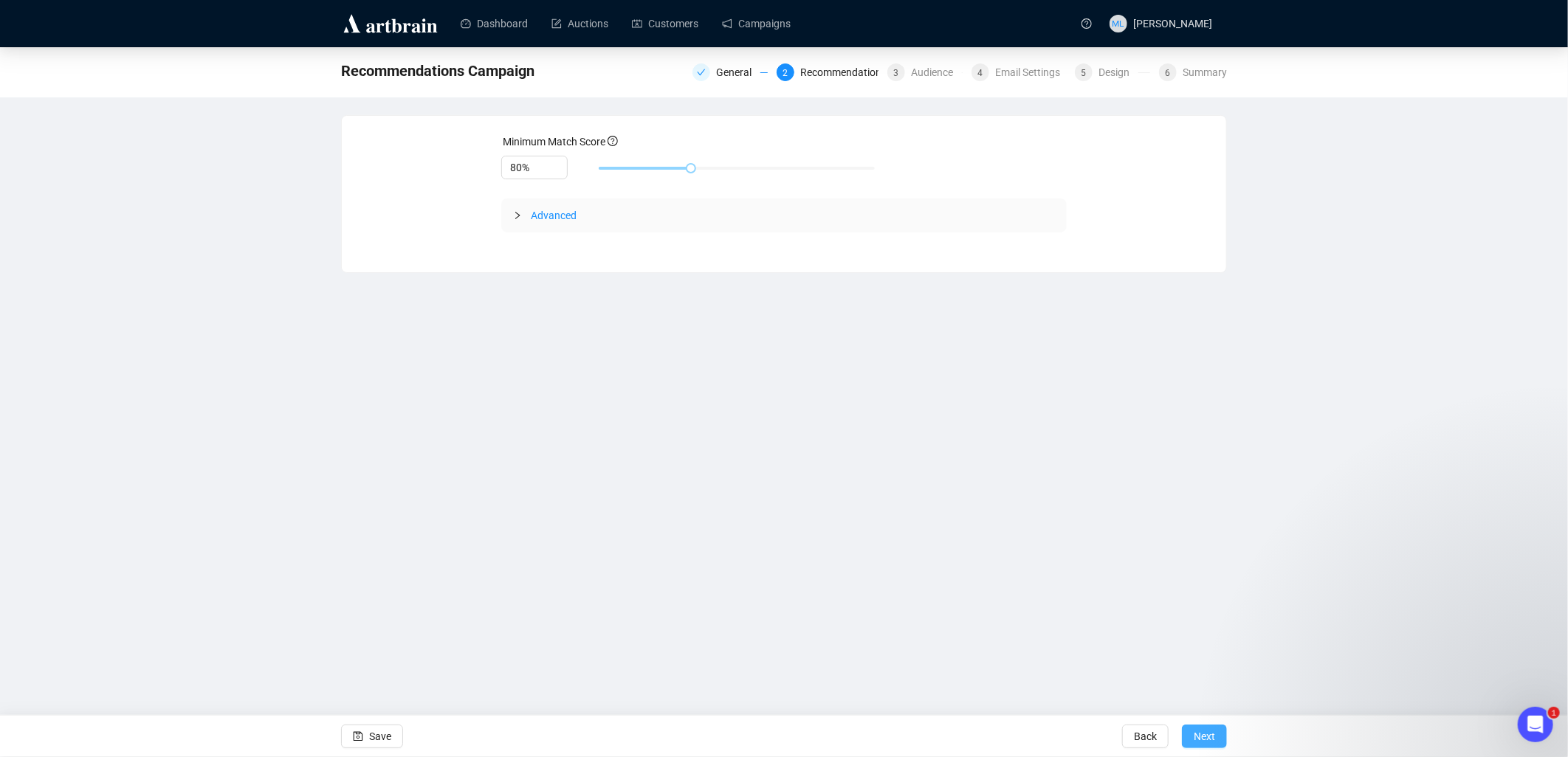 click on "Next" at bounding box center (1204, 736) 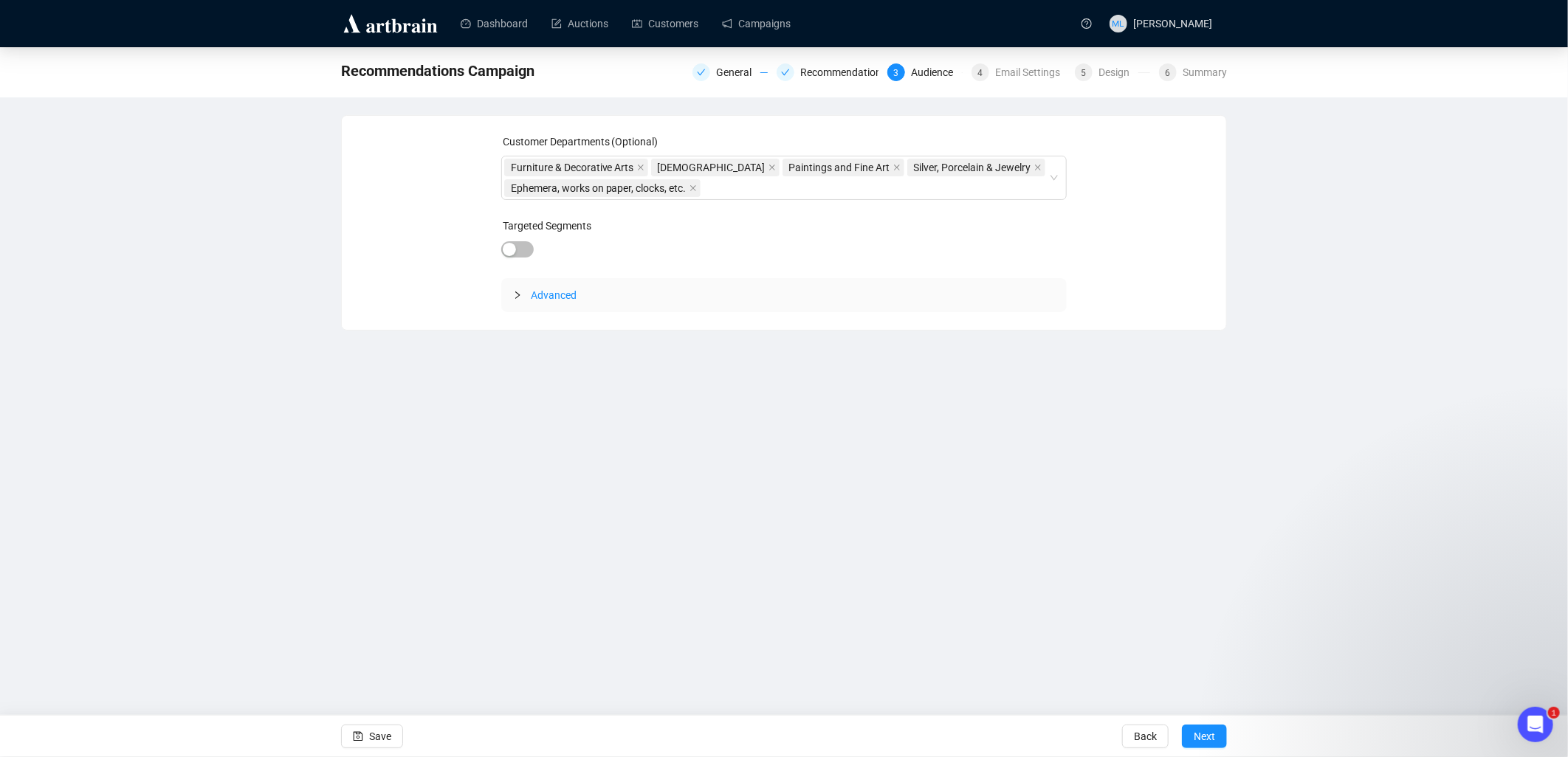 click on "Advanced" at bounding box center [784, 295] 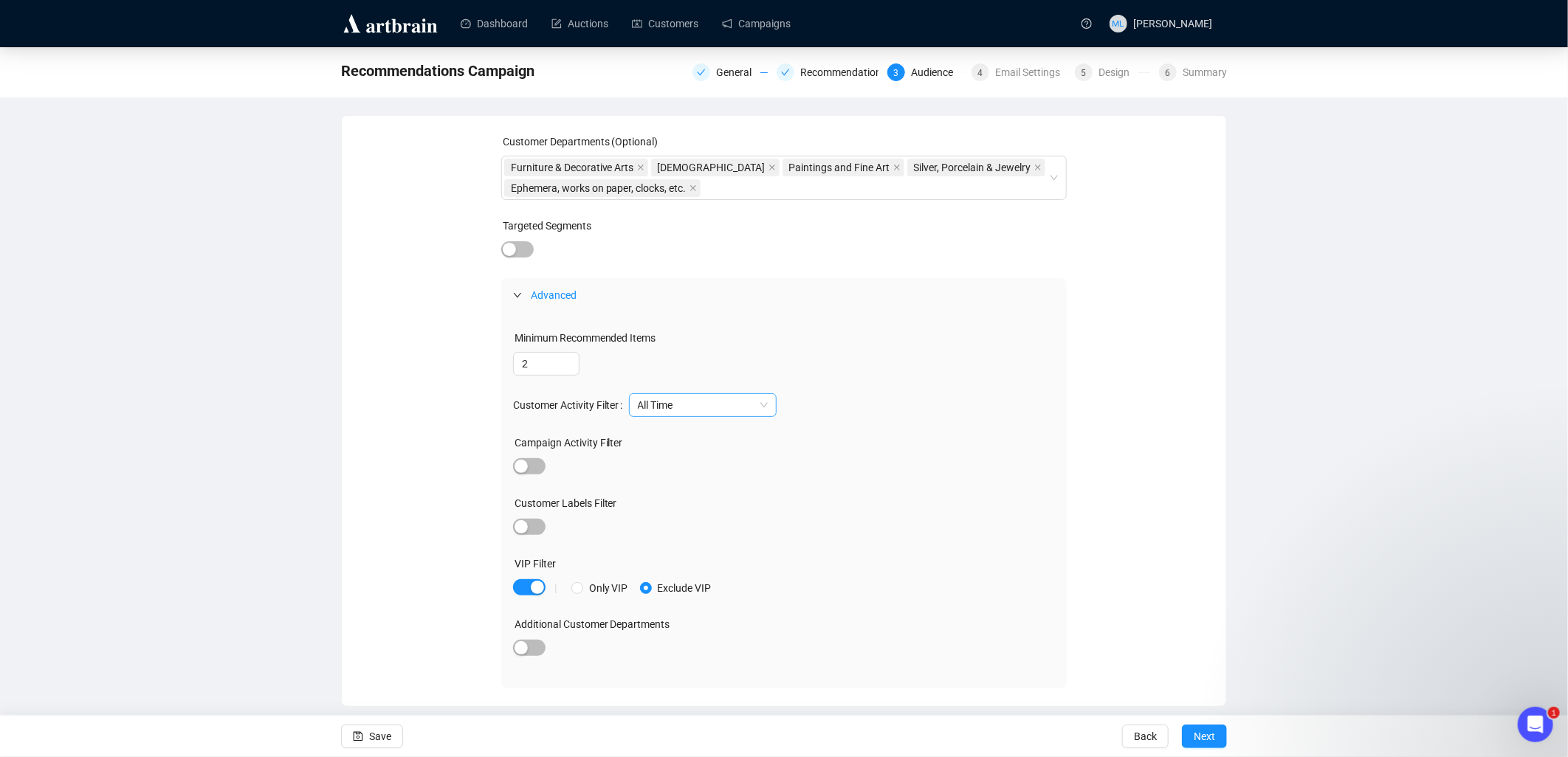 click on "All Time" at bounding box center [703, 405] 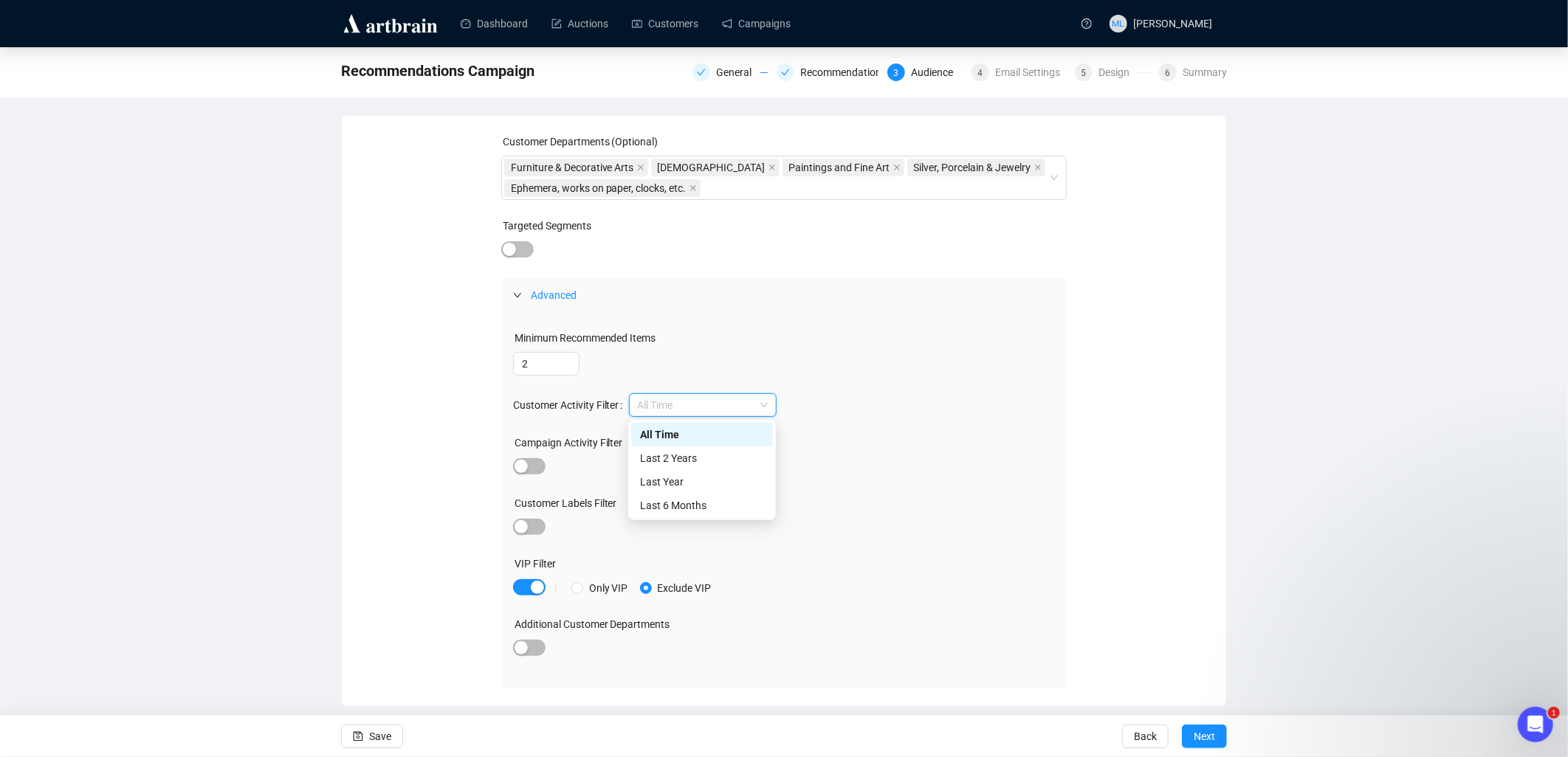 click on "All Time" at bounding box center [703, 405] 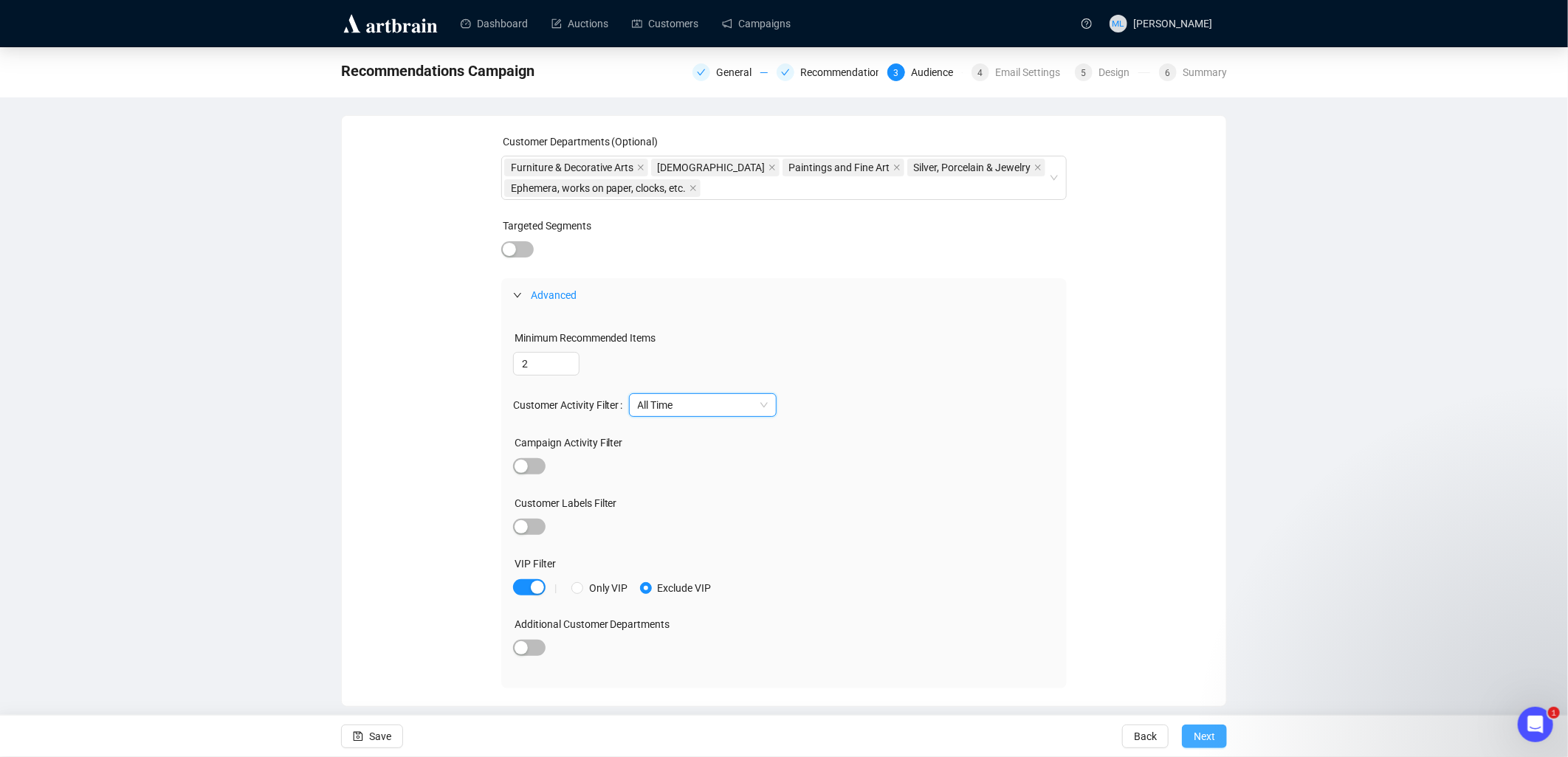 click on "Next" at bounding box center (1204, 736) 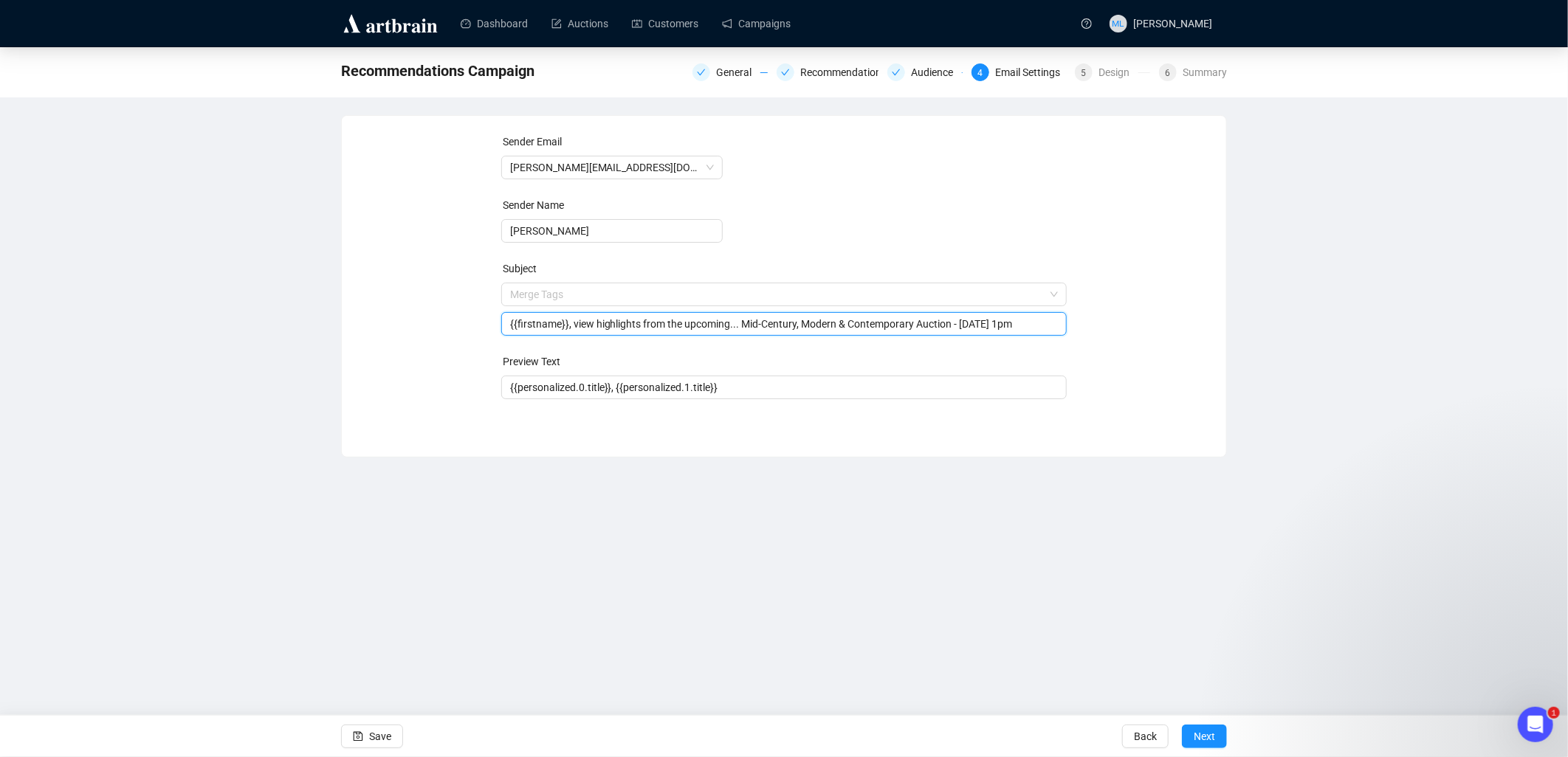 click on "Merge Tags {{firstname}}, view highlights from the upcoming... Mid-Century, Modern & Contemporary Auction - [DATE] 1pm" at bounding box center [784, 309] 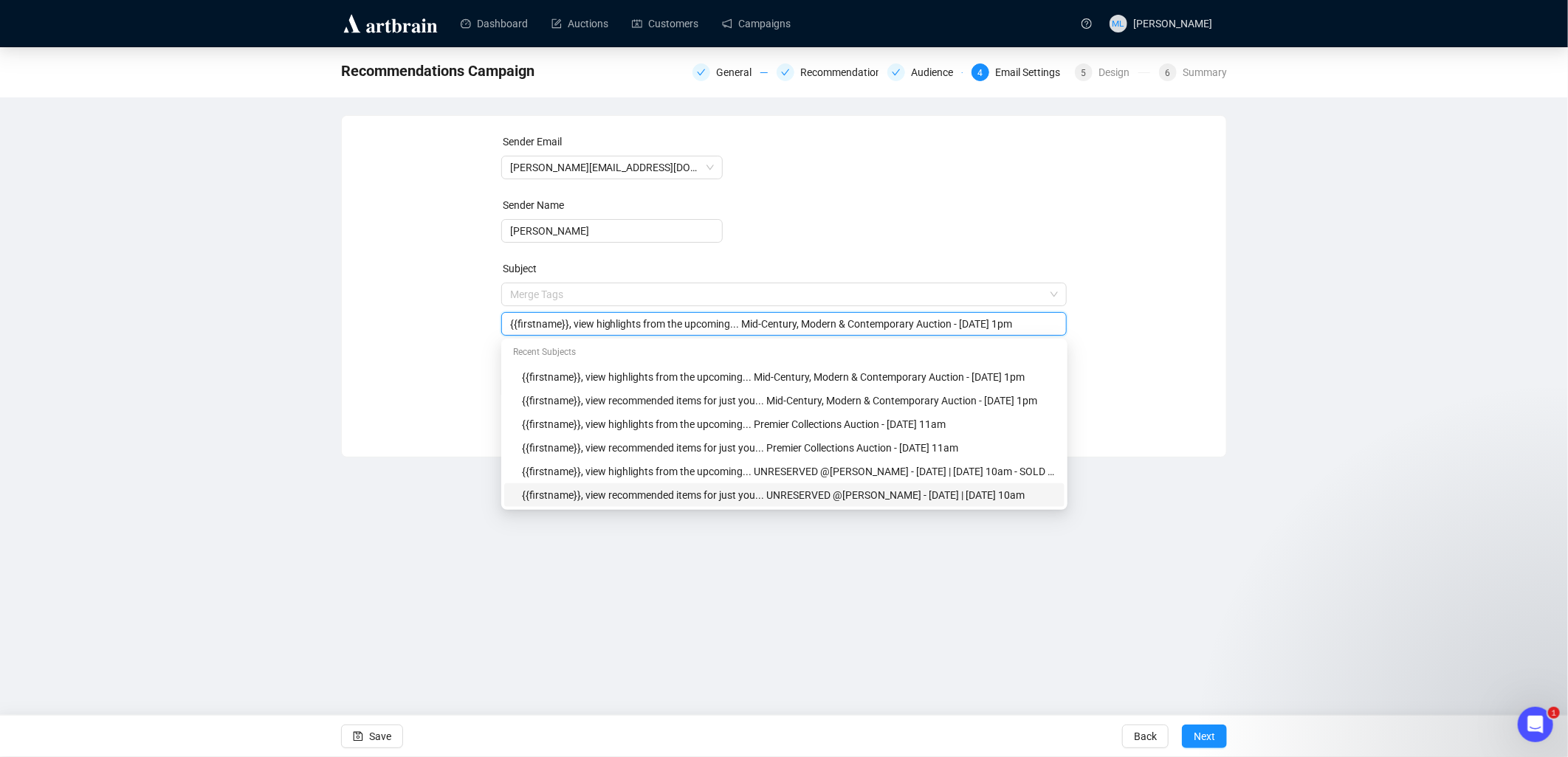 click on "{{firstname}}, view recommended items for just you... UNRESERVED @[PERSON_NAME] - [DATE] | [DATE] 10am" at bounding box center [788, 495] 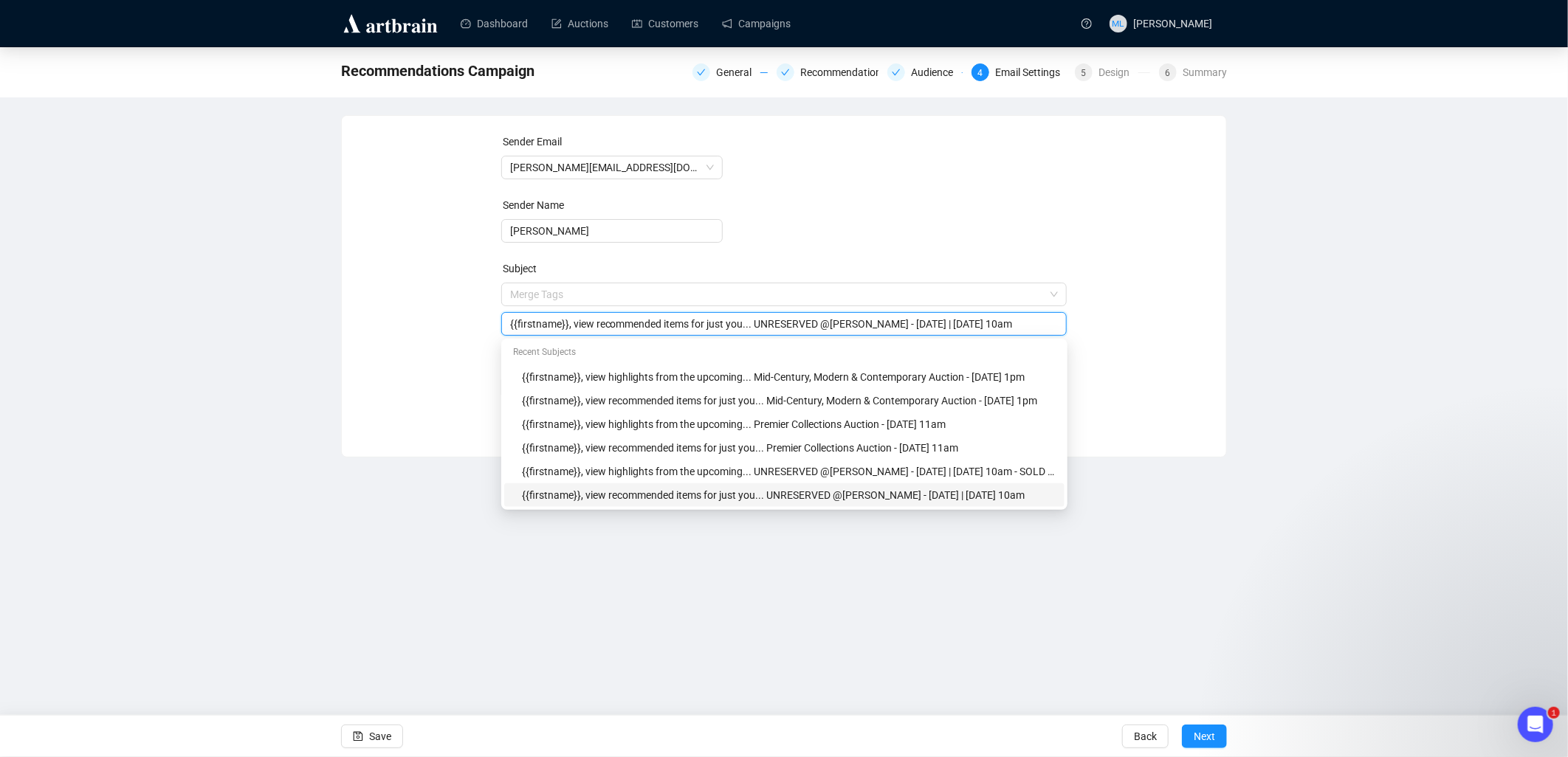 drag, startPoint x: 908, startPoint y: 328, endPoint x: 934, endPoint y: 322, distance: 26.68333 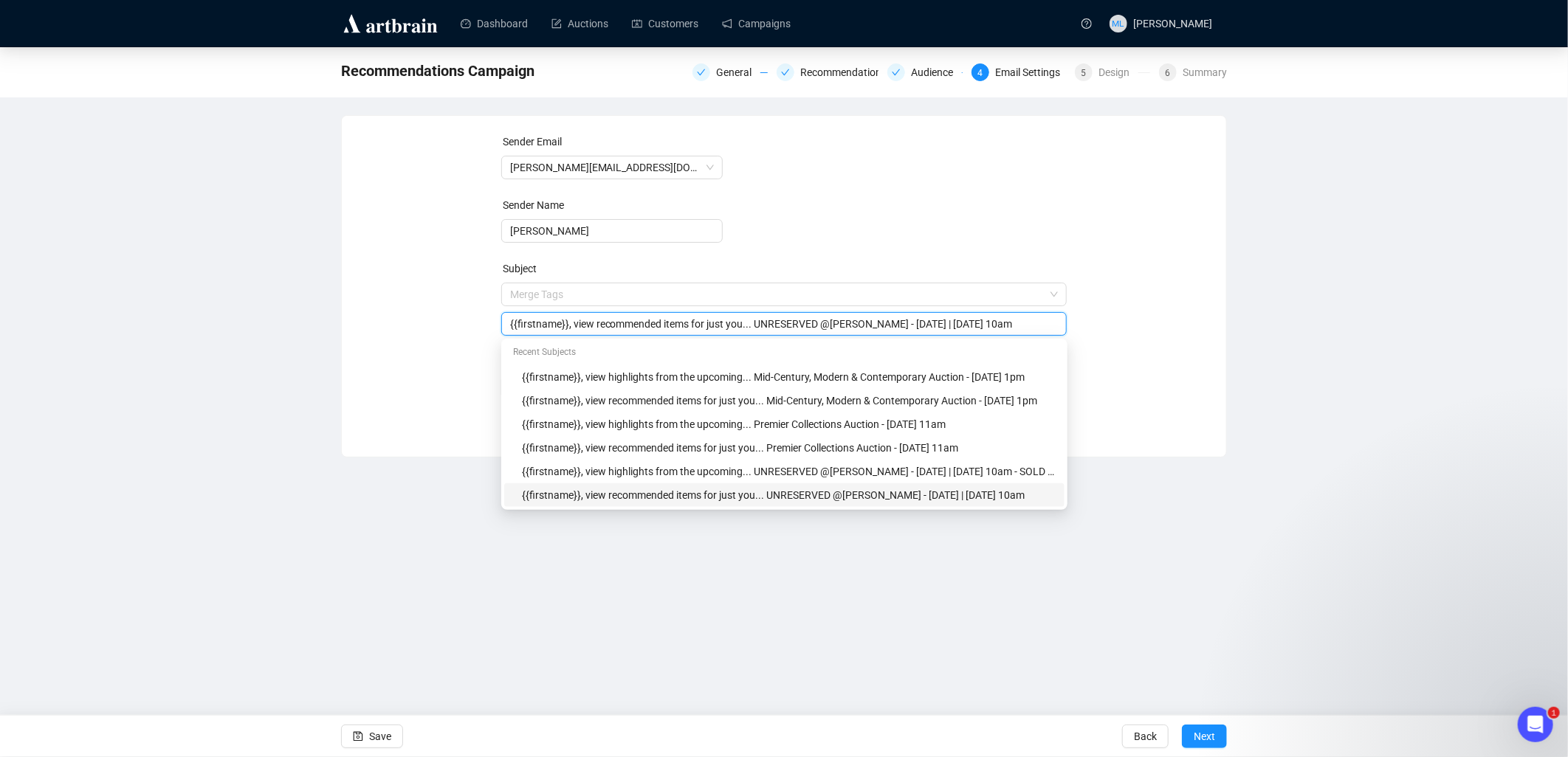 click on "{{firstname}}, view recommended items for just you... UNRESERVED @[PERSON_NAME] - [DATE] | [DATE] 10am" at bounding box center [784, 324] 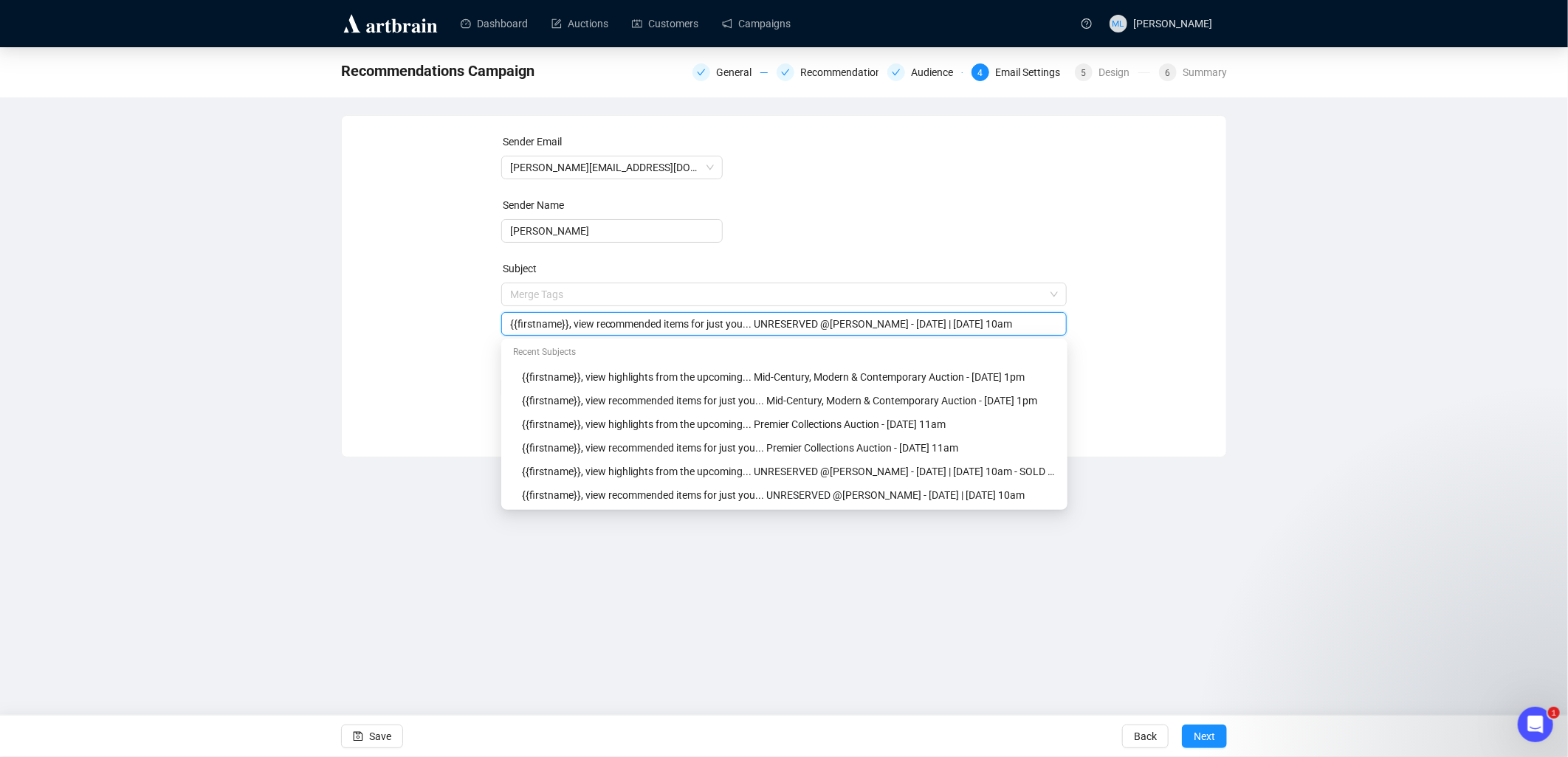 type on "{{firstname}}, view recommended items for just you... UNRESERVED @[PERSON_NAME] - [DATE] | [DATE] 10am" 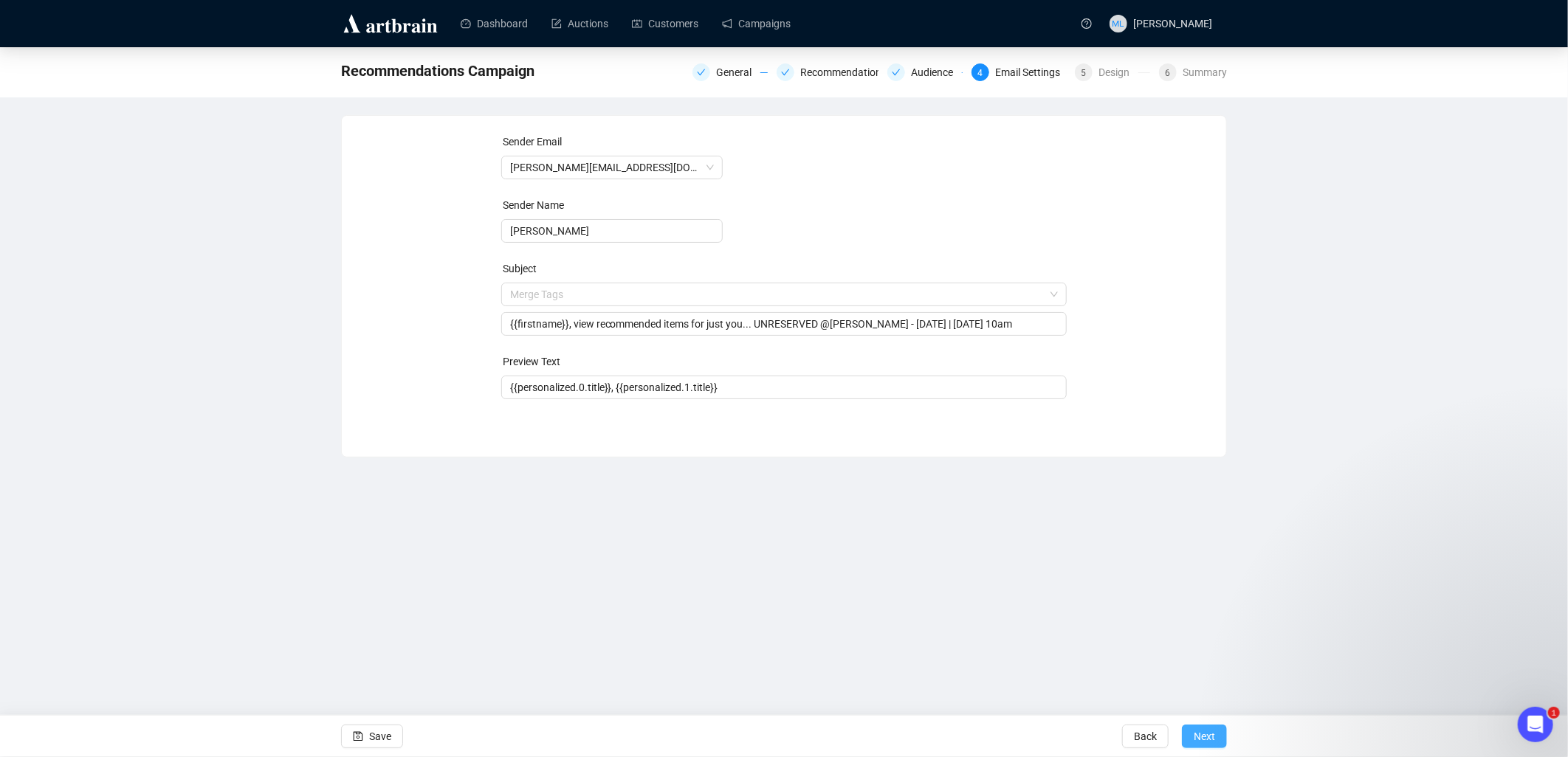 click on "Next" at bounding box center [1204, 736] 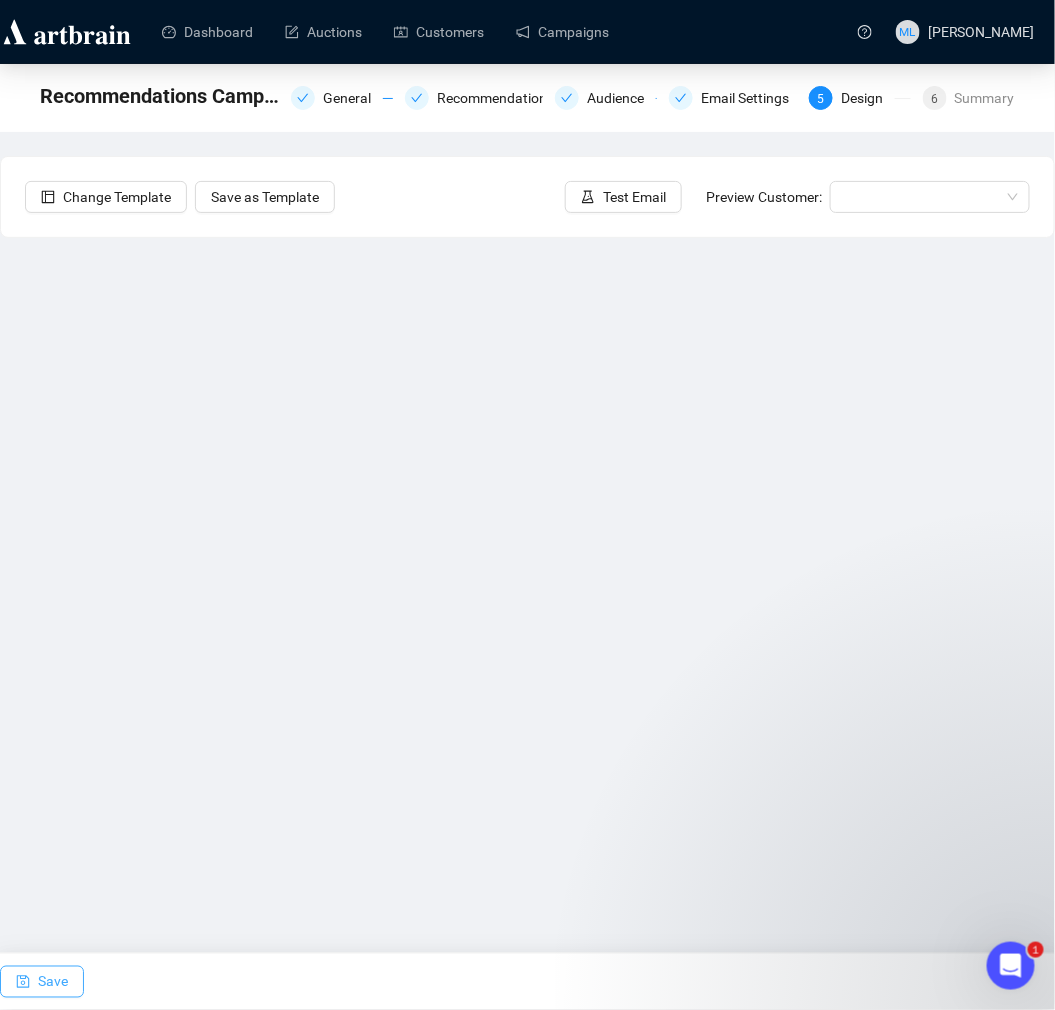 click on "Save" at bounding box center (53, 982) 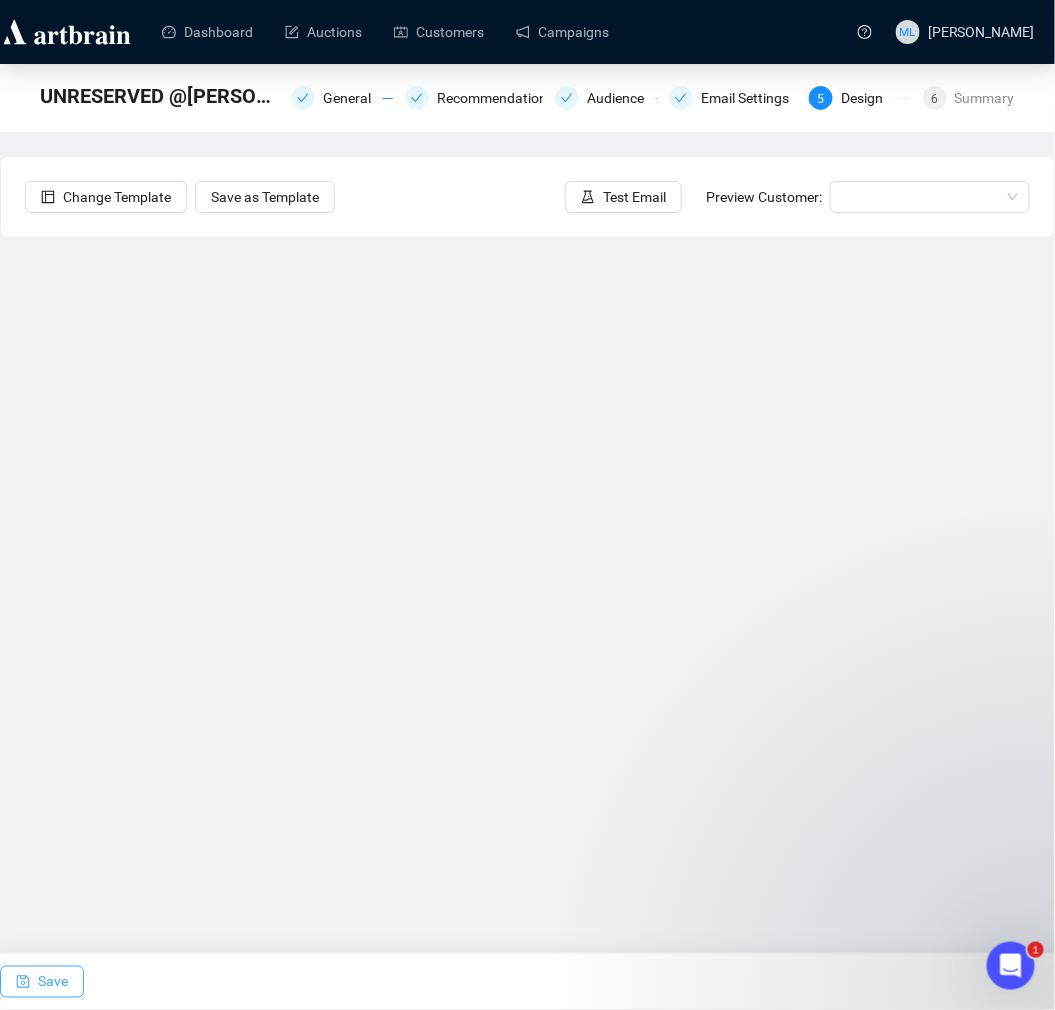 click on "Save" at bounding box center (53, 982) 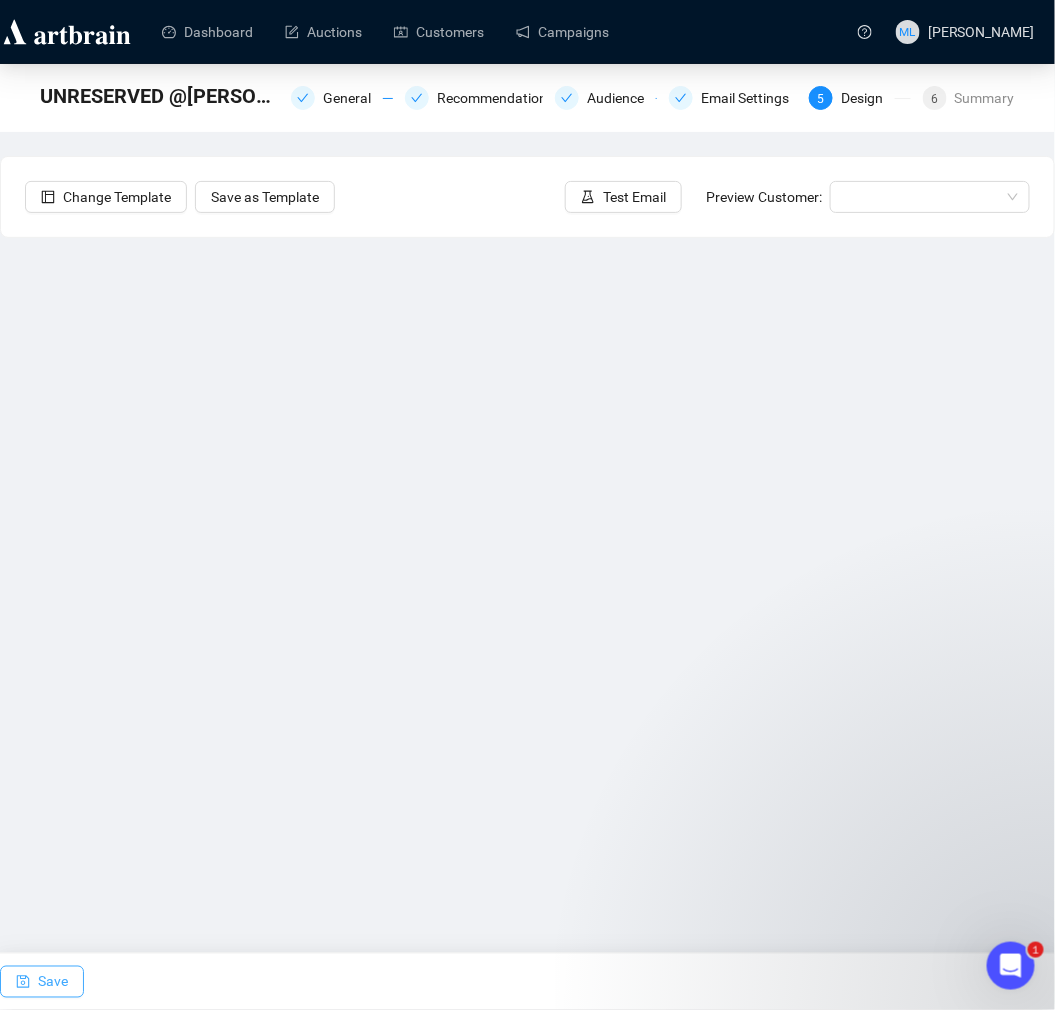 click on "Save" at bounding box center [53, 982] 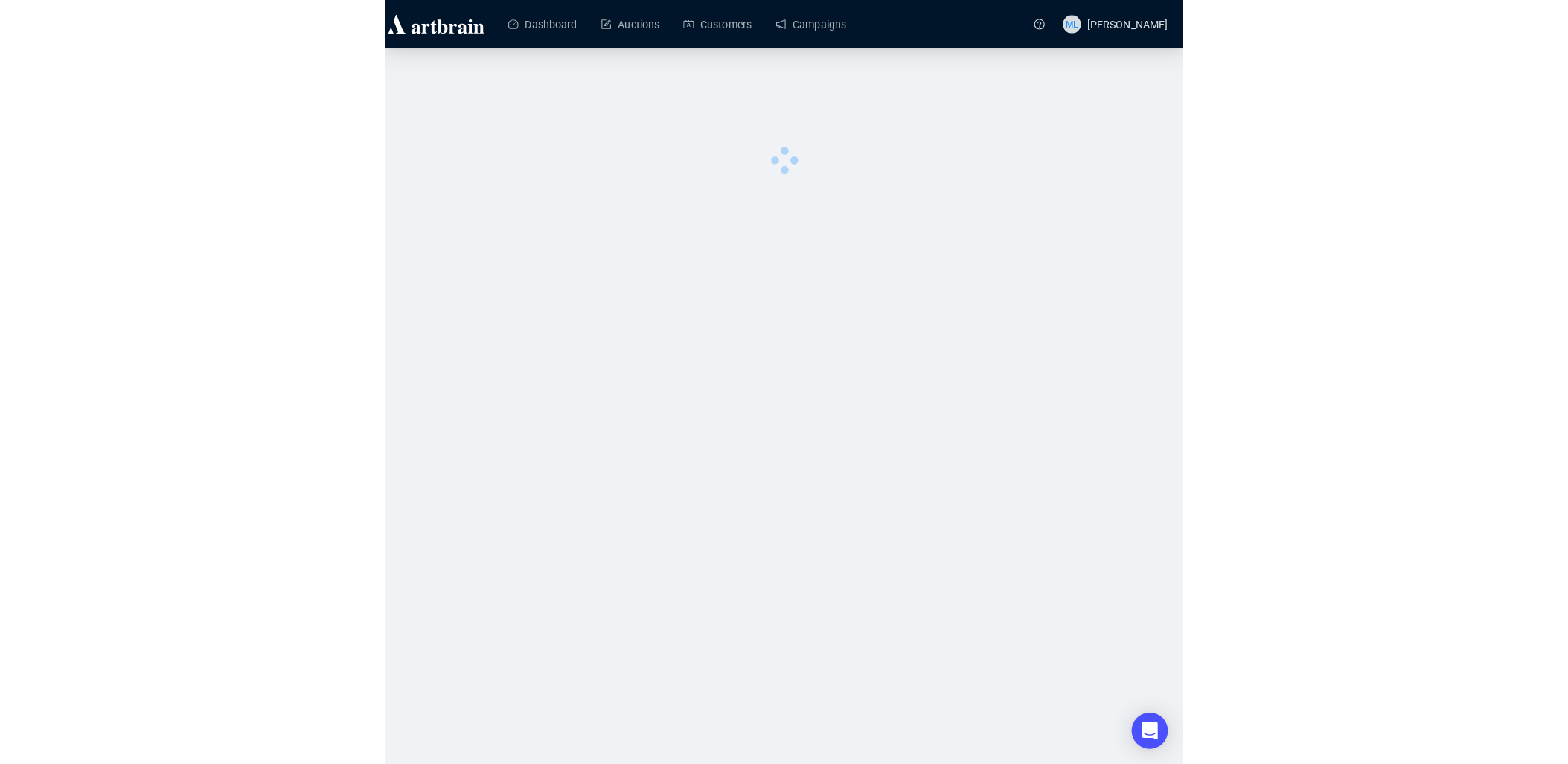 scroll, scrollTop: 0, scrollLeft: 0, axis: both 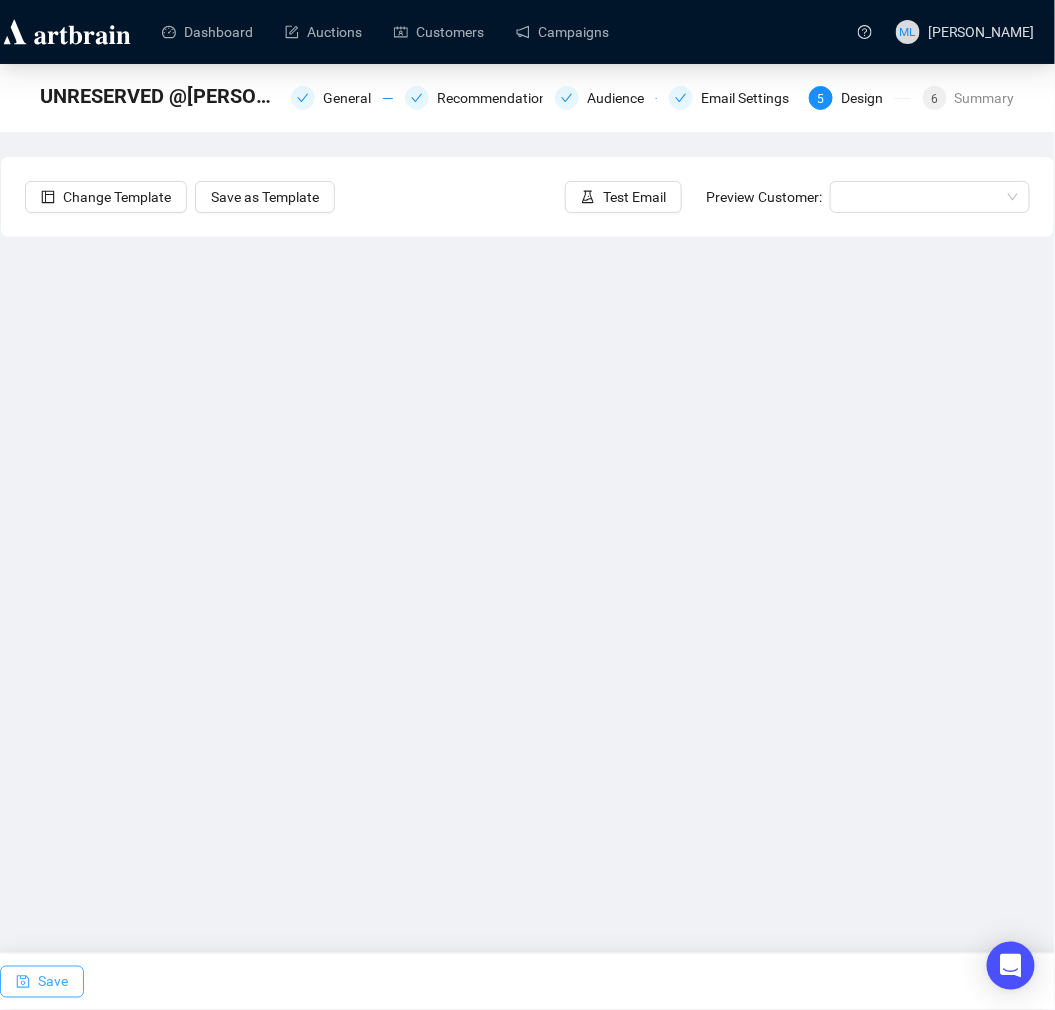 drag, startPoint x: 54, startPoint y: 981, endPoint x: 71, endPoint y: 978, distance: 17.262676 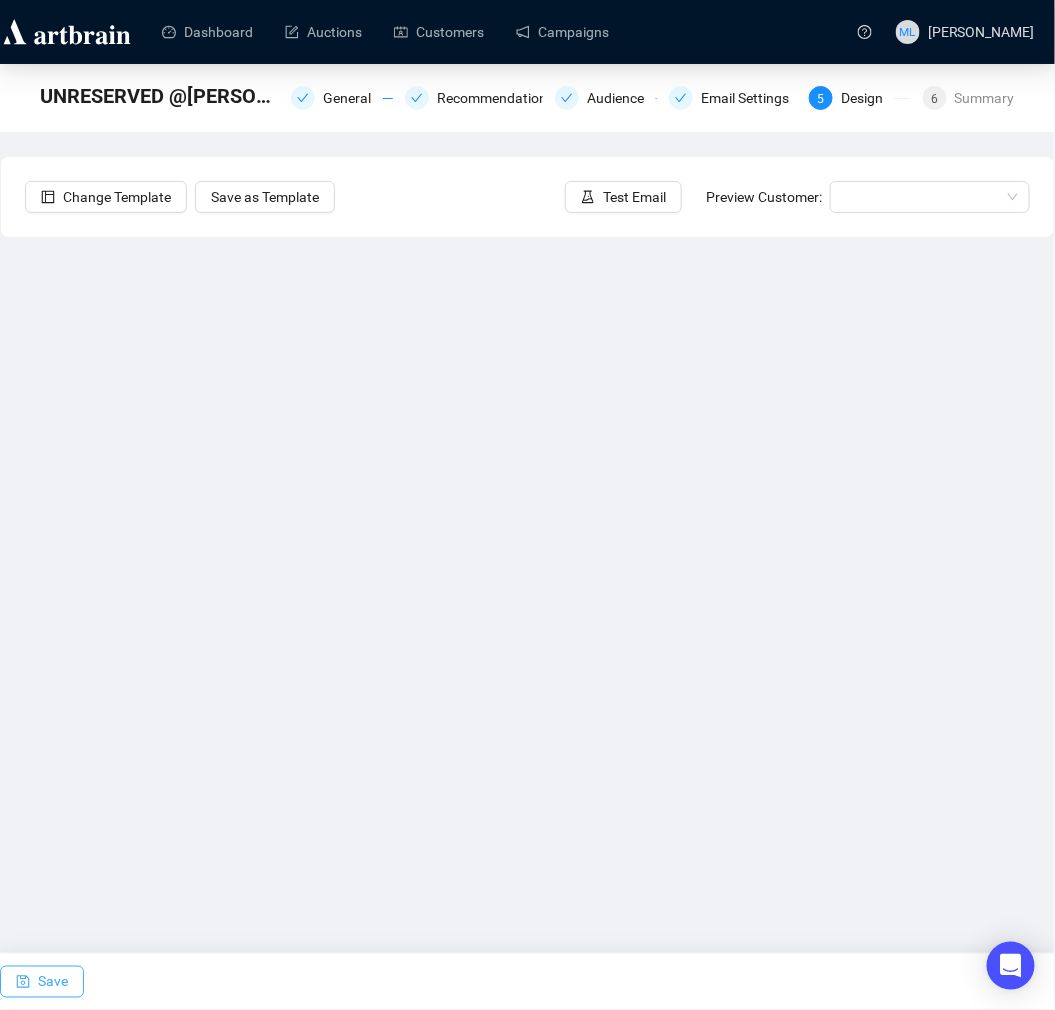 click on "Save" at bounding box center [42, 982] 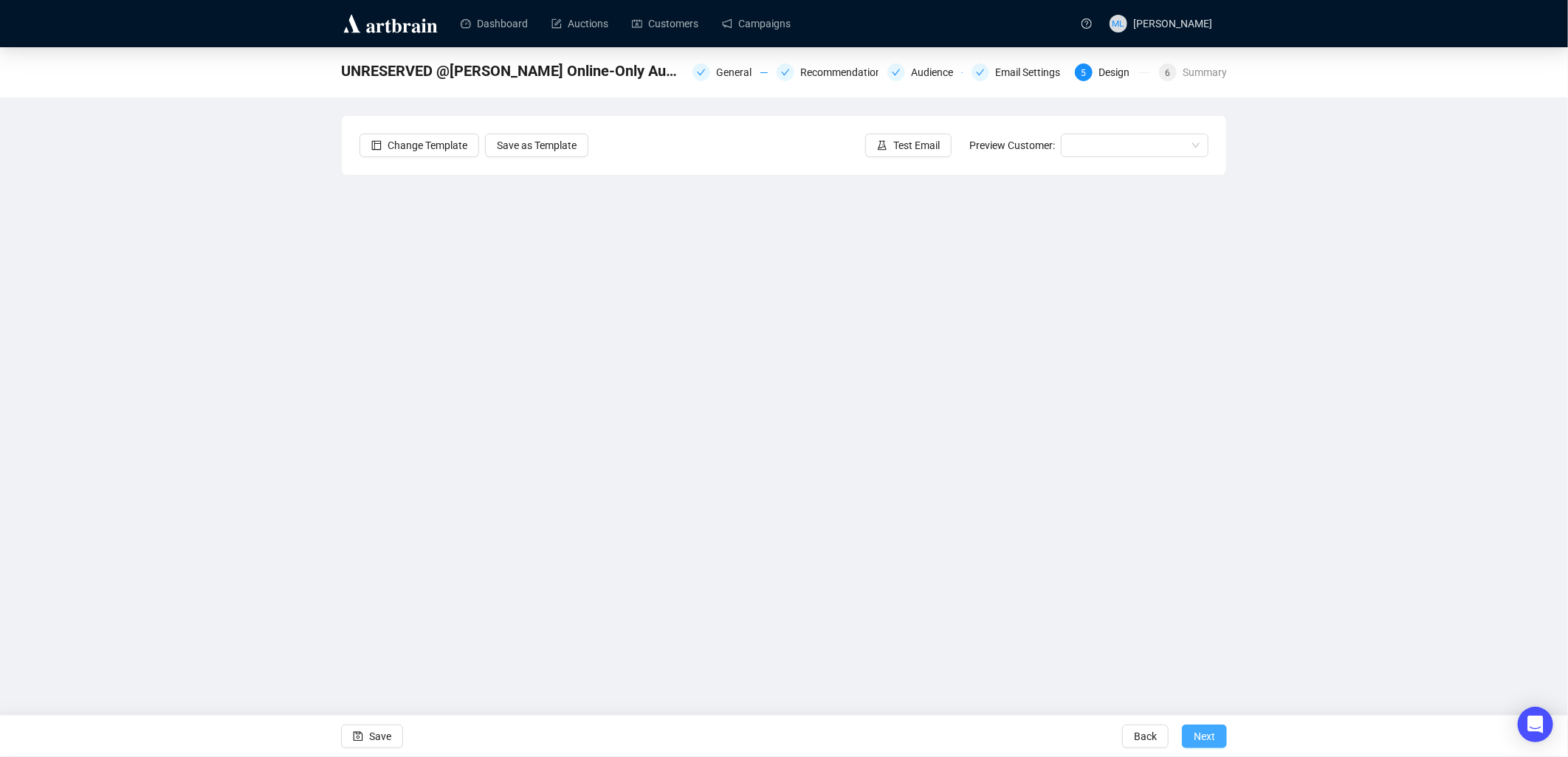 click on "Next" at bounding box center [1204, 736] 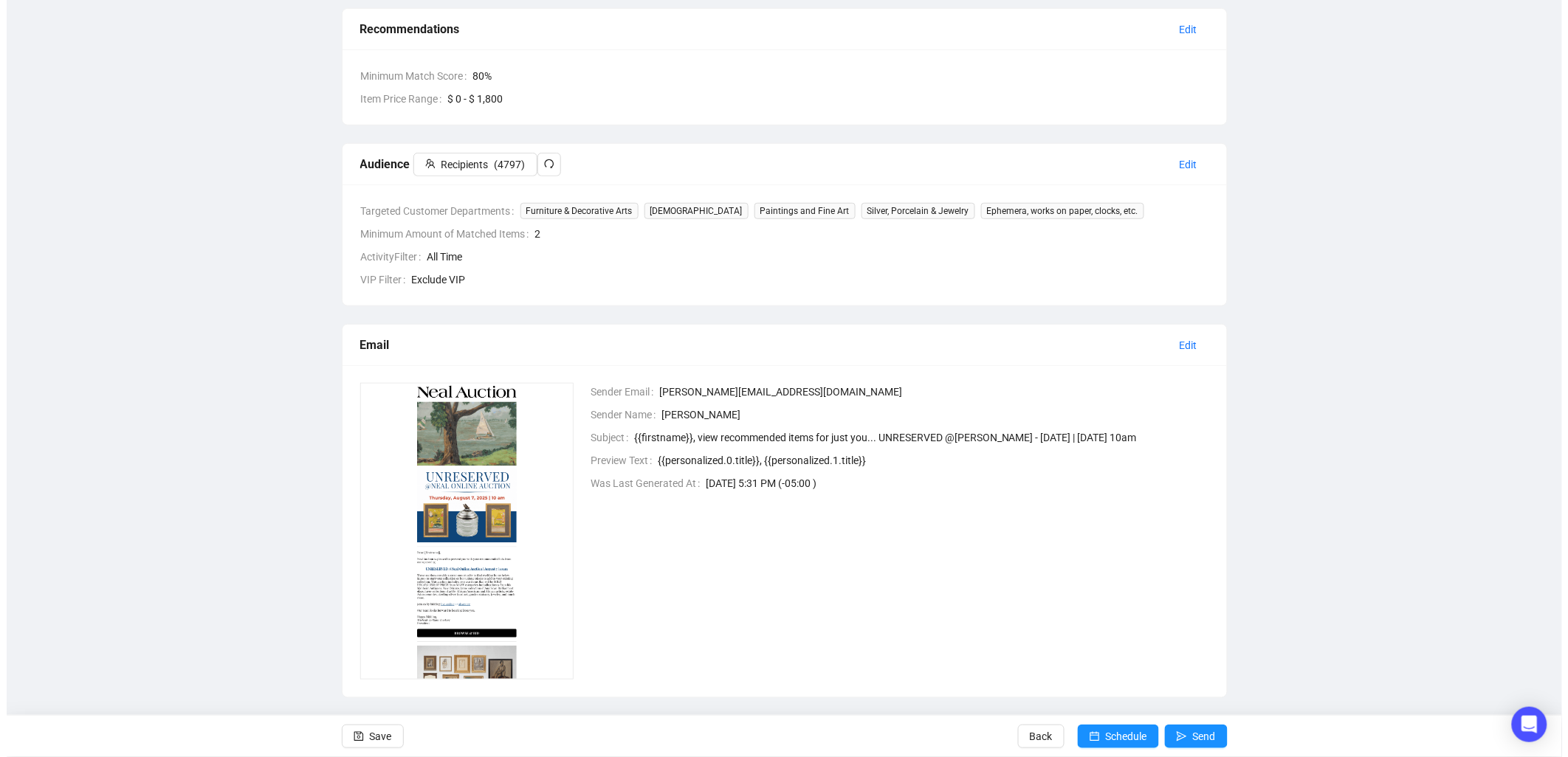 scroll, scrollTop: 256, scrollLeft: 0, axis: vertical 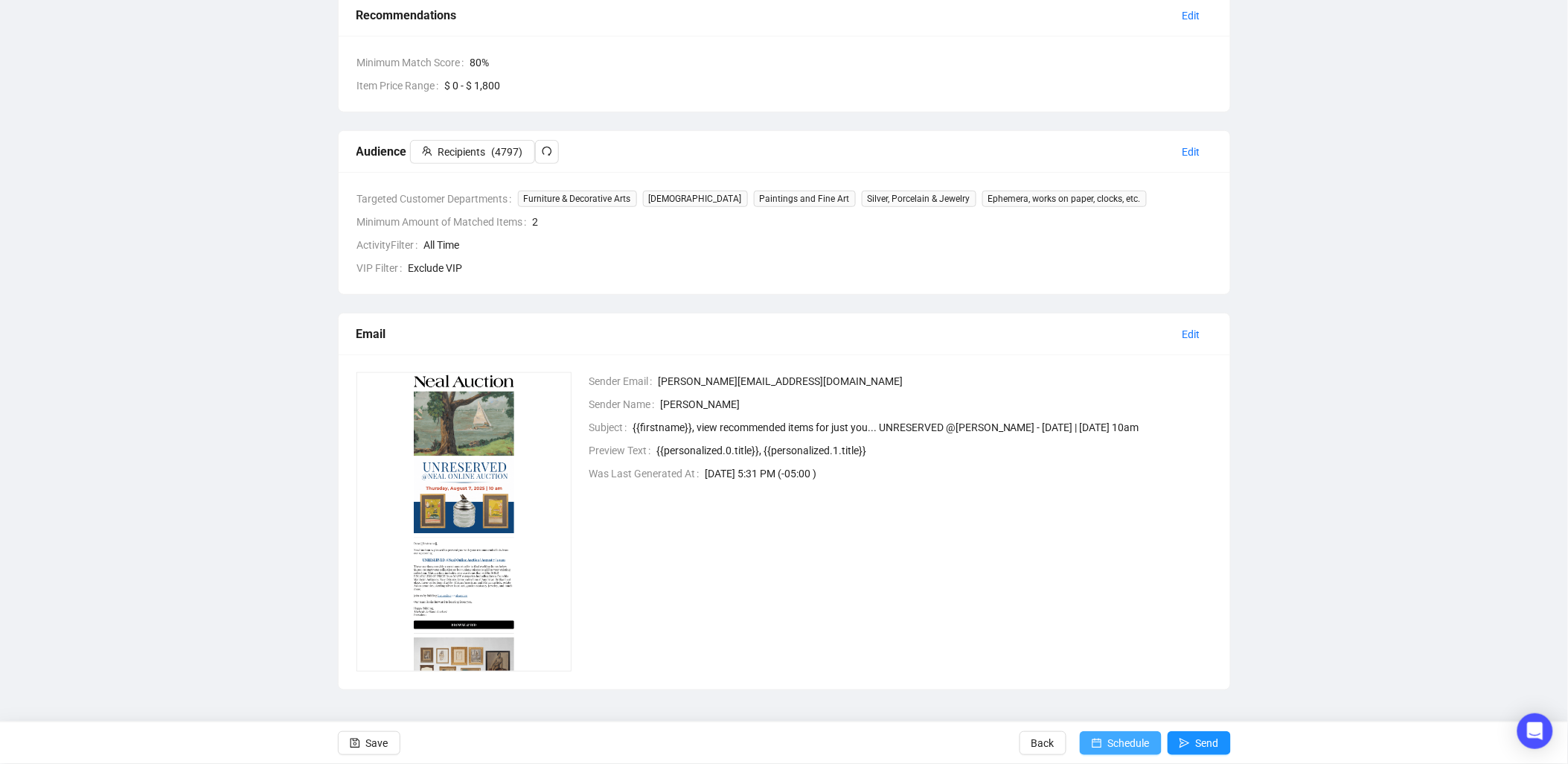 click on "Schedule" at bounding box center (1129, 743) 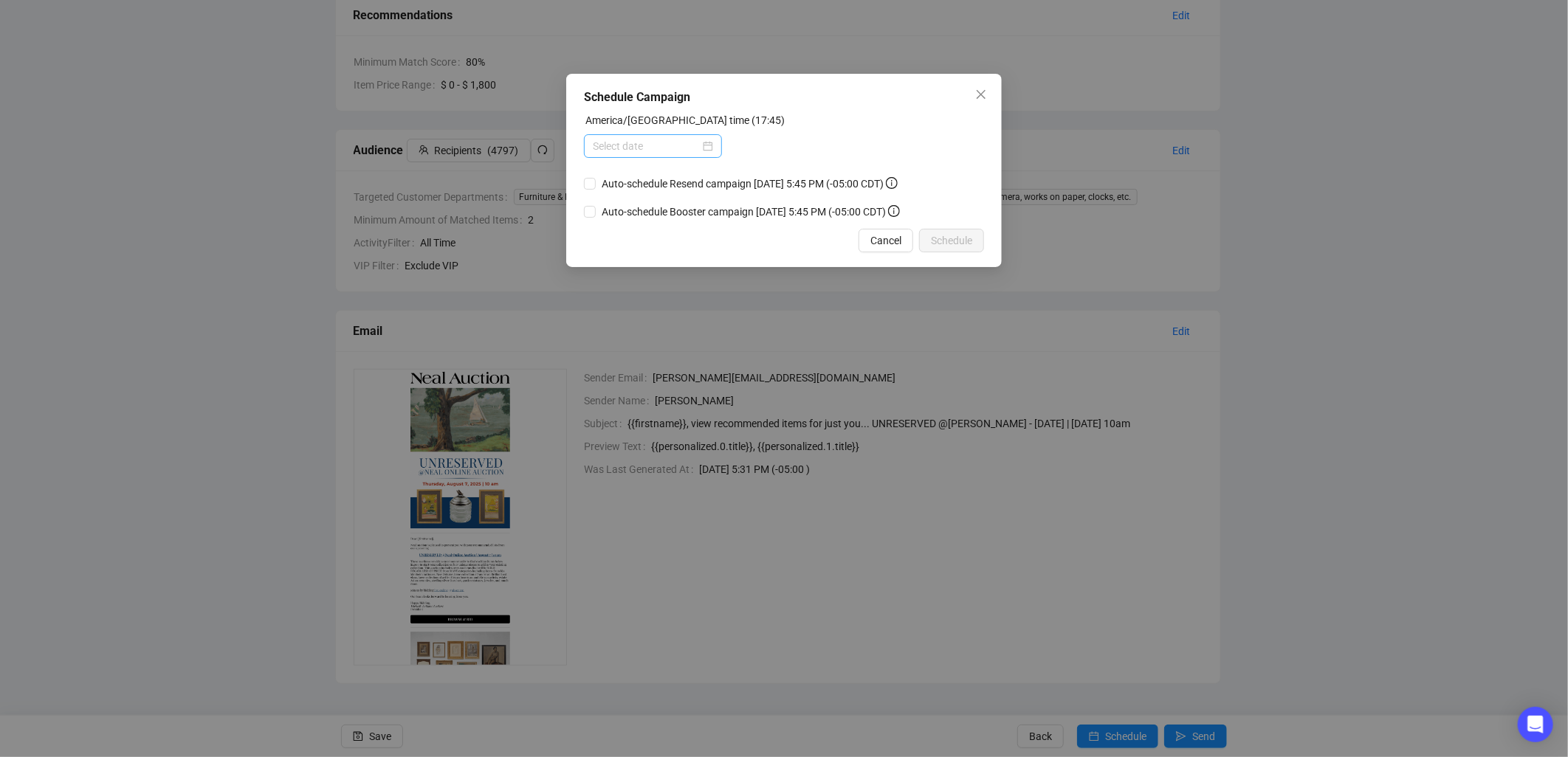 click at bounding box center (653, 146) 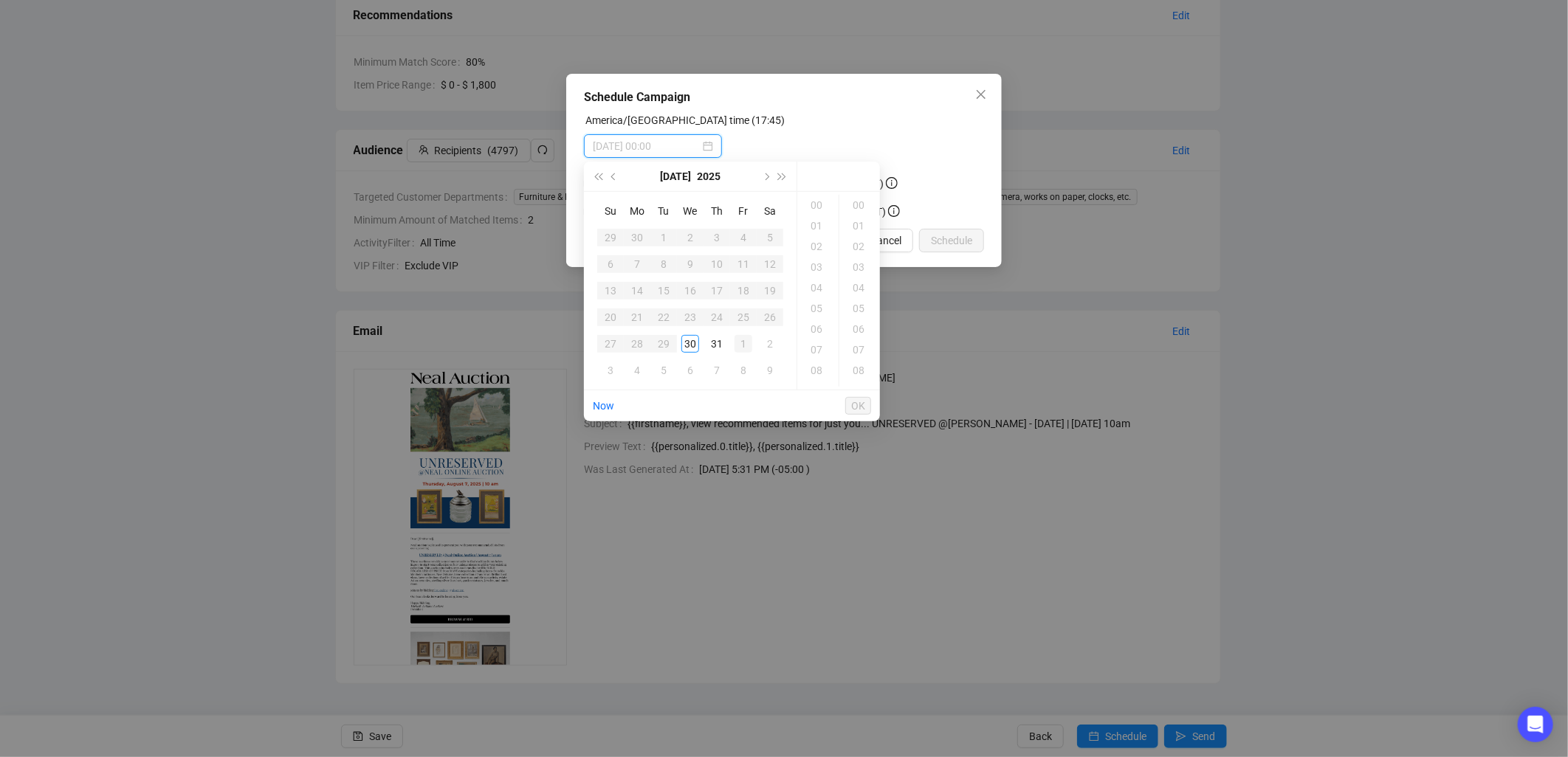 type on "2025-08-01 00:00" 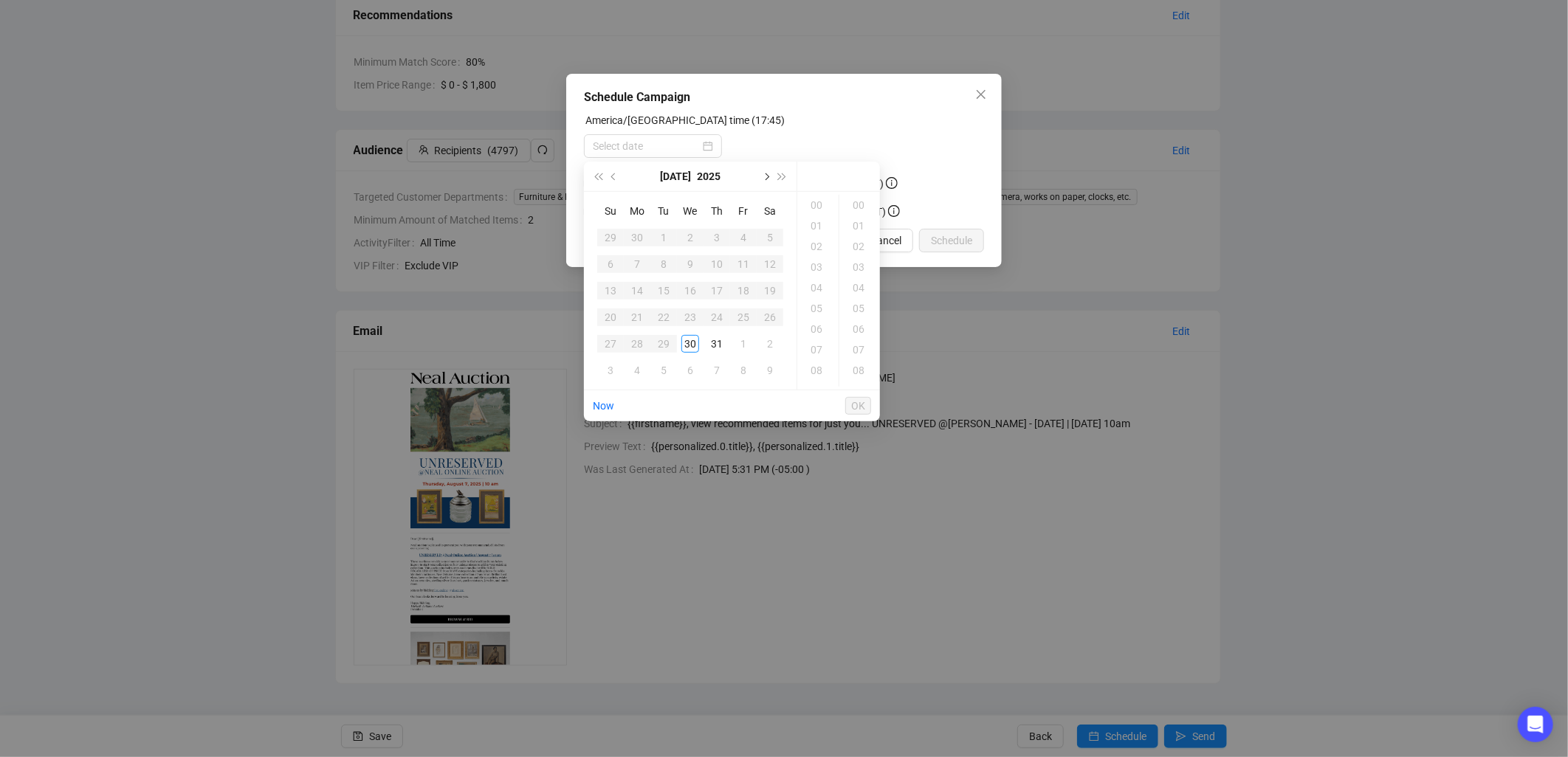 click at bounding box center [766, 176] 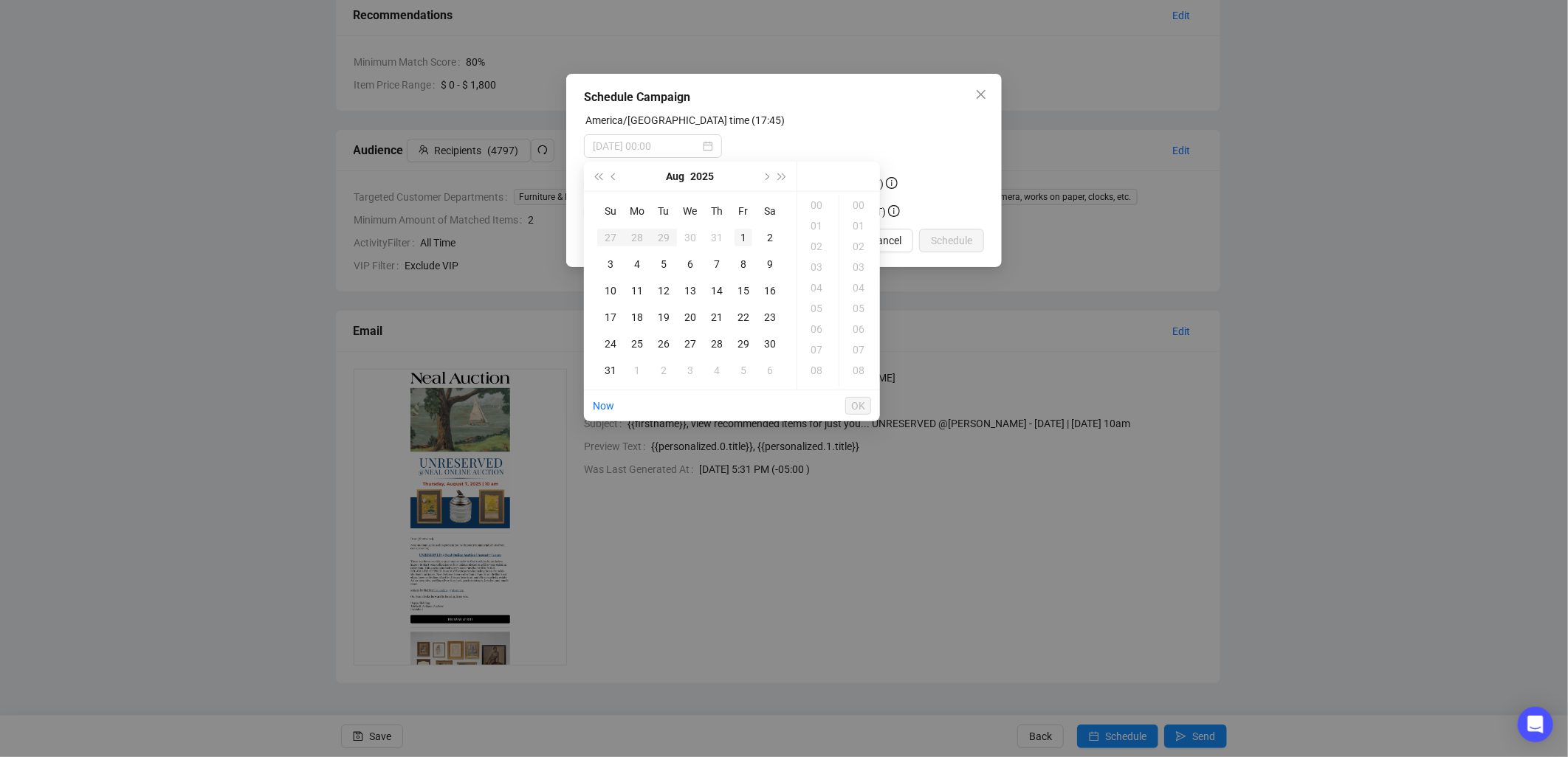 click on "1" at bounding box center (743, 238) 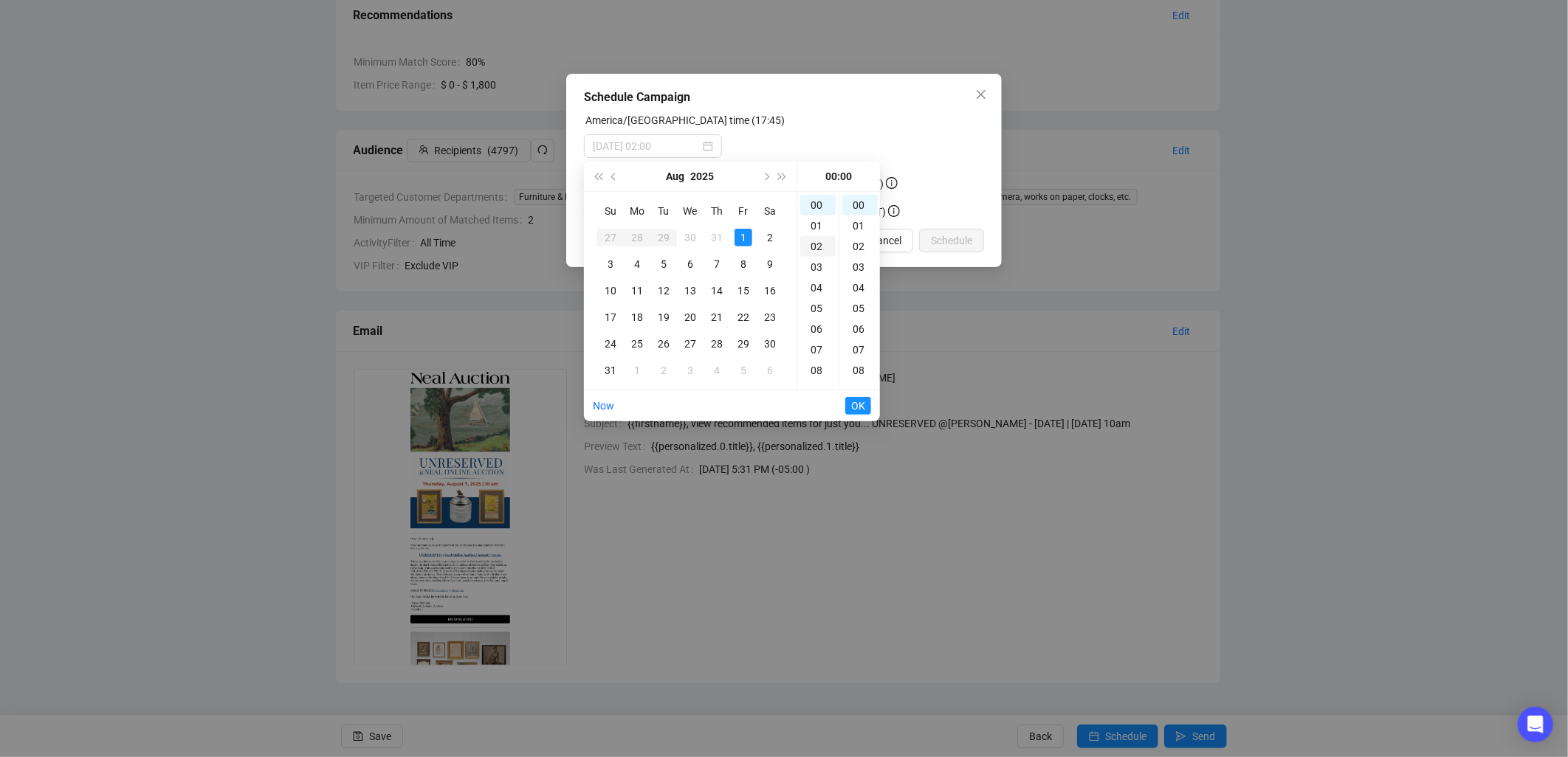 click on "02" at bounding box center (818, 246) 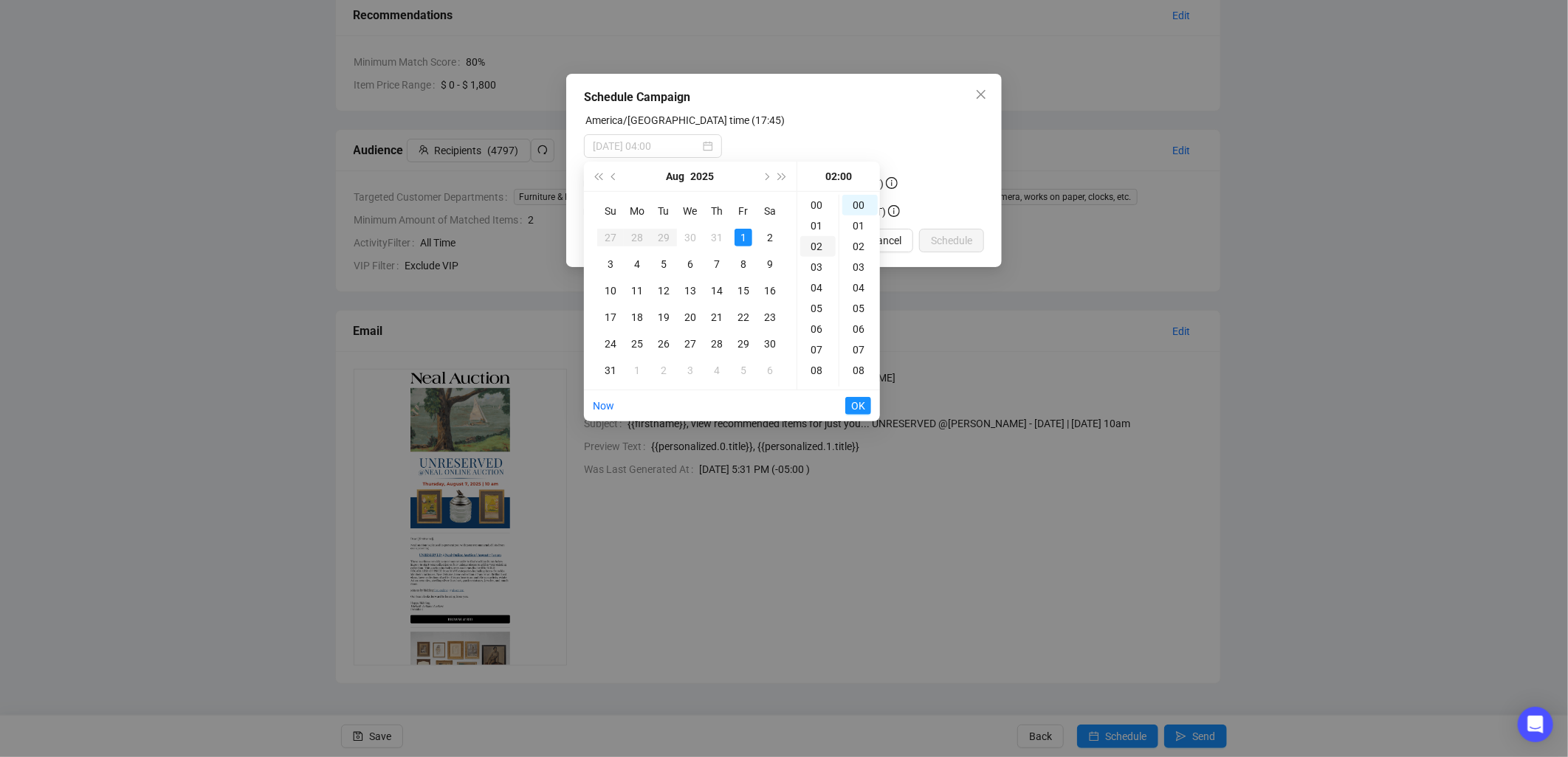 scroll, scrollTop: 40, scrollLeft: 0, axis: vertical 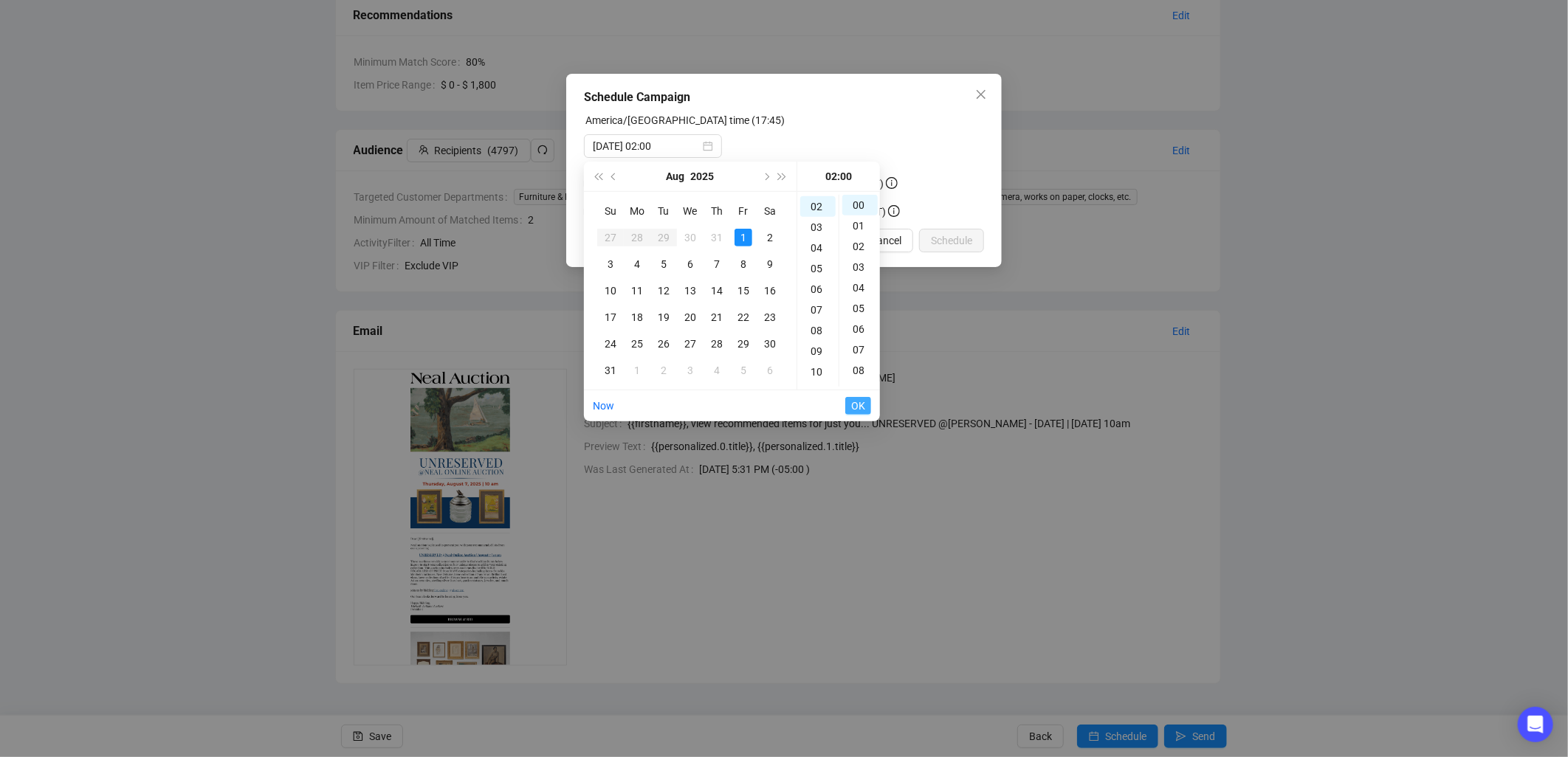 click on "OK" at bounding box center [858, 406] 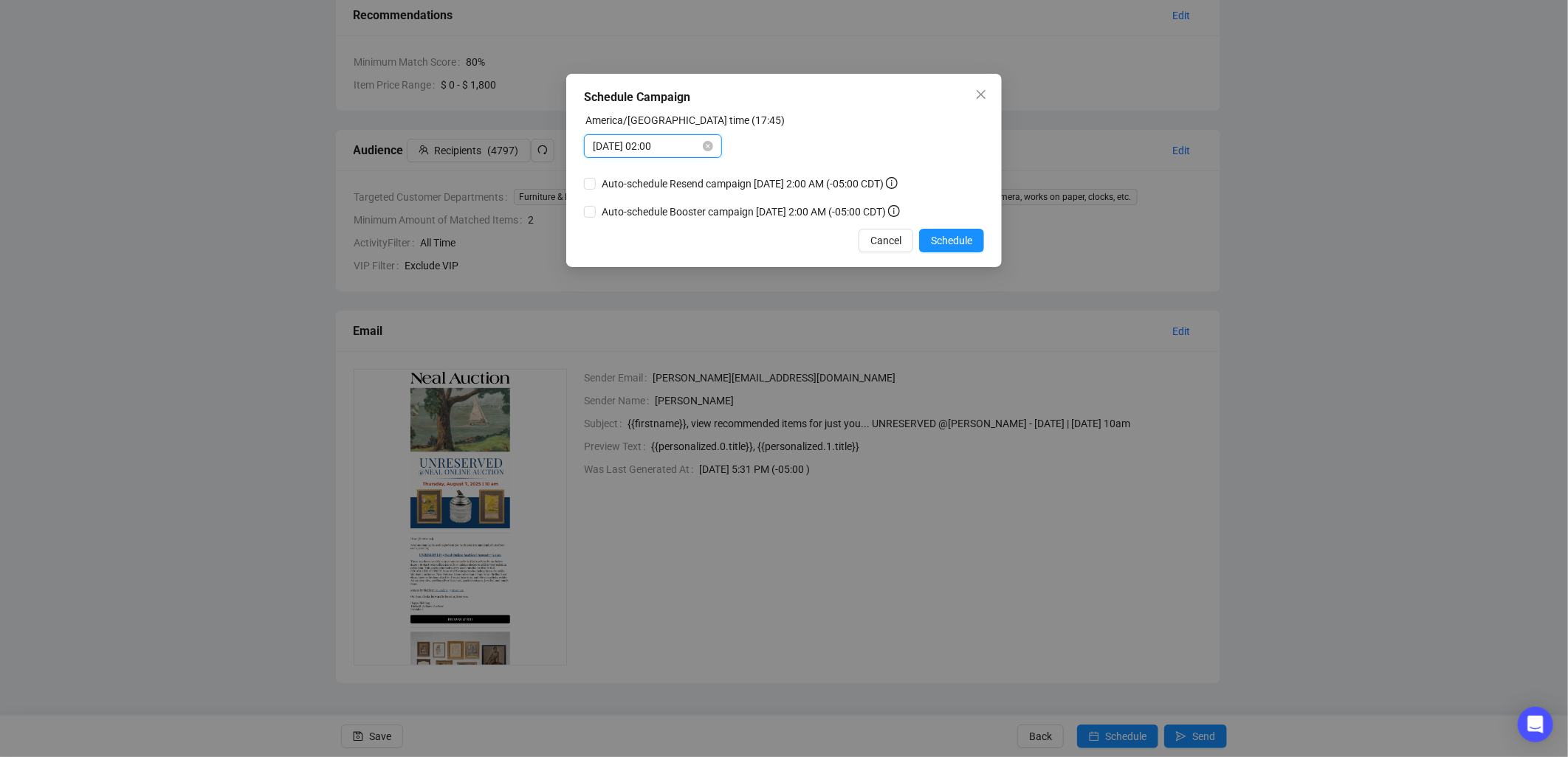 click on "2025-08-01 02:00" at bounding box center [646, 146] 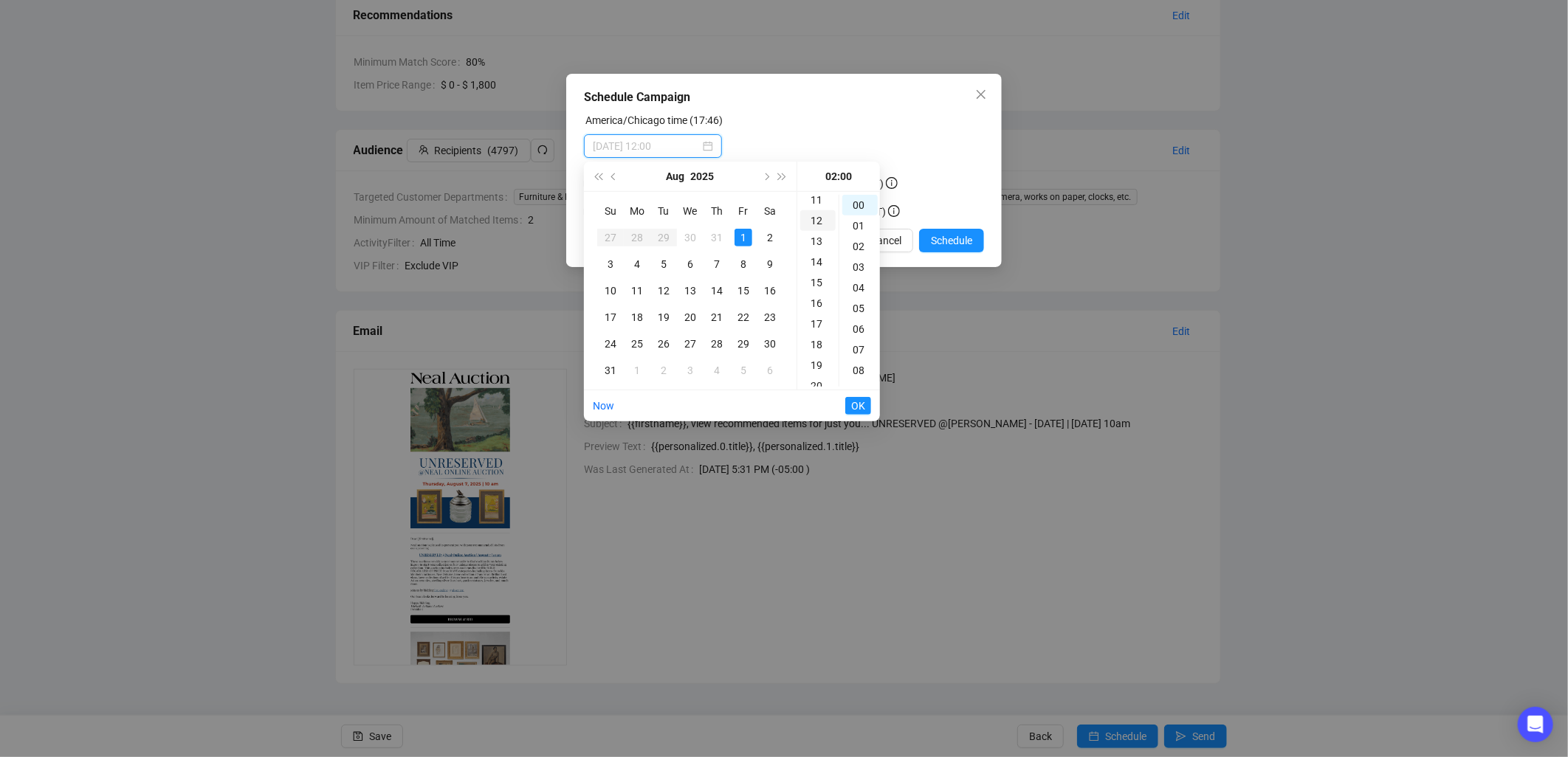 scroll, scrollTop: 204, scrollLeft: 0, axis: vertical 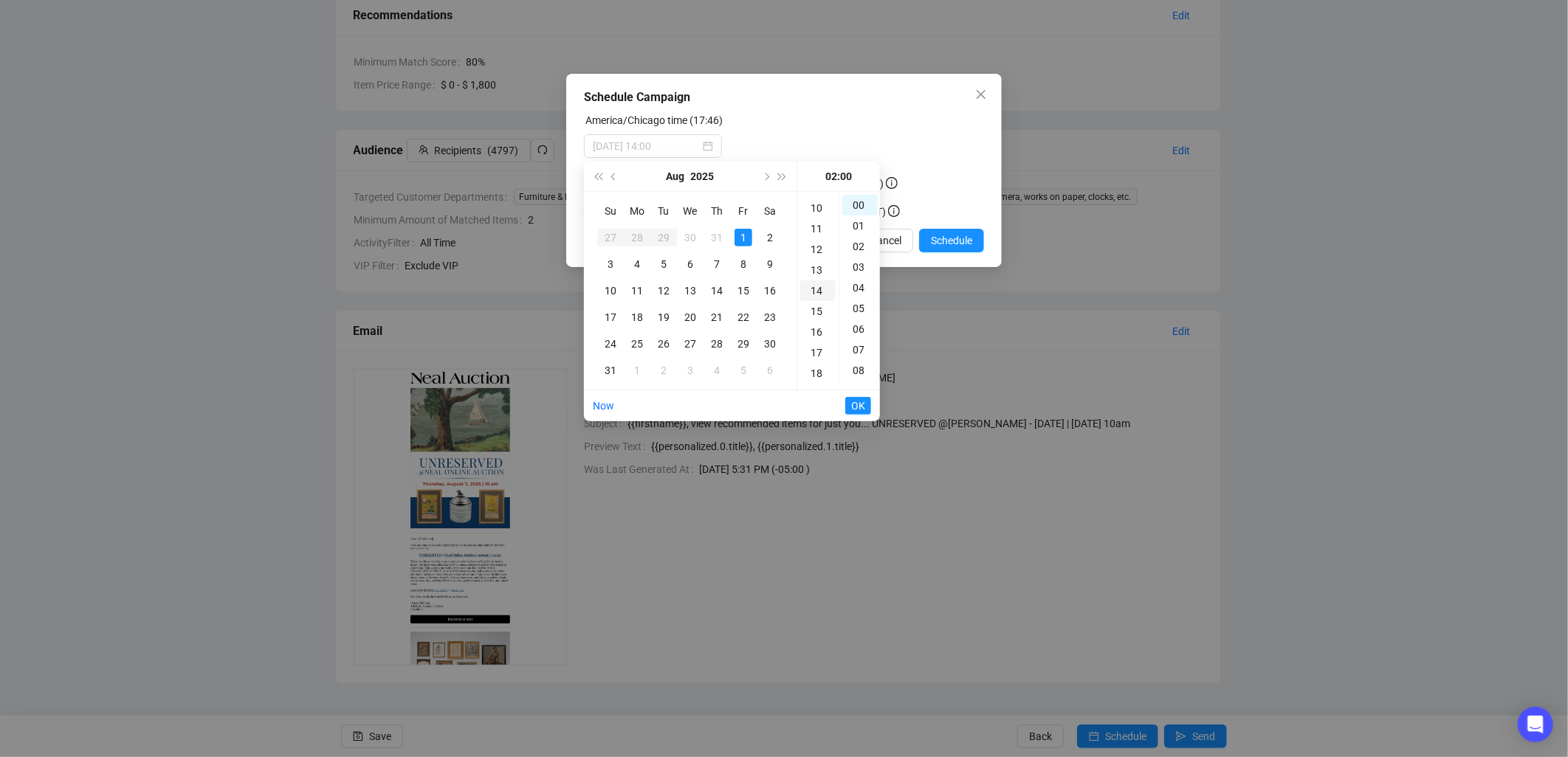 click on "14" at bounding box center (818, 291) 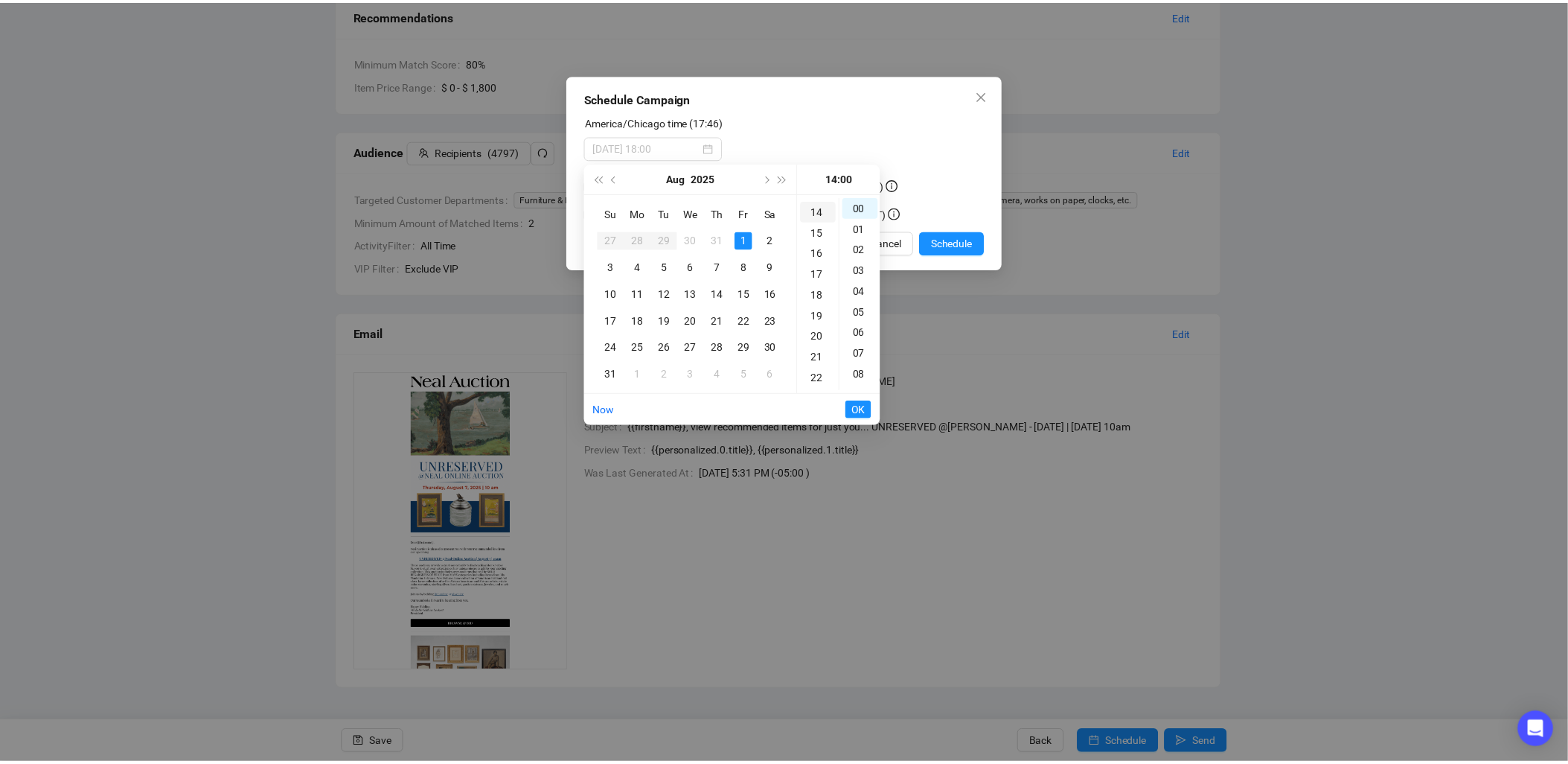 scroll, scrollTop: 292, scrollLeft: 0, axis: vertical 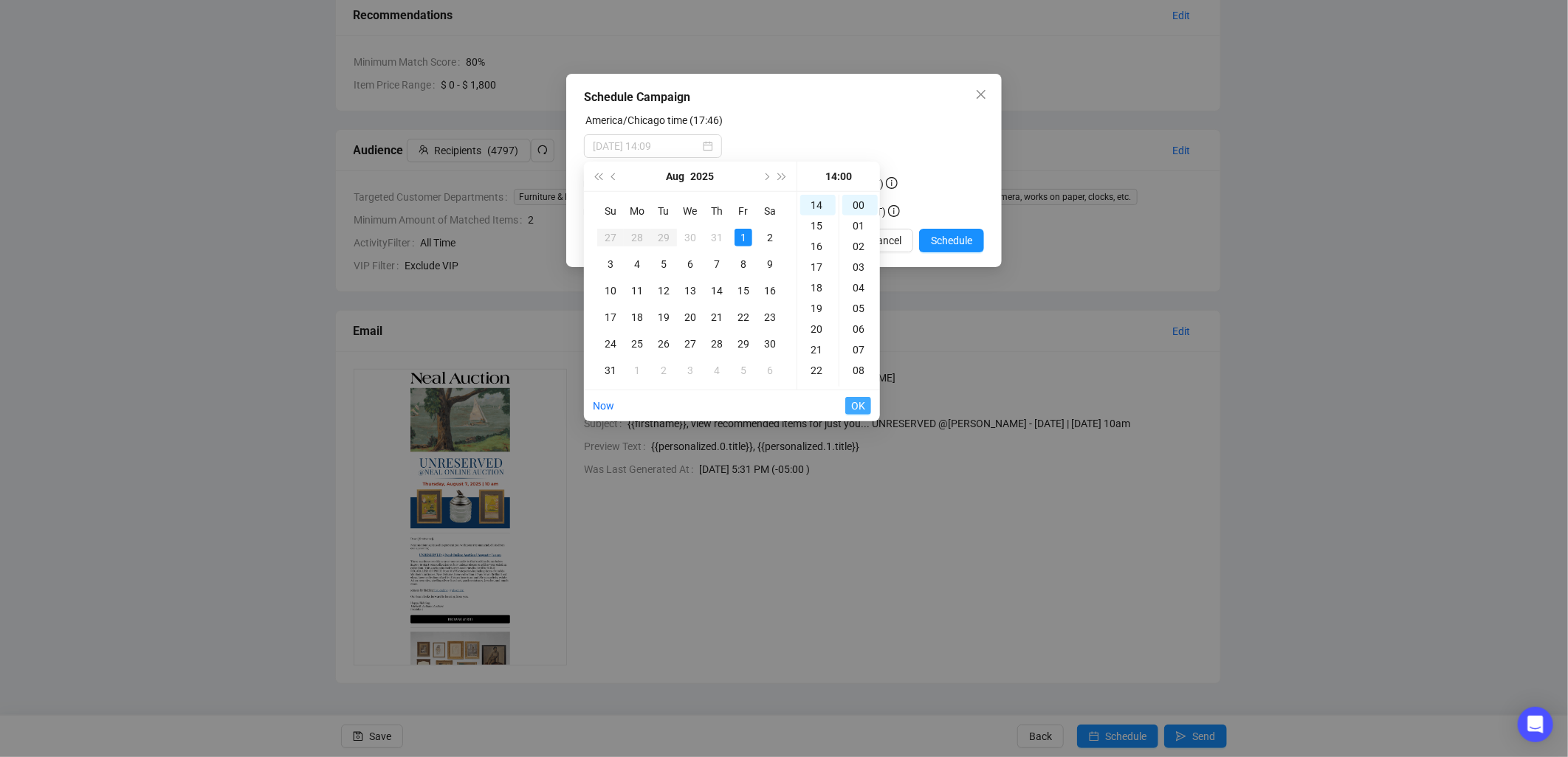 type on "2025-08-01 14:00" 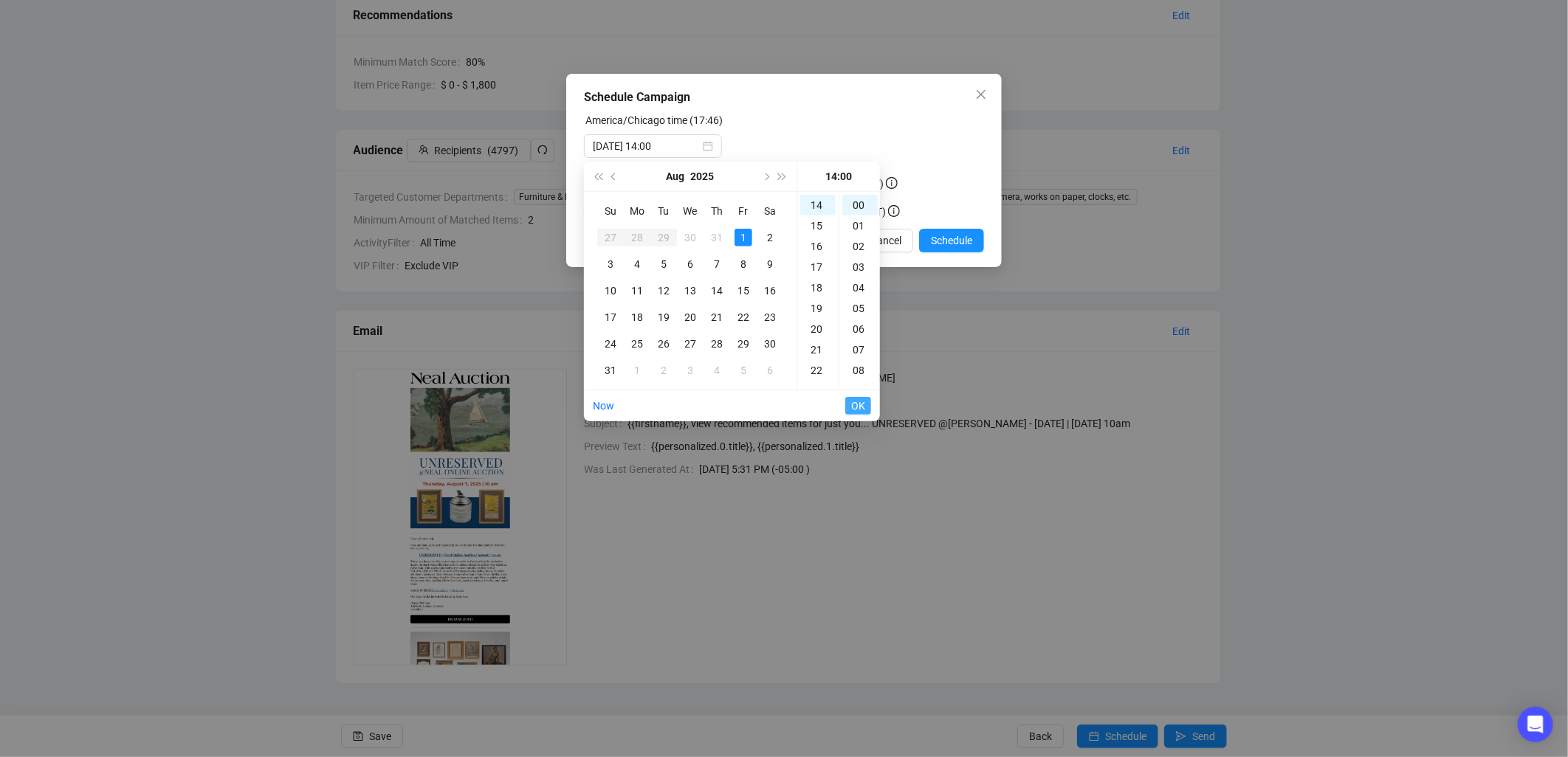 click on "OK" at bounding box center [858, 406] 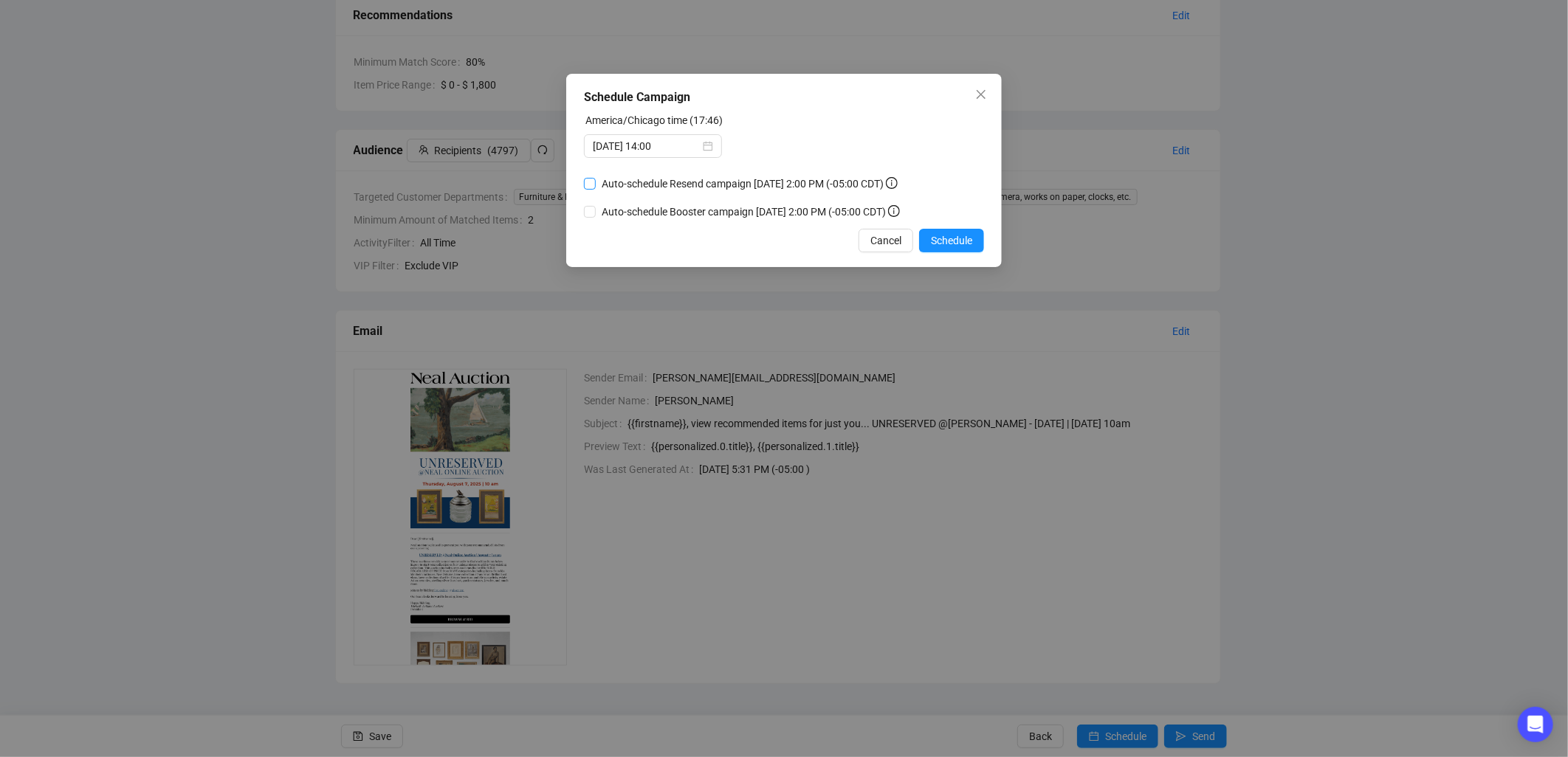 click on "Auto-schedule Resend campaign   August 3, 2025 2:00 PM (-05:00 CDT)" at bounding box center (590, 184) 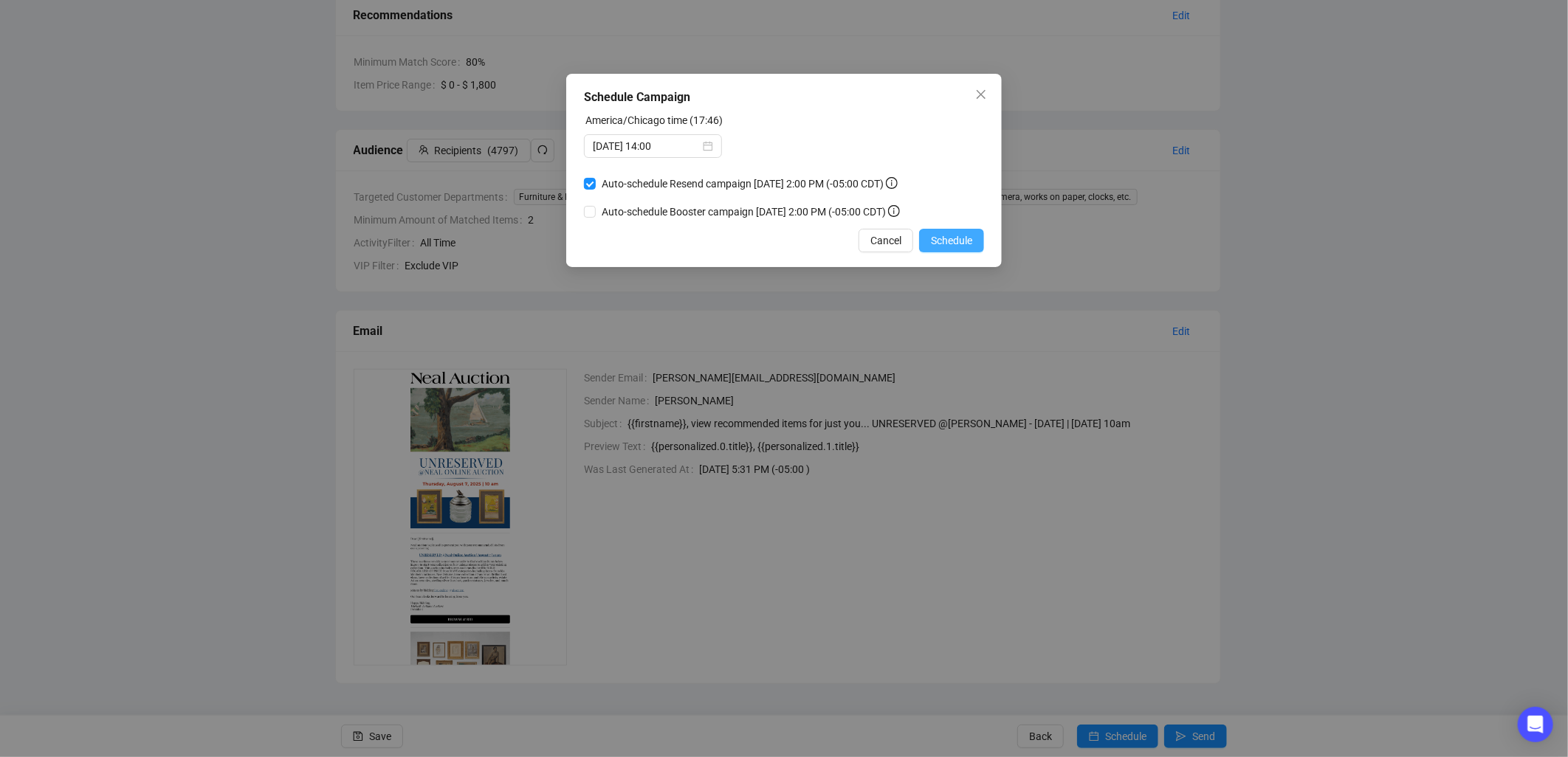 click on "Schedule" at bounding box center [952, 241] 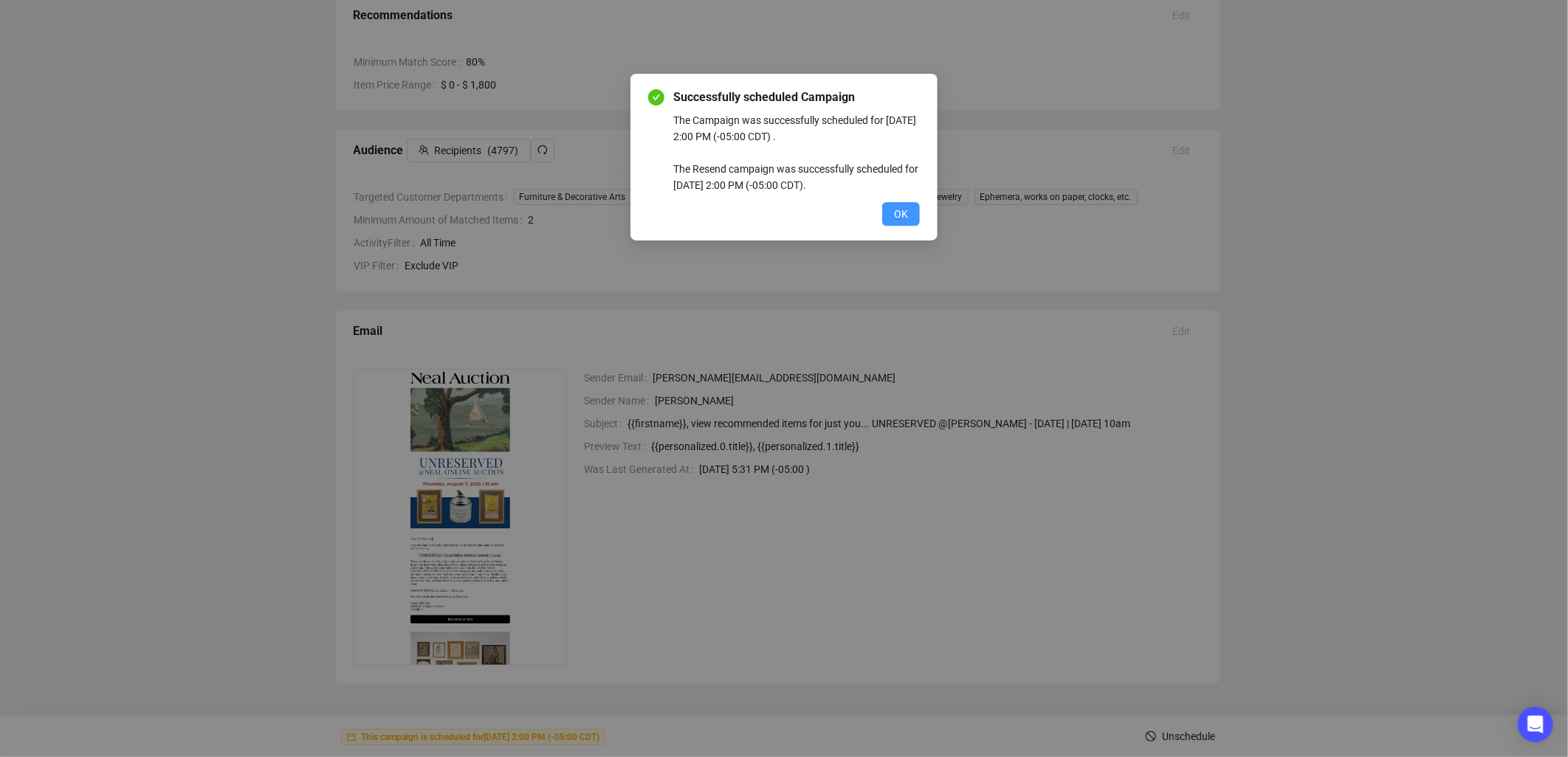 click on "OK" at bounding box center [901, 214] 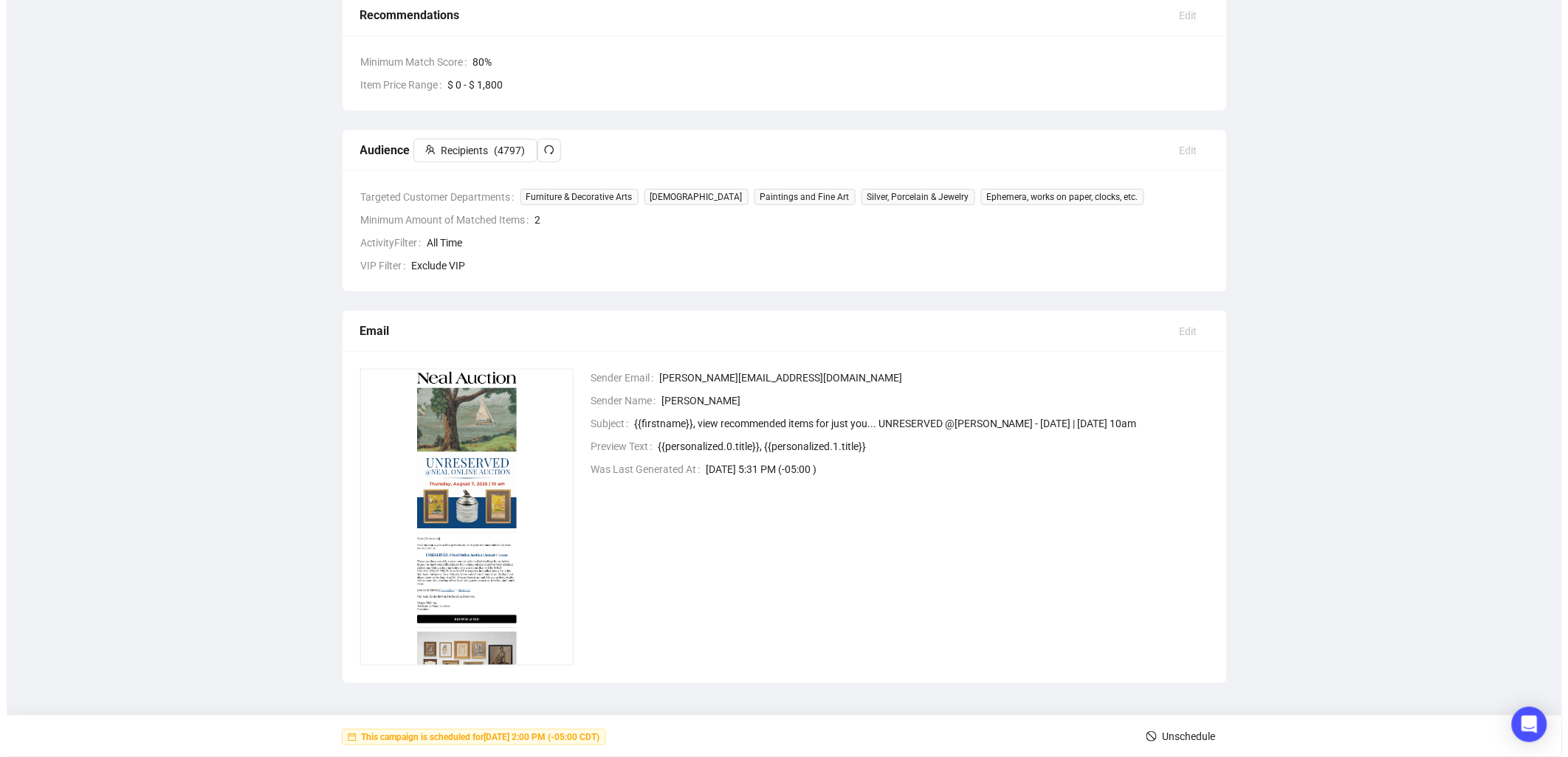 scroll, scrollTop: 0, scrollLeft: 0, axis: both 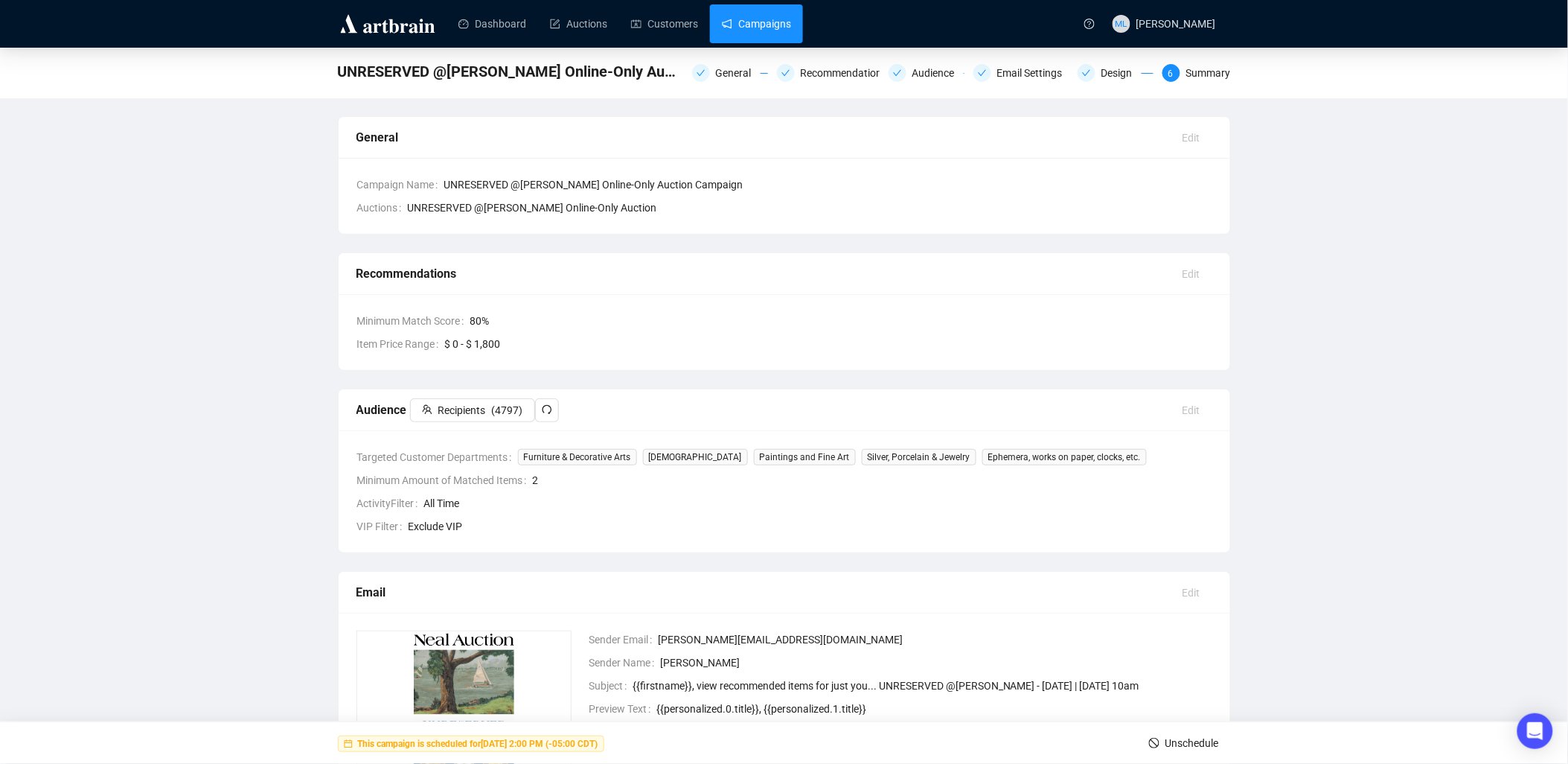 click on "Campaigns" at bounding box center [756, 24] 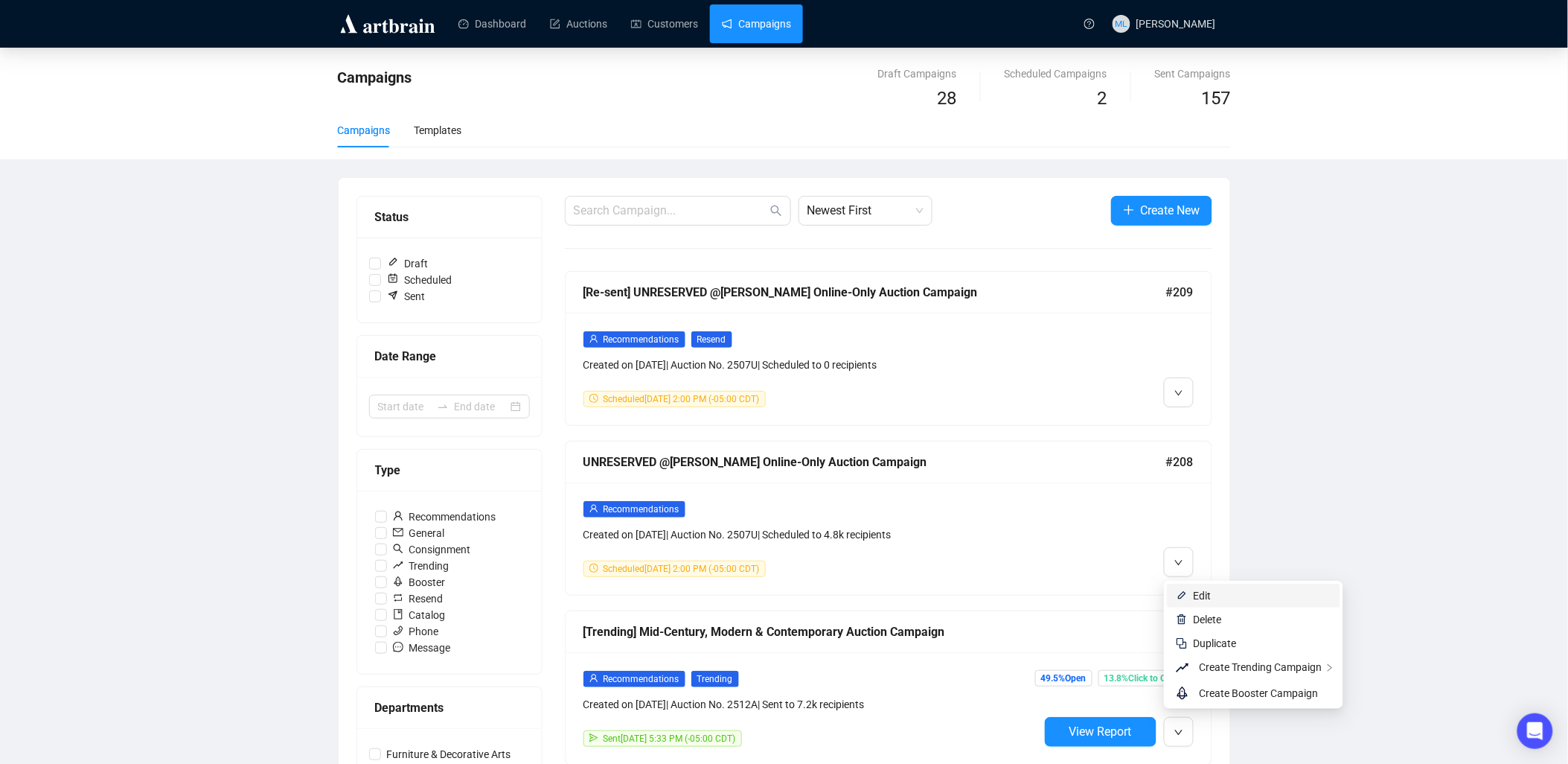 click at bounding box center [1182, 596] 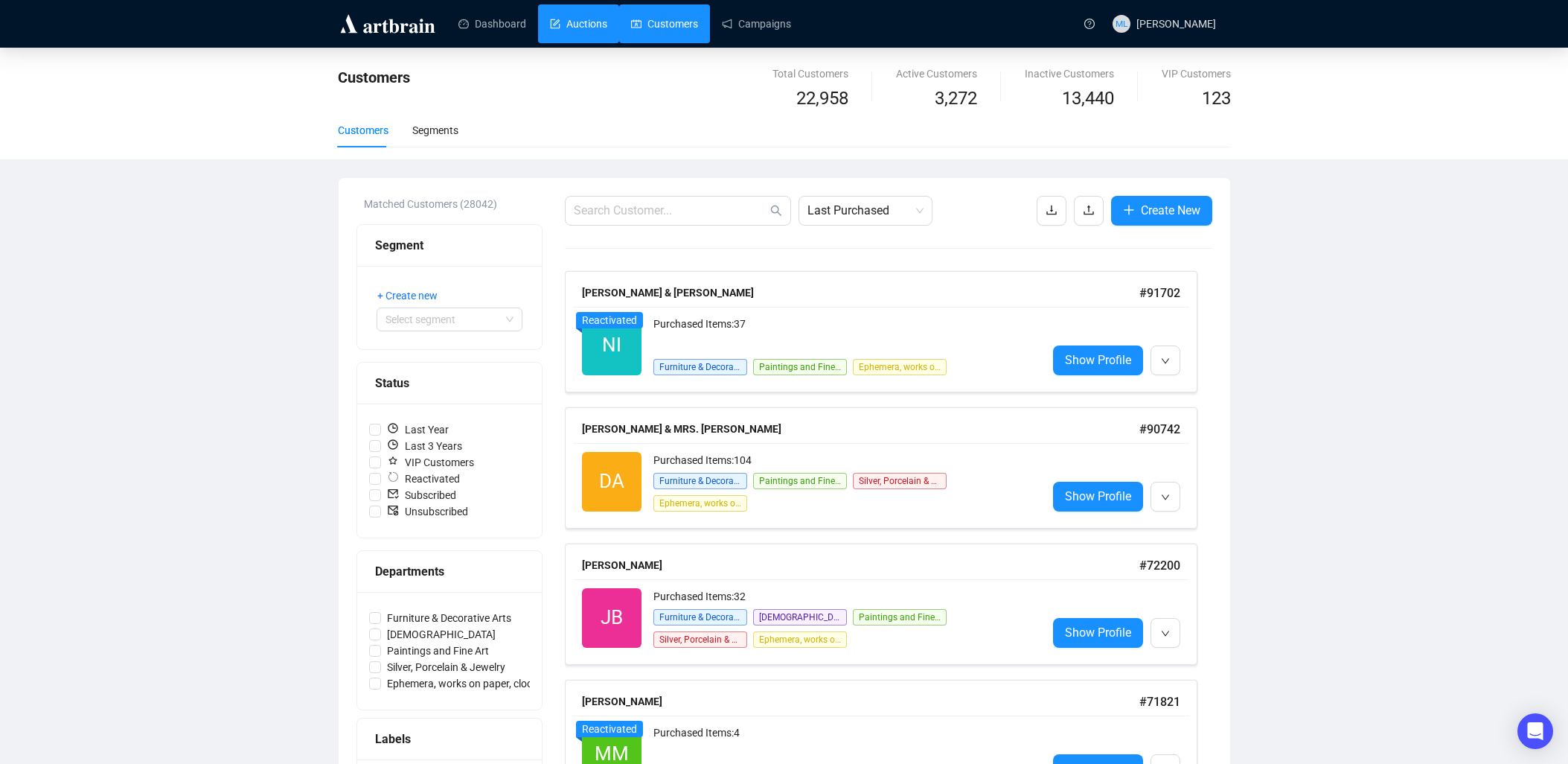 scroll, scrollTop: 0, scrollLeft: 0, axis: both 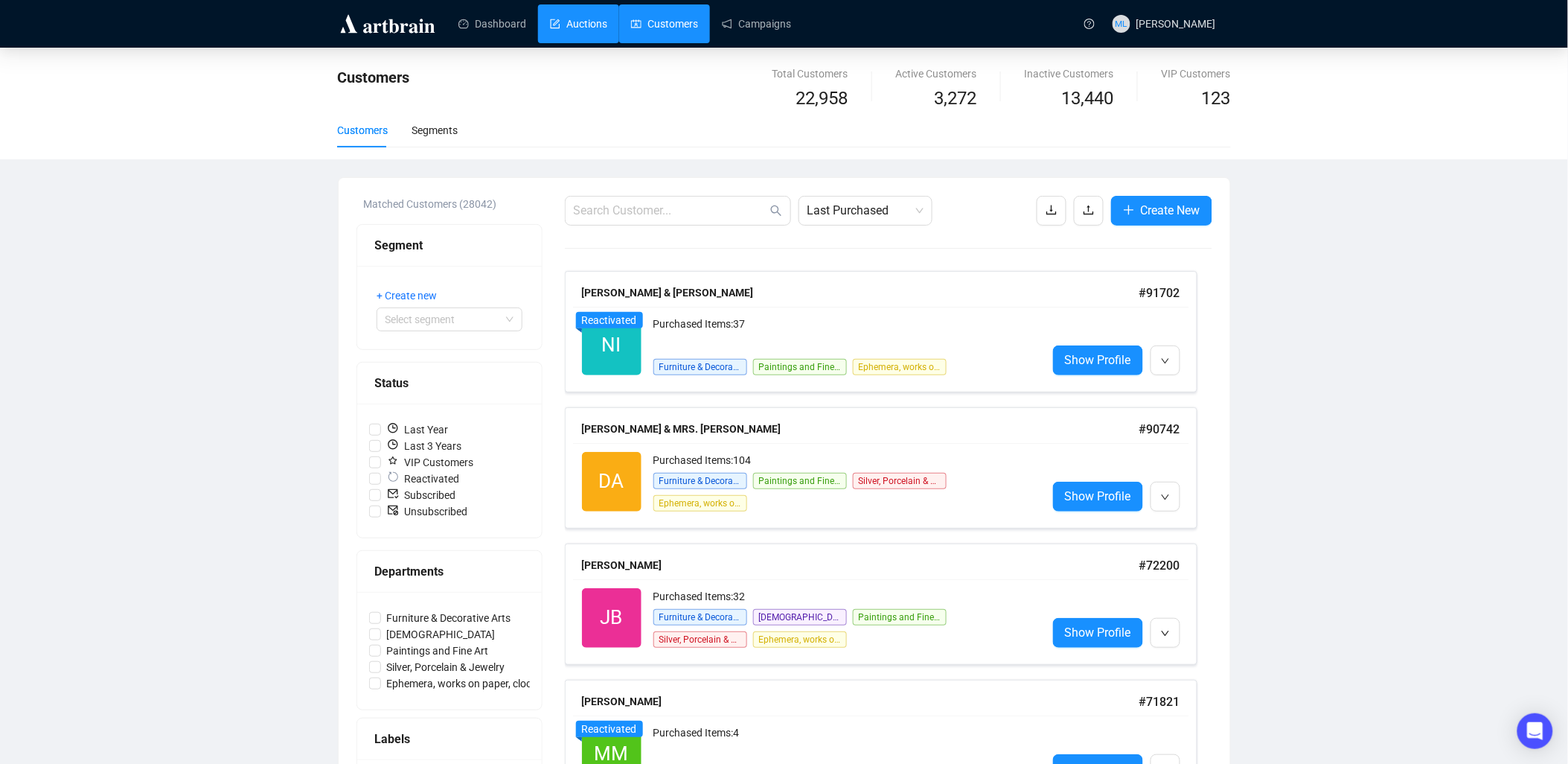 click on "Auctions" at bounding box center (578, 24) 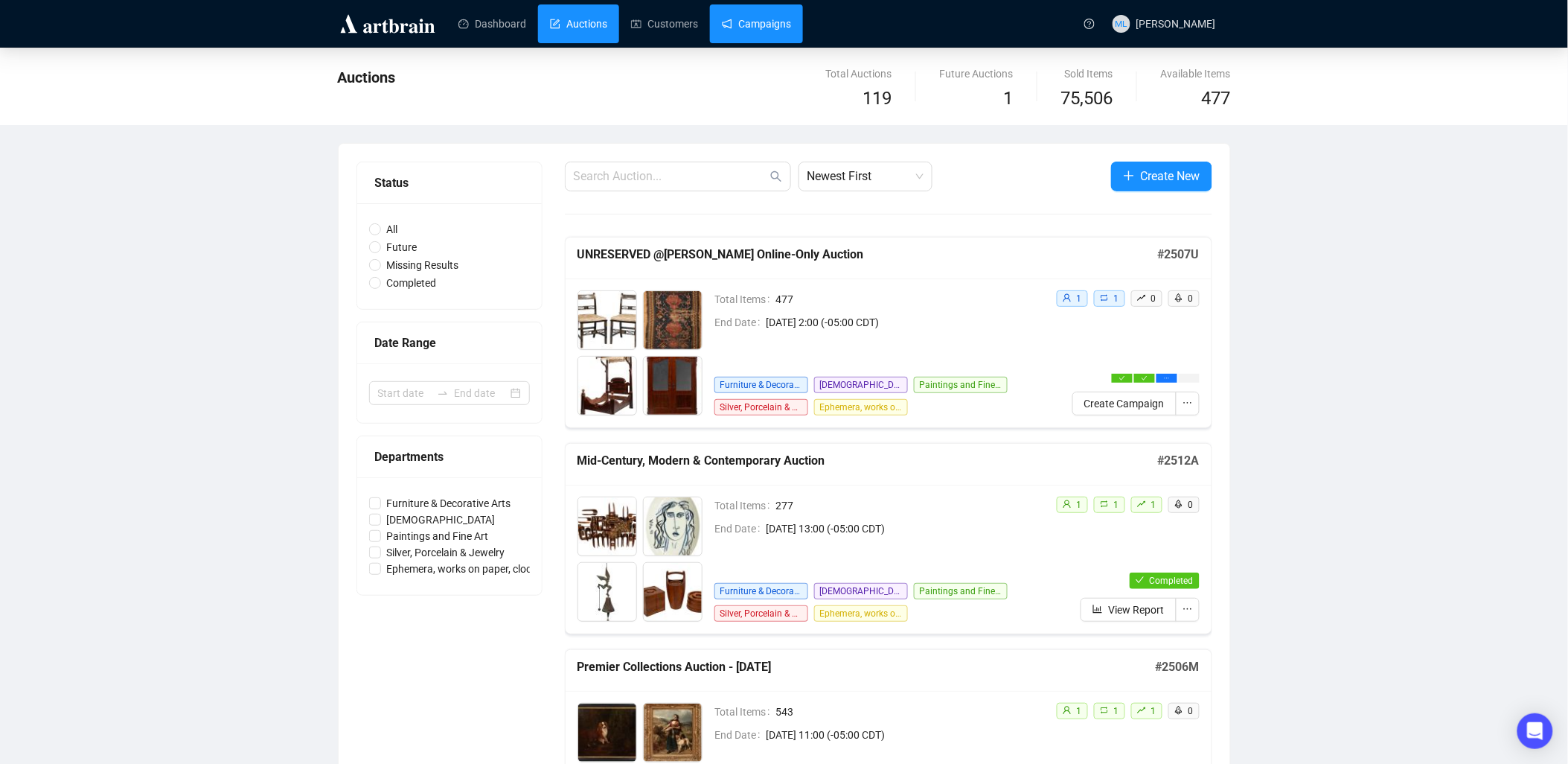 click on "Campaigns" at bounding box center [756, 24] 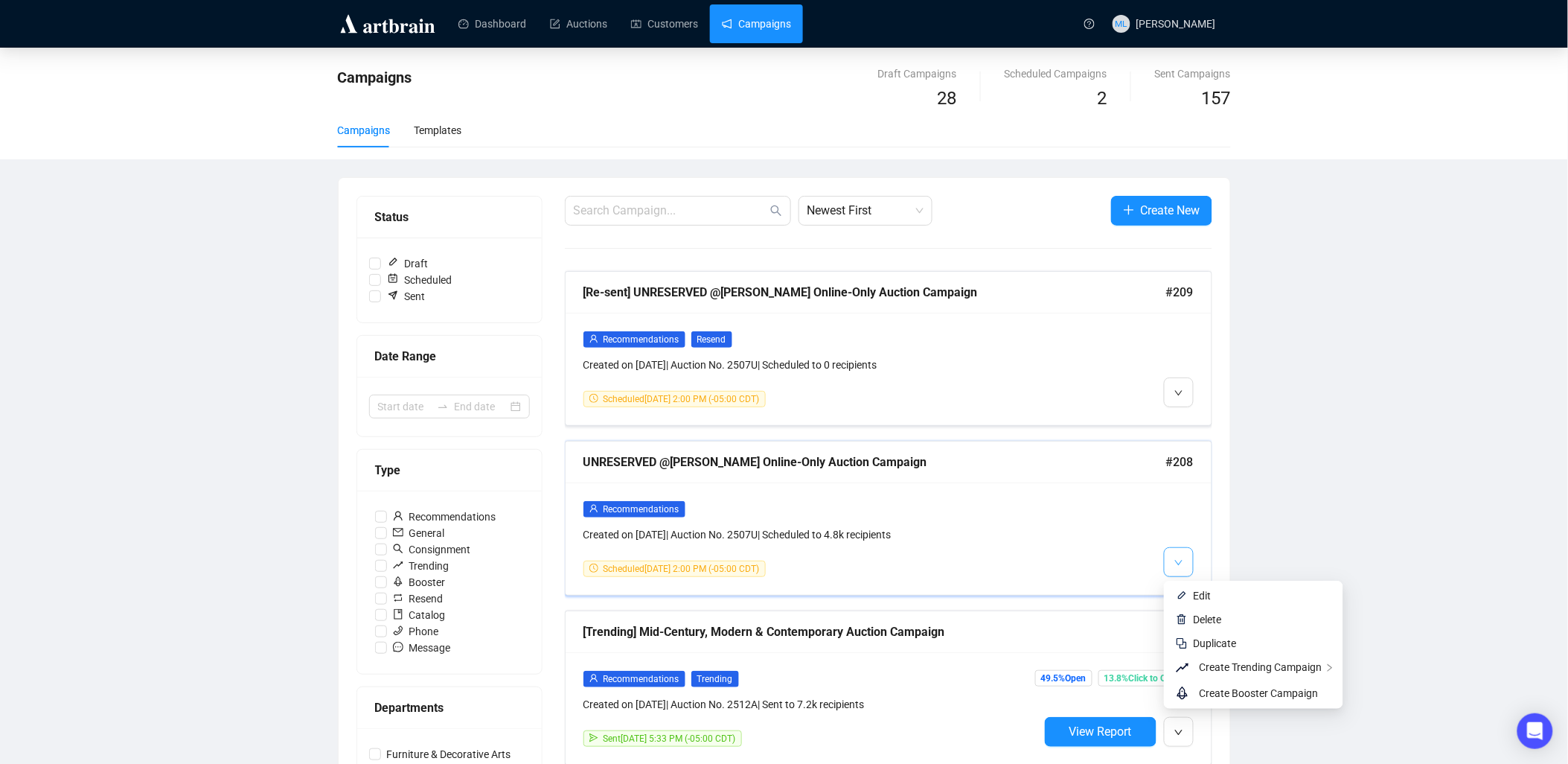 click 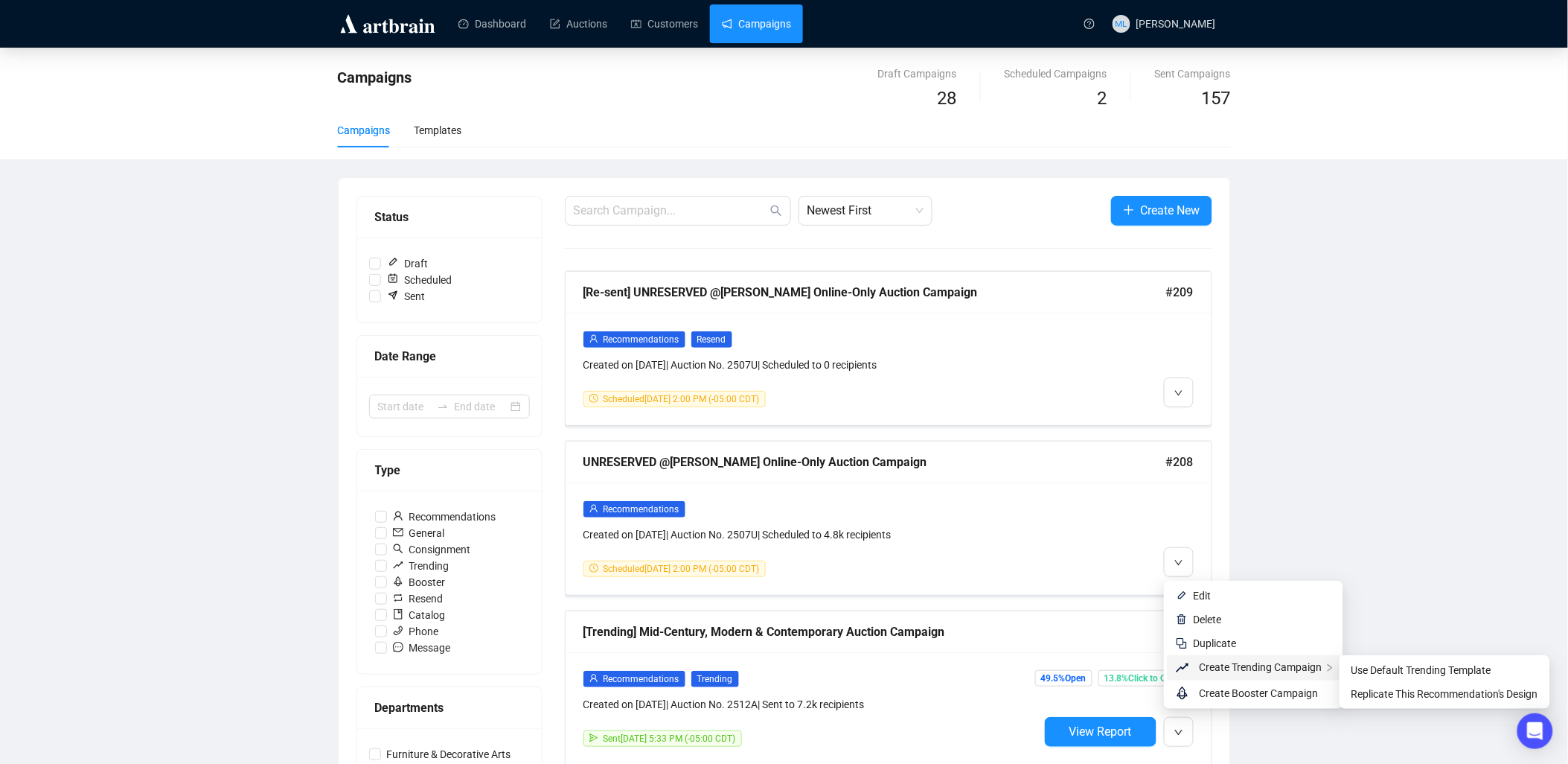 click on "Create Trending Campaign" at bounding box center [1261, 667] 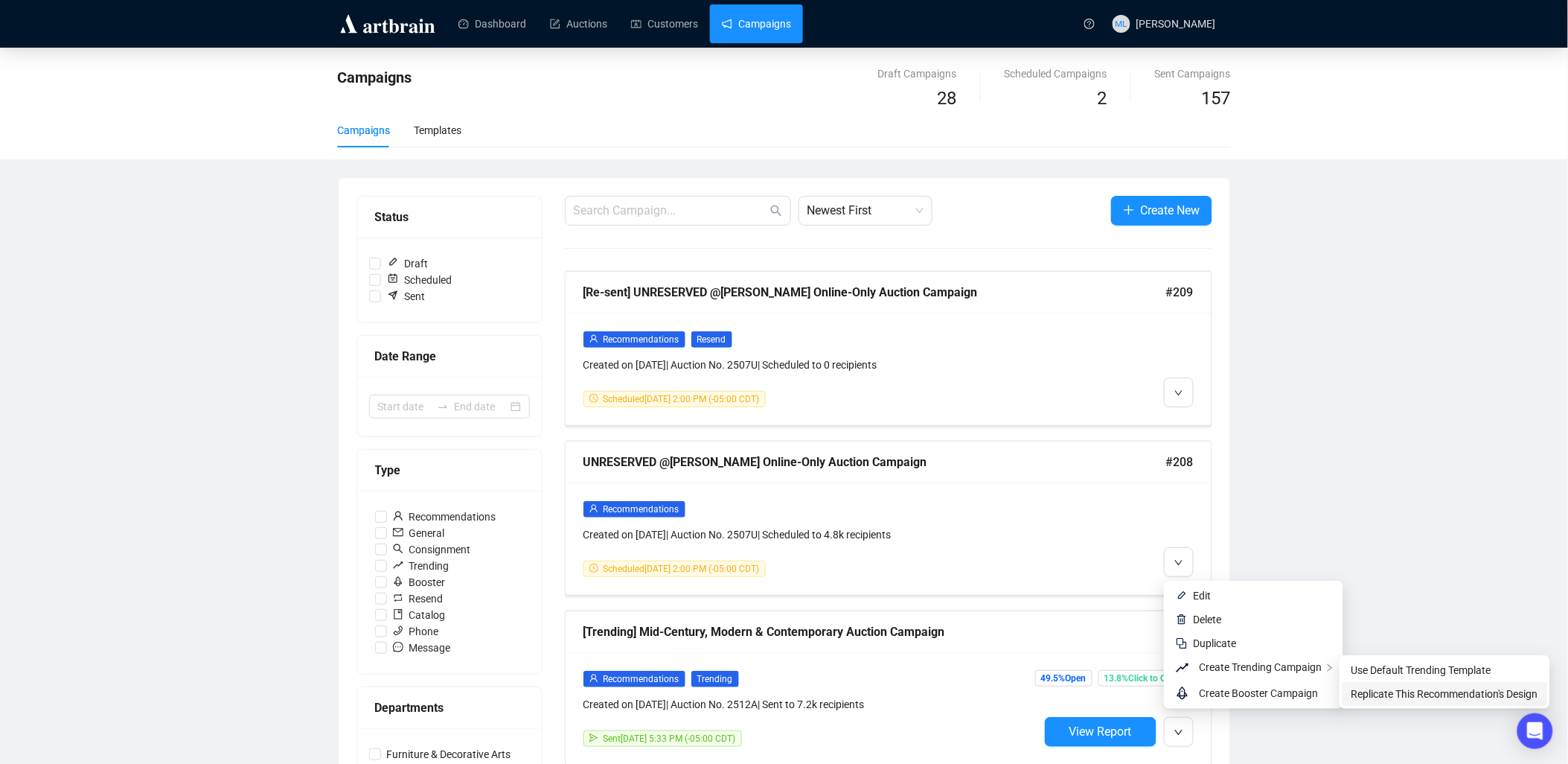 click on "Replicate This Recommendation's Design" at bounding box center [1444, 694] 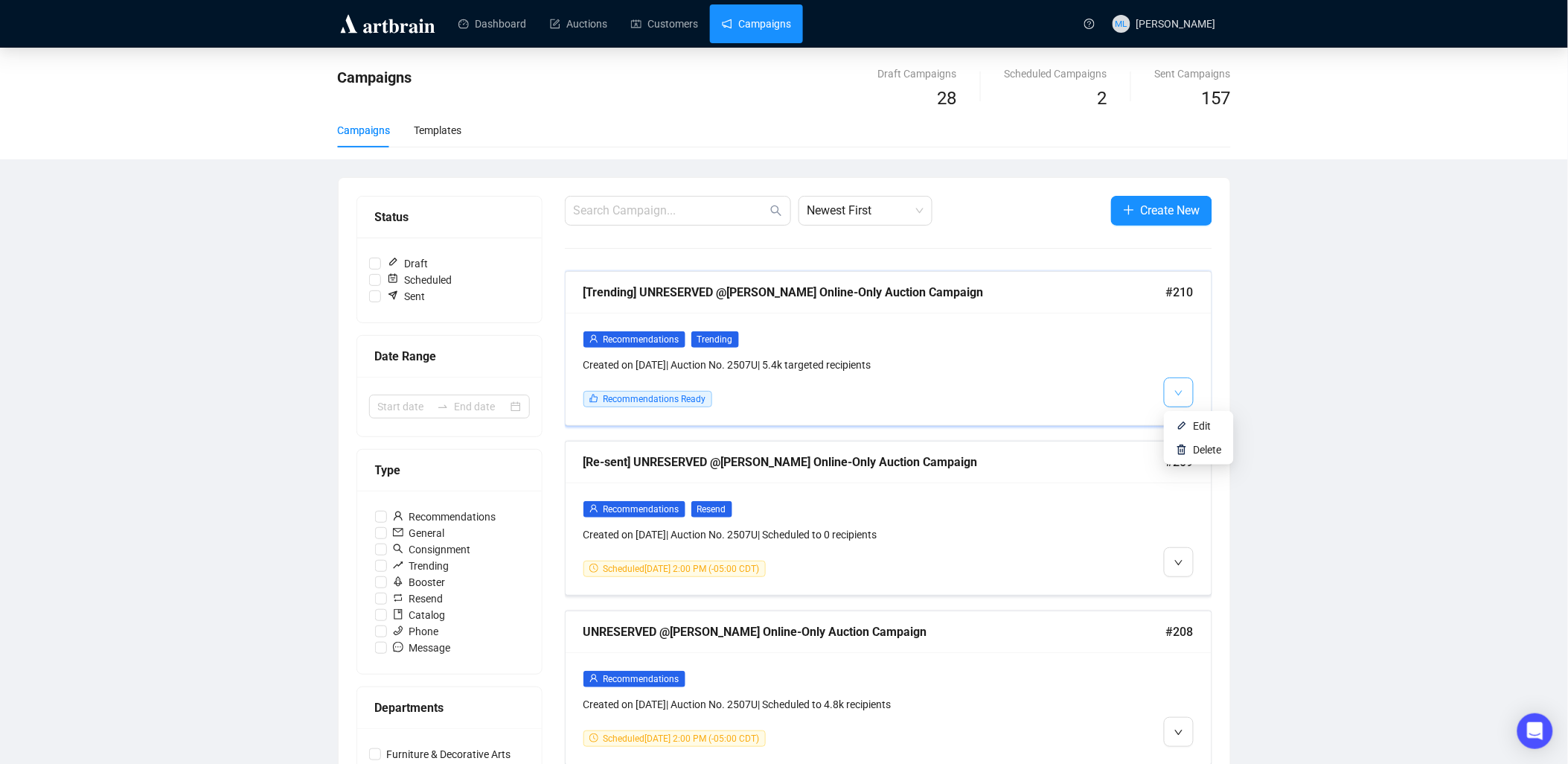 click at bounding box center [1179, 392] 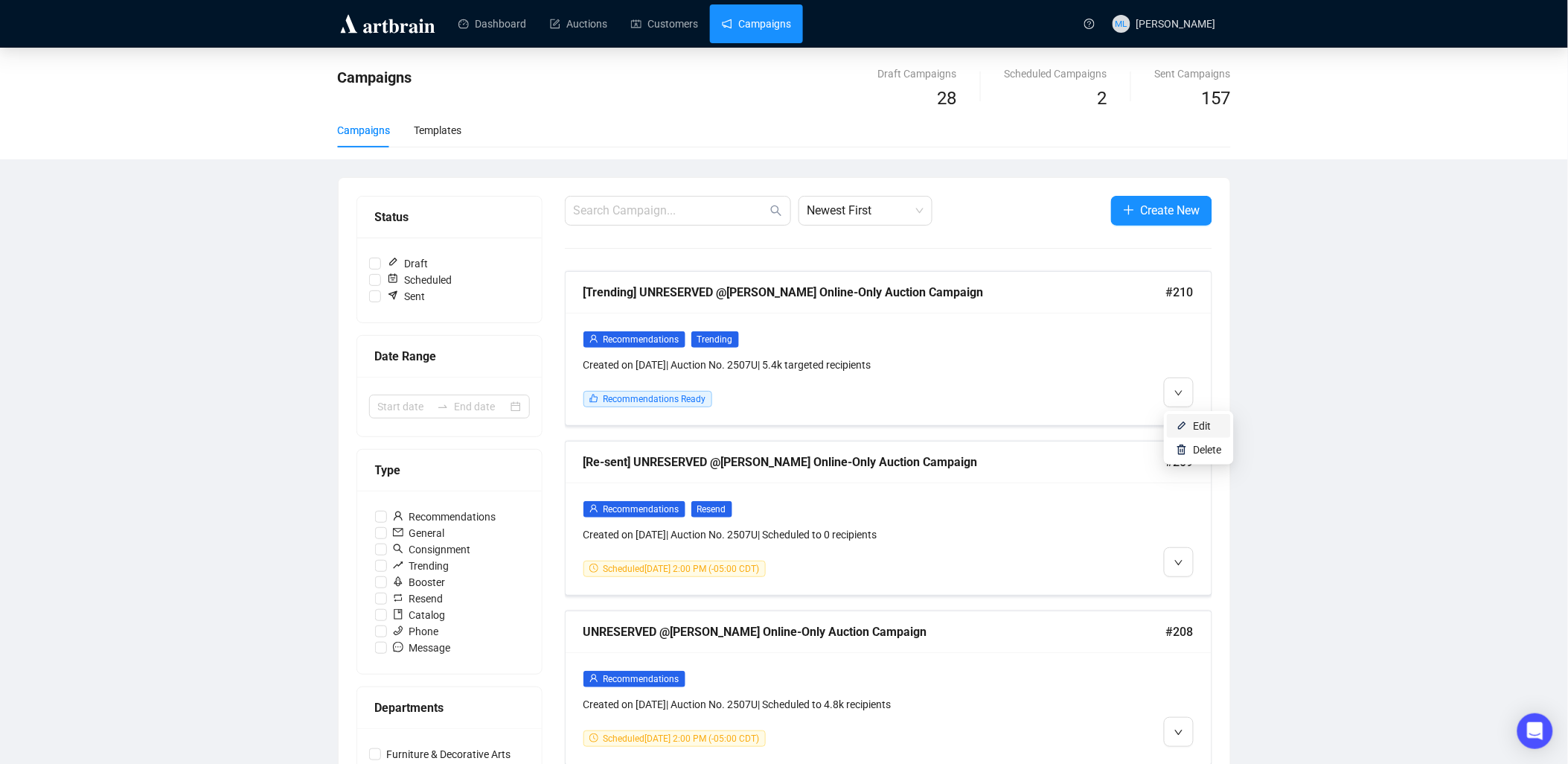 click on "Edit" at bounding box center (1199, 426) 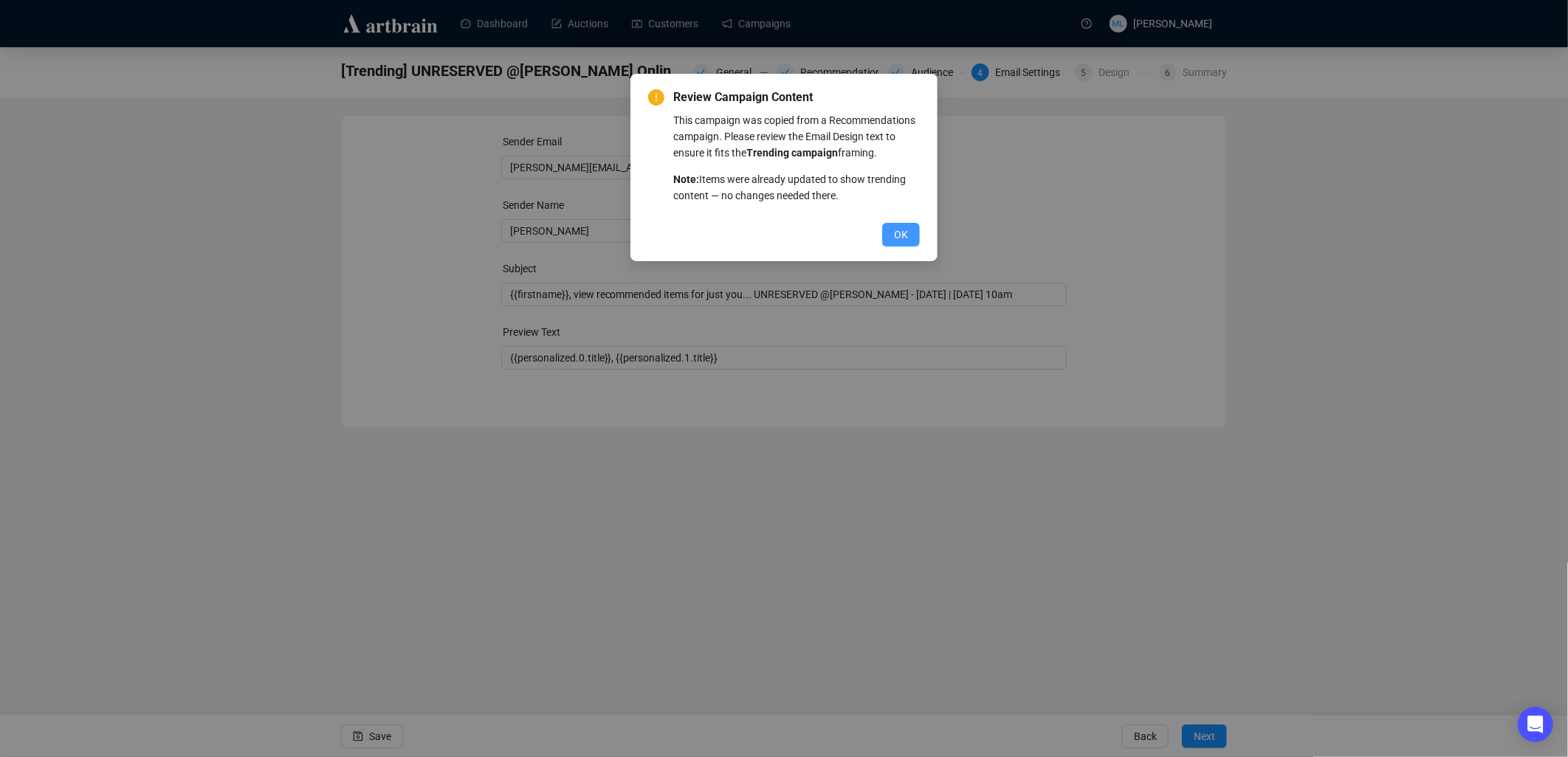 click on "OK" at bounding box center (901, 235) 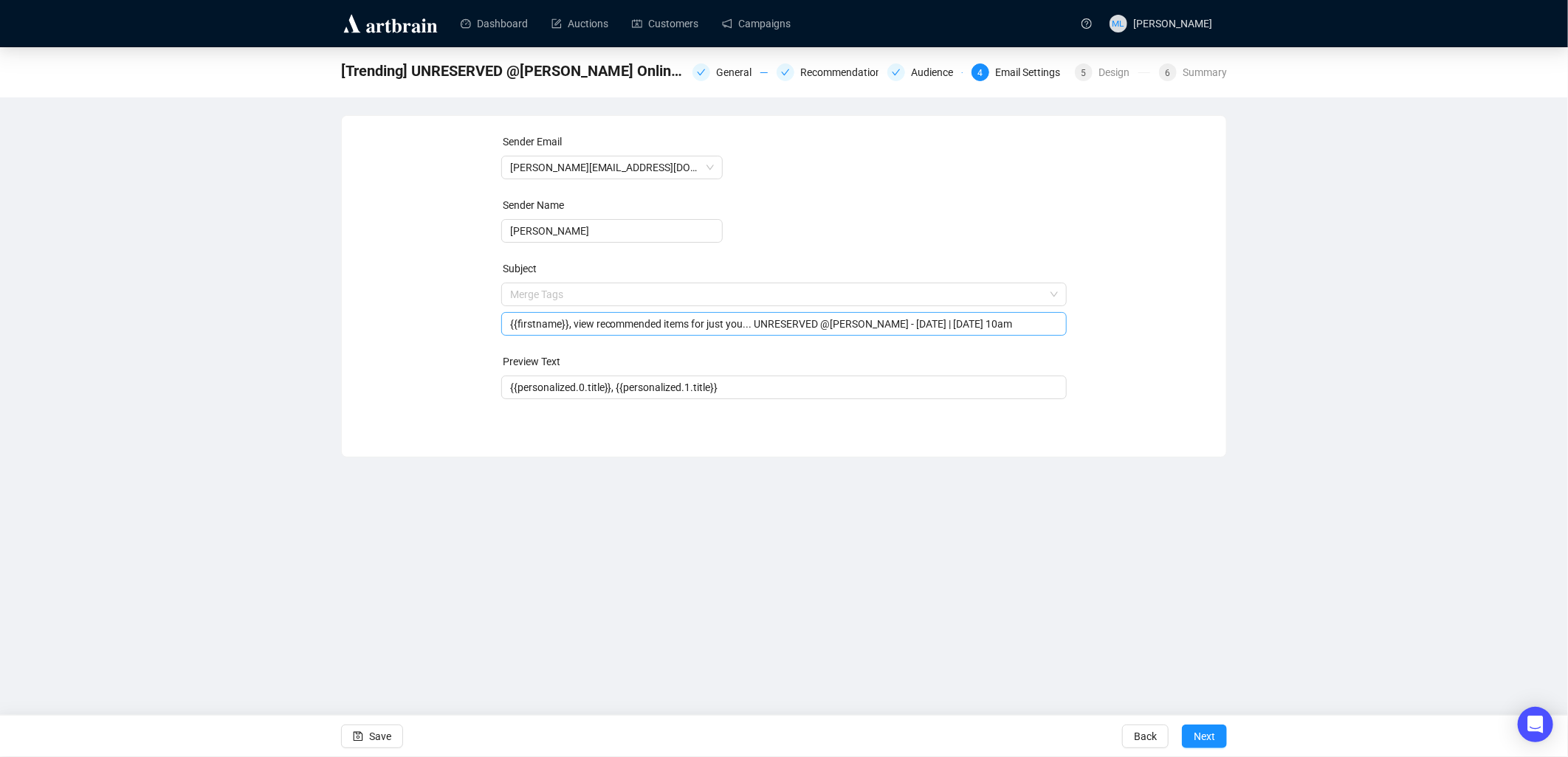 click on "Merge Tags {{firstname}}, view recommended items for just you... UNRESERVED @Neal - Thursday | Aug 7 | 10am" at bounding box center (784, 309) 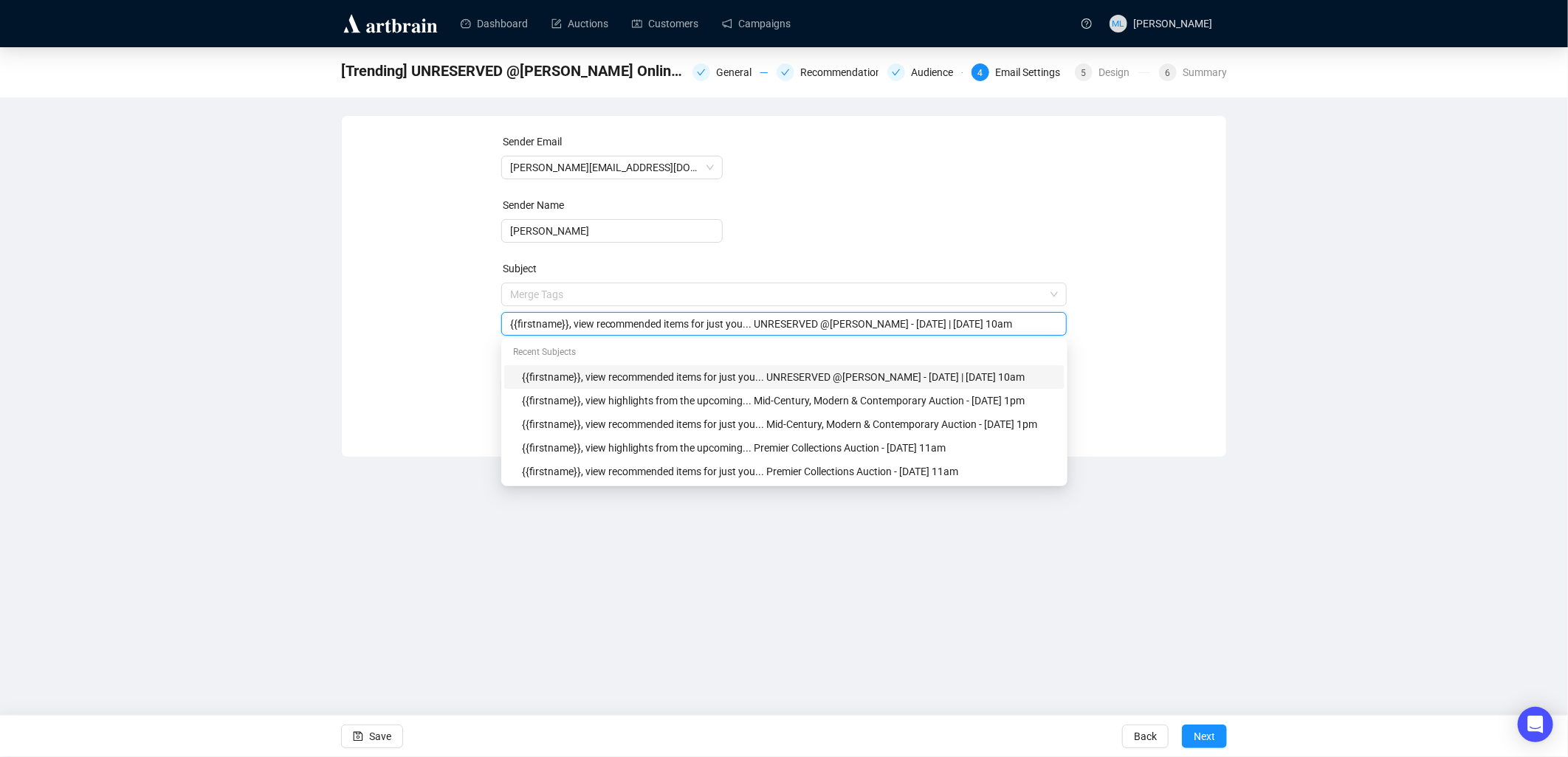 drag, startPoint x: 754, startPoint y: 326, endPoint x: 979, endPoint y: 318, distance: 225.14218 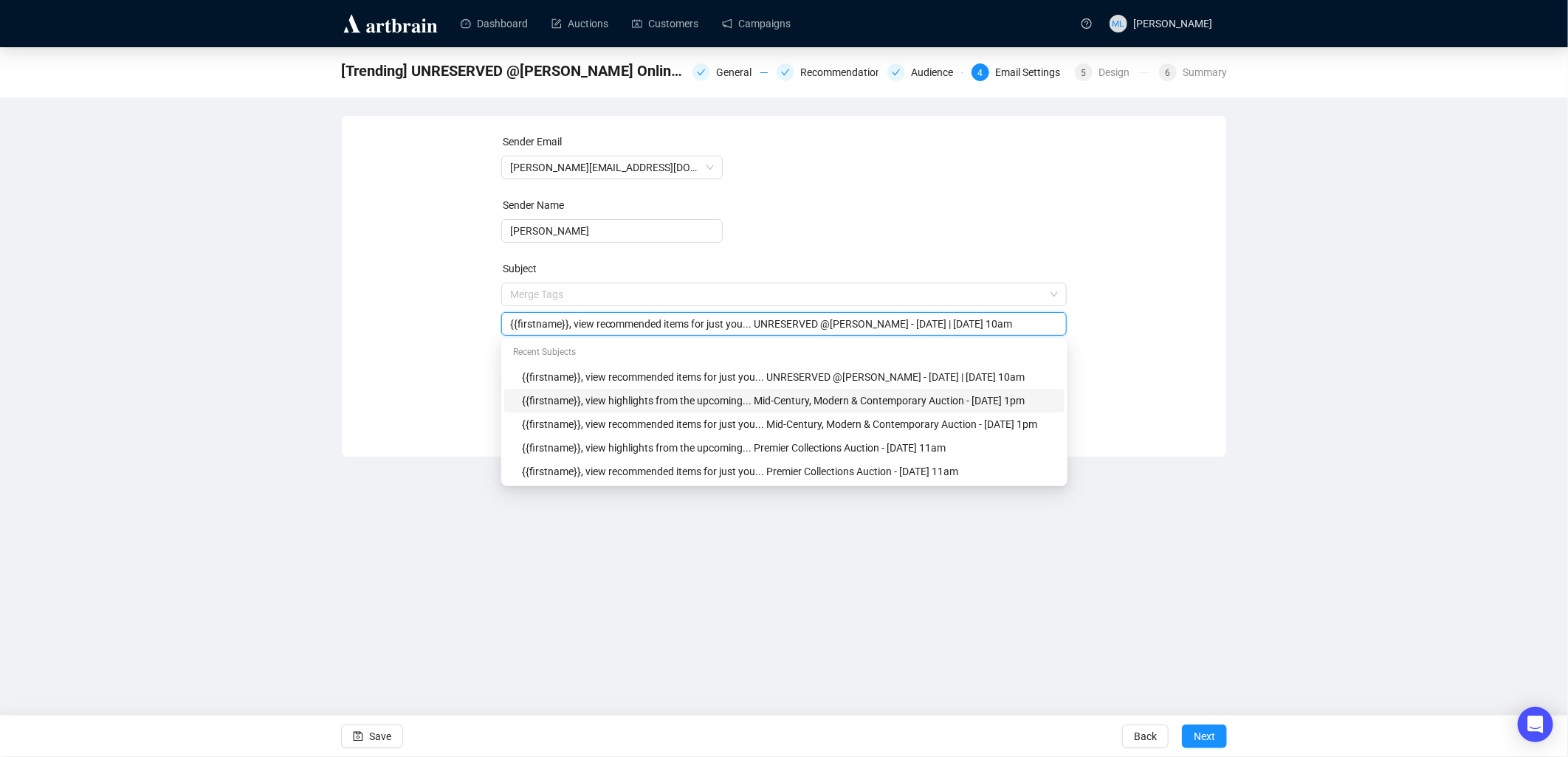 click on "{{firstname}}, view highlights from the upcoming... Mid-Century, Modern & Contemporary Auction - [DATE] 1pm" at bounding box center [788, 401] 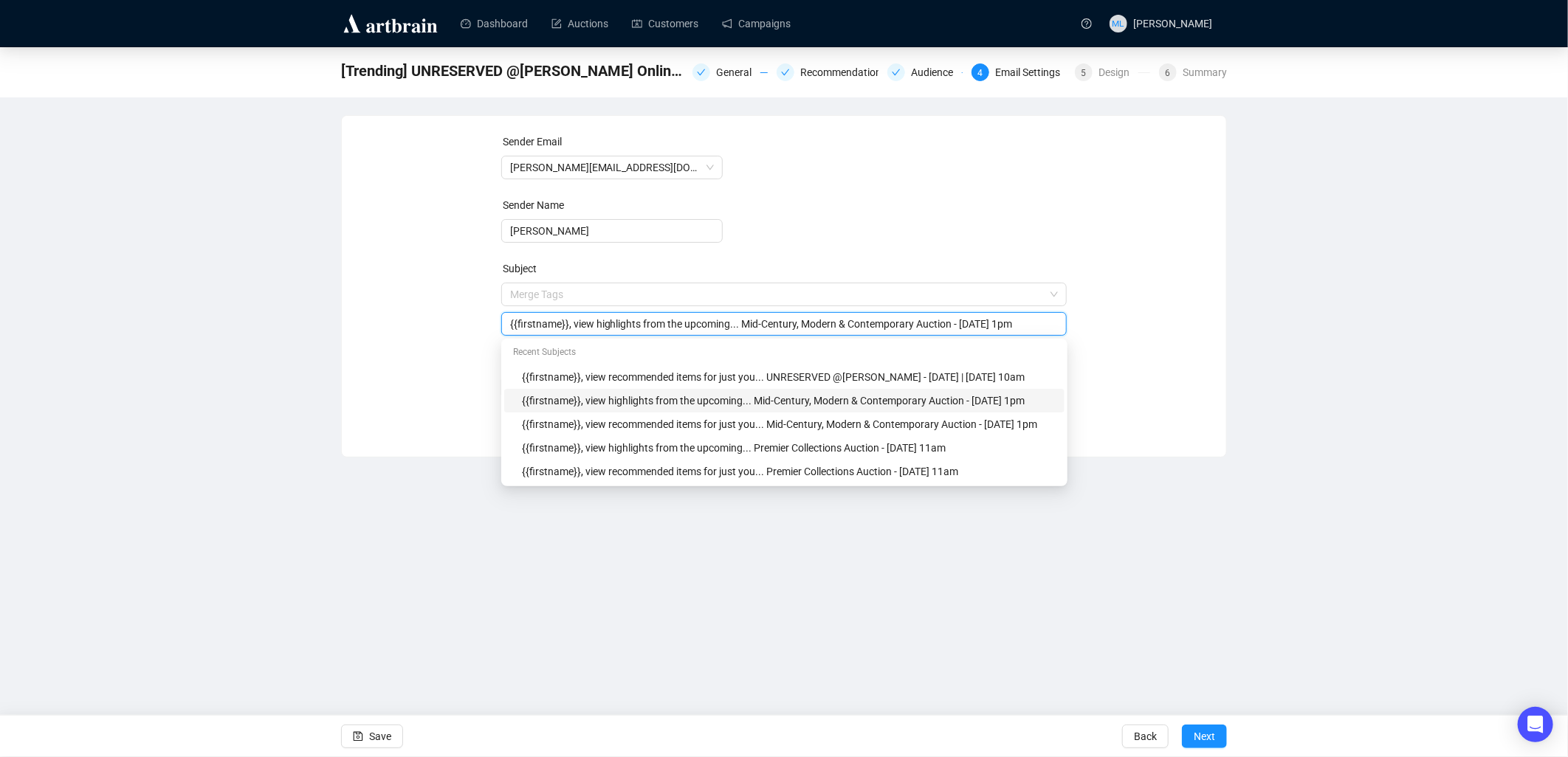 drag, startPoint x: 742, startPoint y: 325, endPoint x: 1157, endPoint y: 325, distance: 415 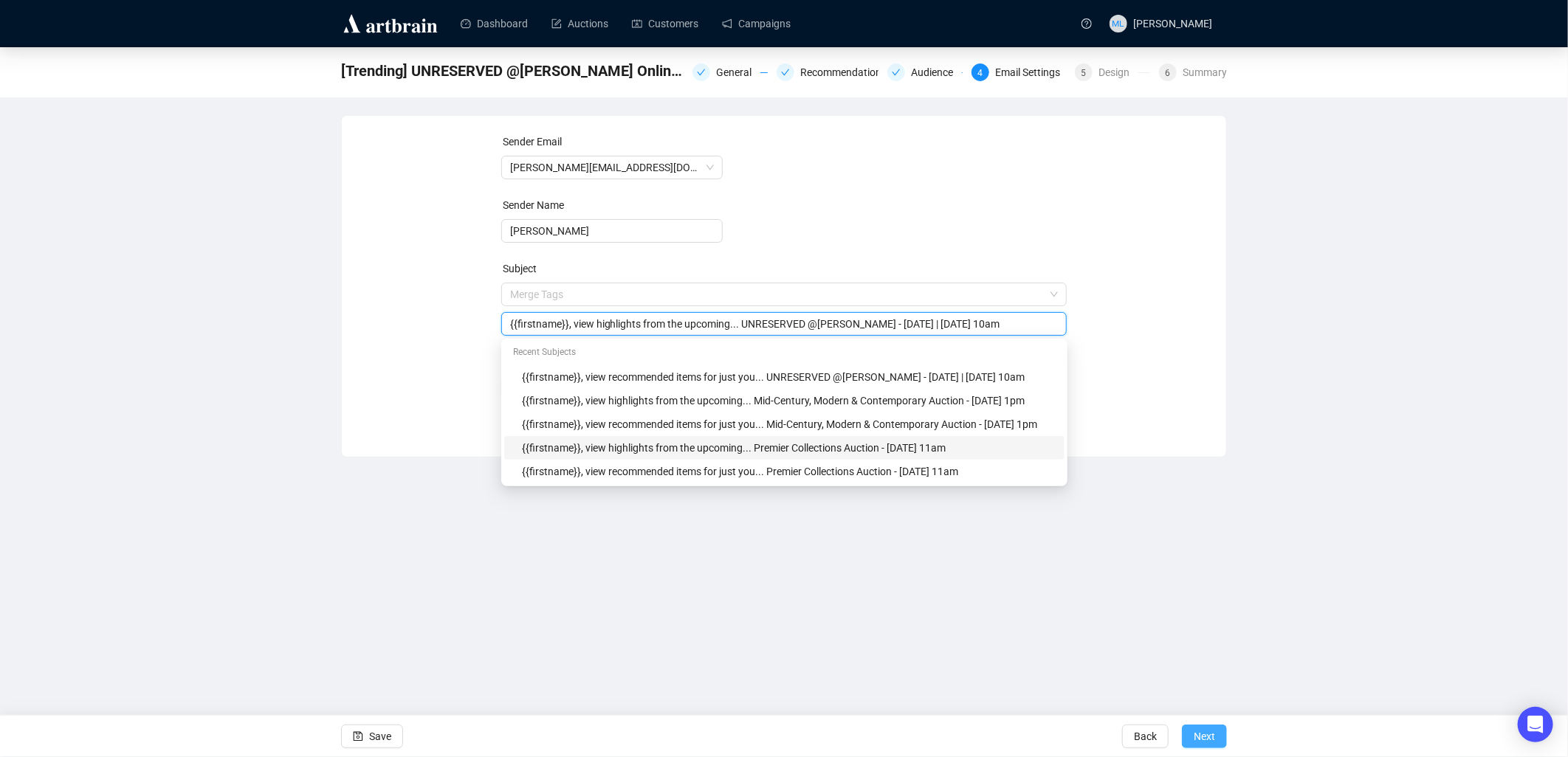 type on "{{firstname}}, view highlights from the upcoming... UNRESERVED @Neal - Thursday | Aug 7 | 10am" 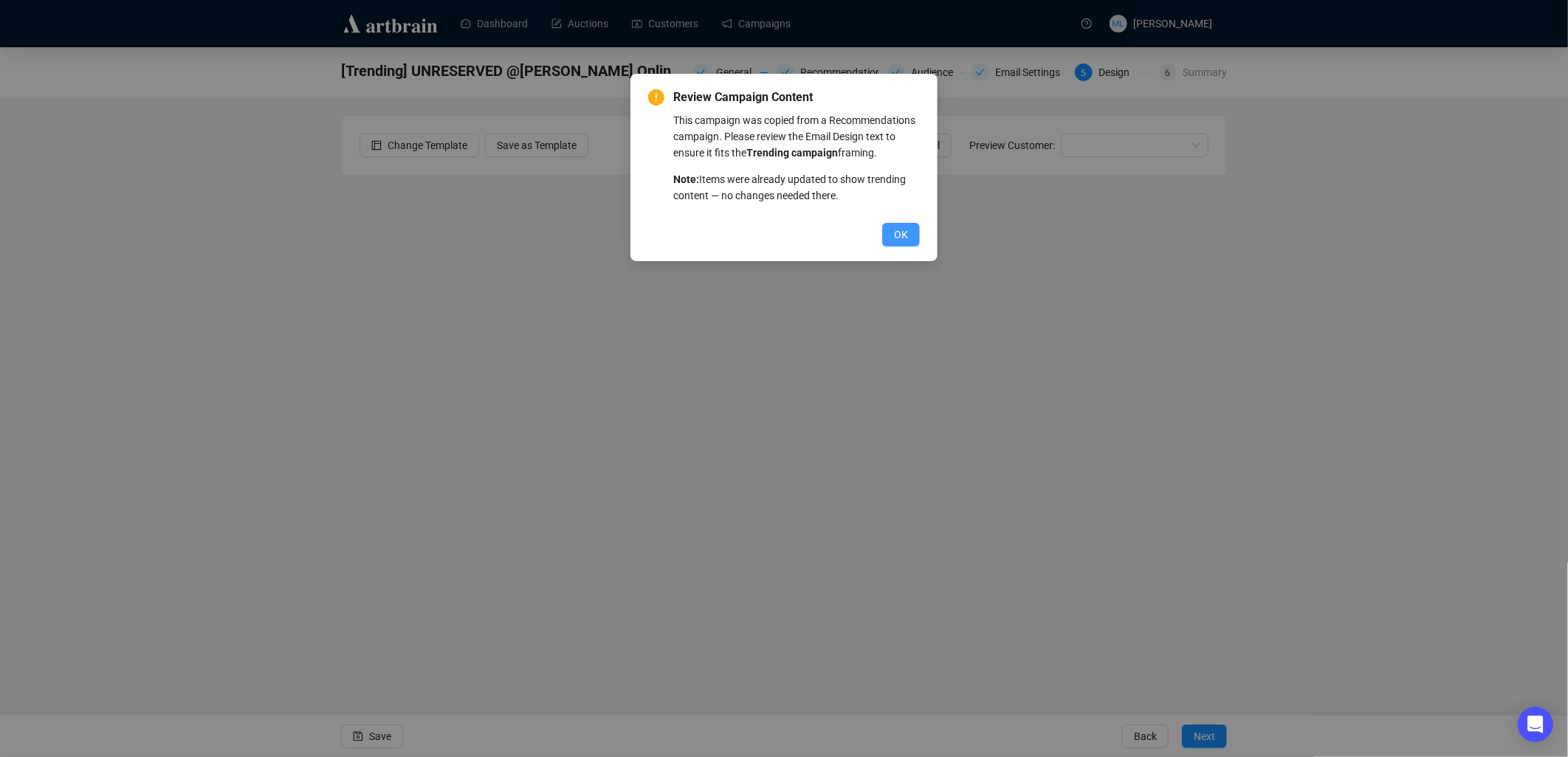 click on "OK" at bounding box center (901, 235) 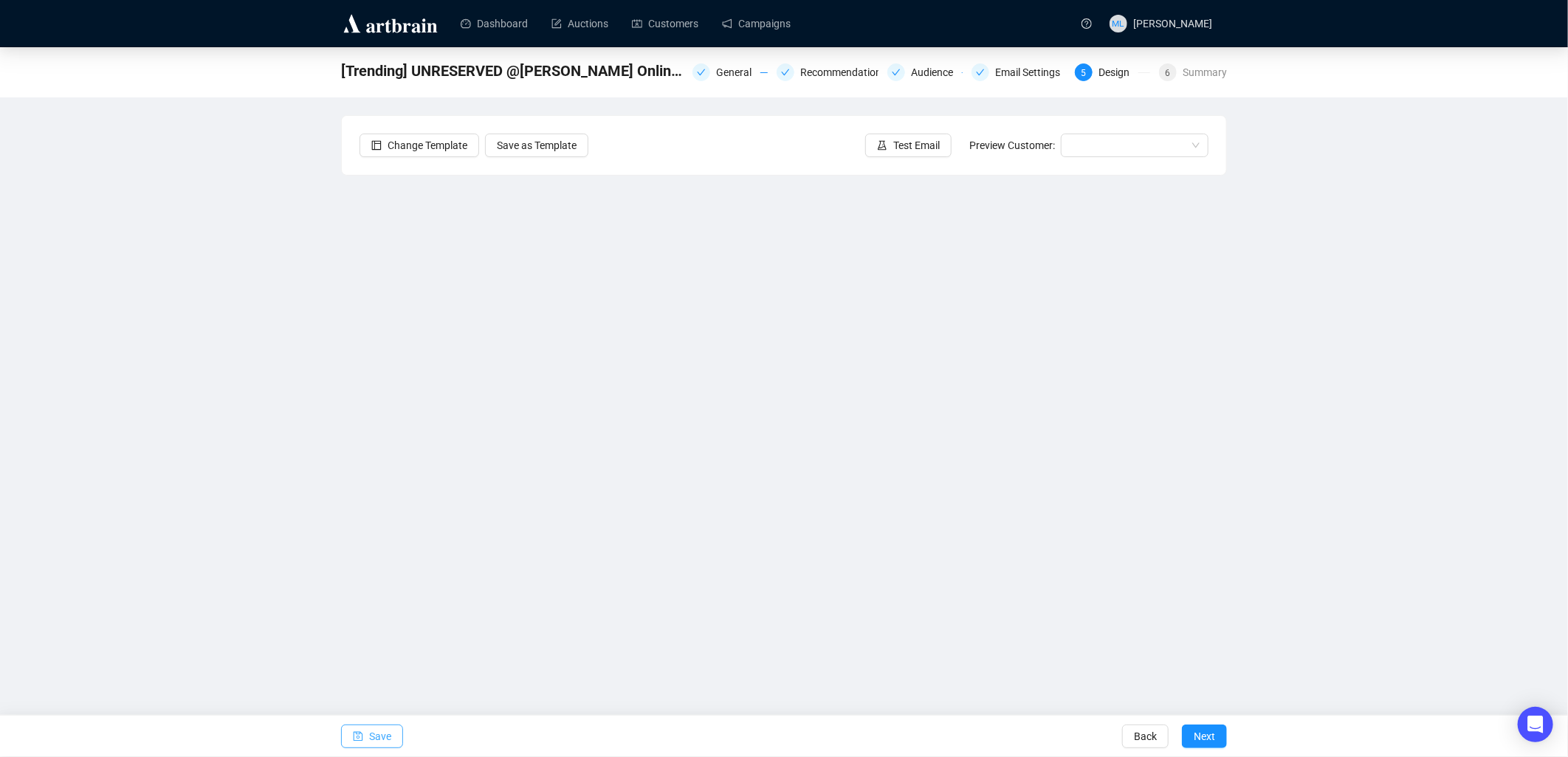 click on "Save" at bounding box center [380, 736] 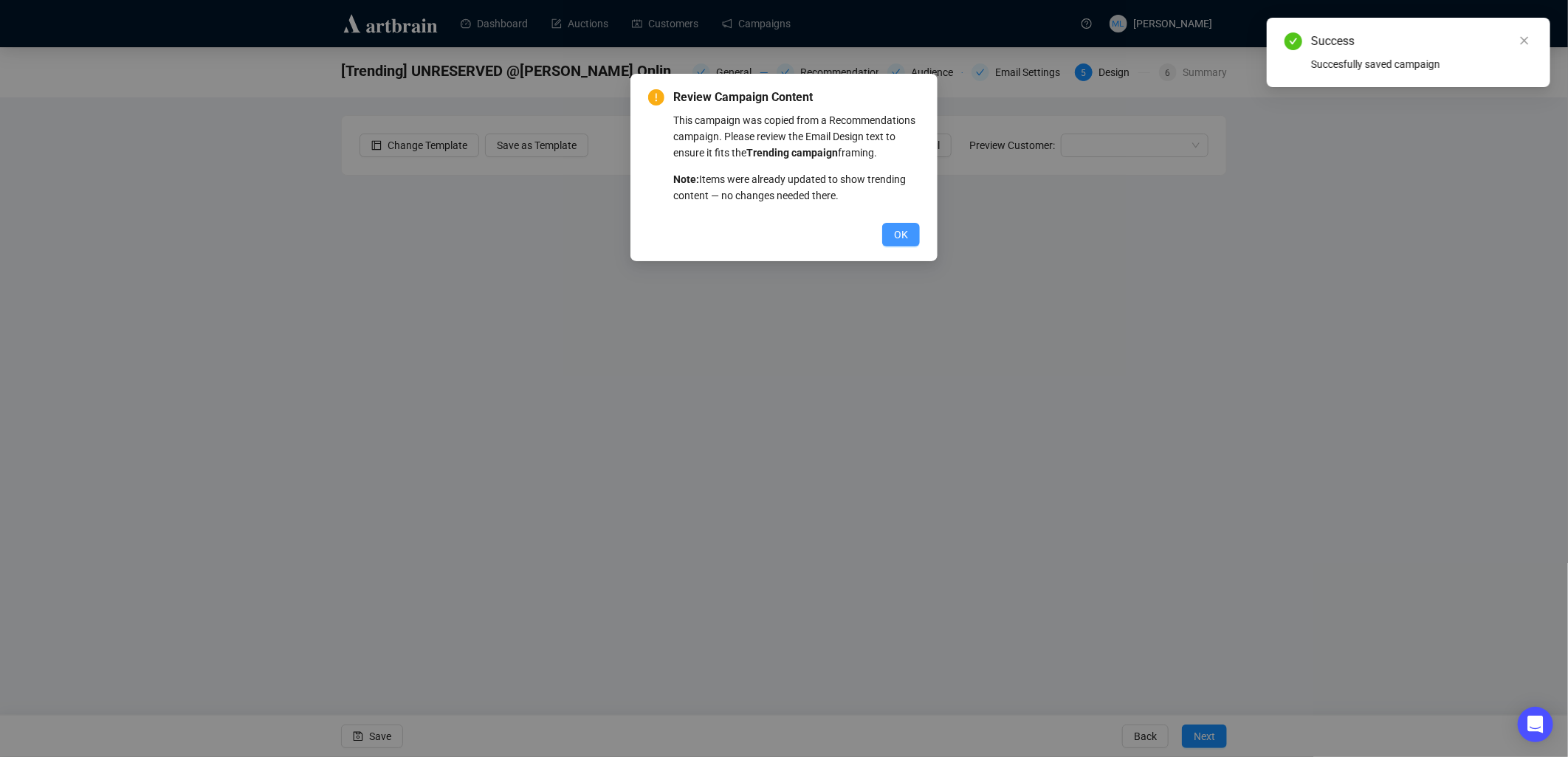 click on "OK" at bounding box center (901, 235) 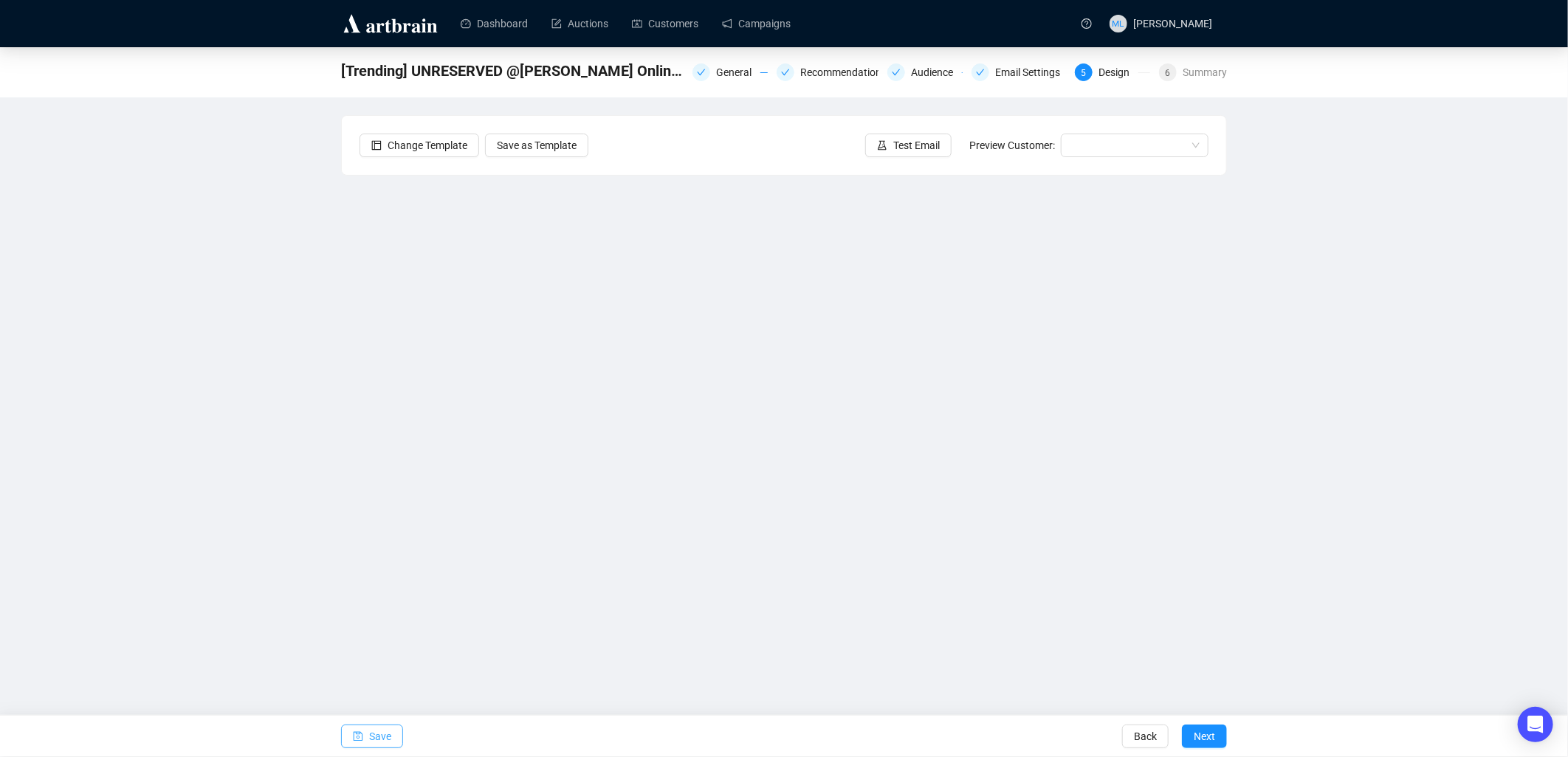 click 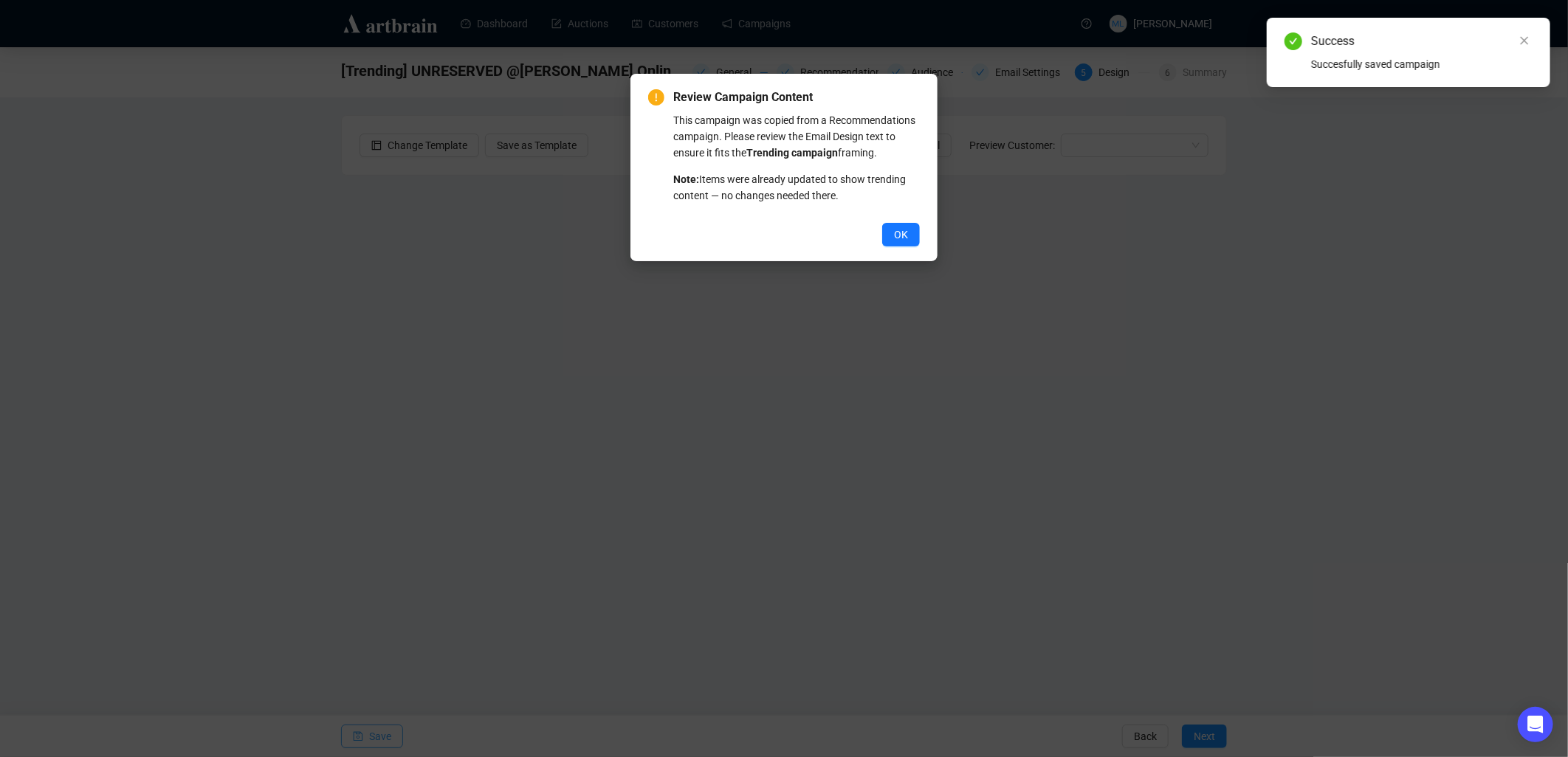 click on "OK" at bounding box center [901, 235] 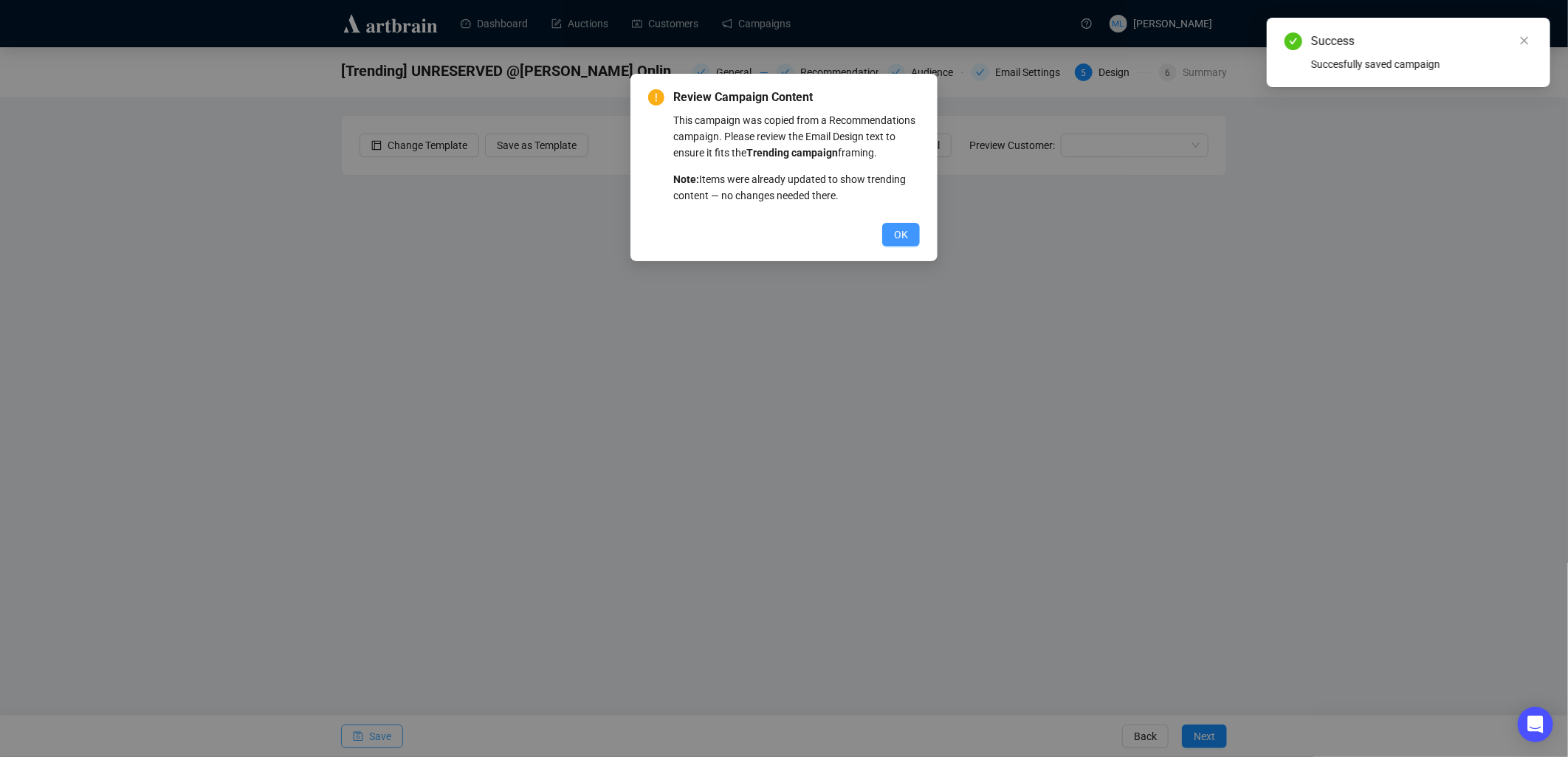 click on "OK" at bounding box center [901, 235] 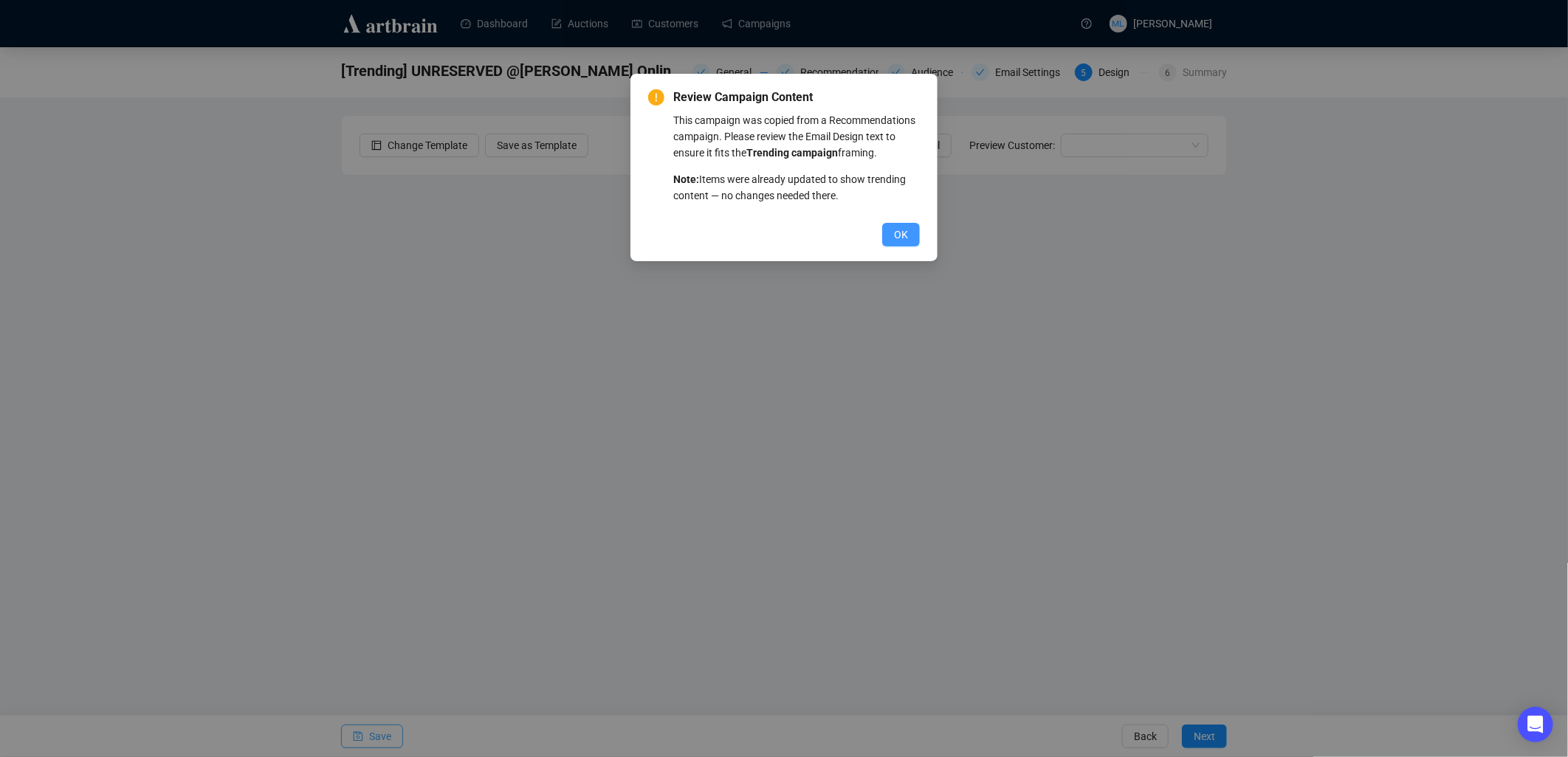 click on "OK" at bounding box center (901, 235) 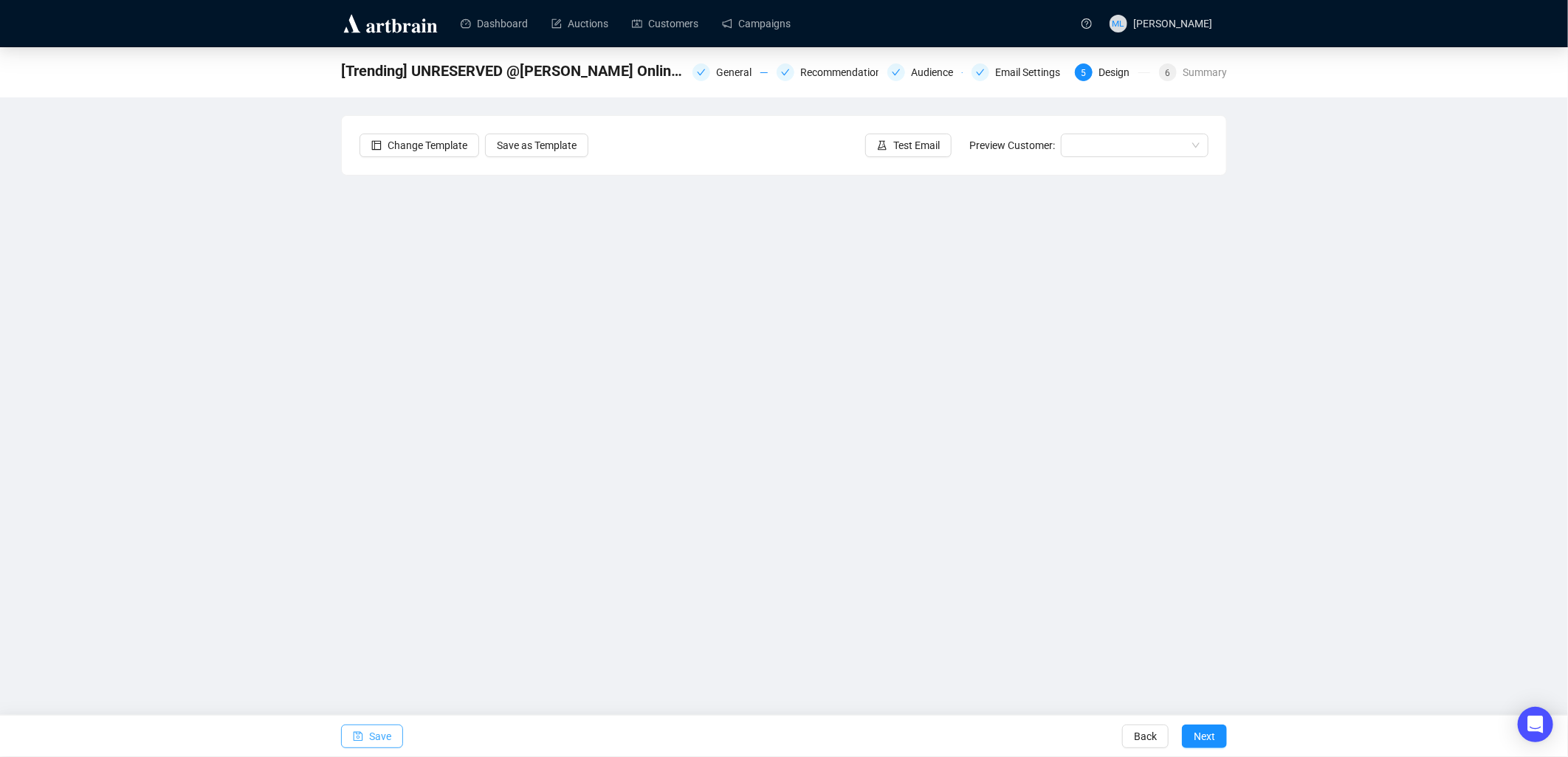 click on "Save" at bounding box center (372, 736) 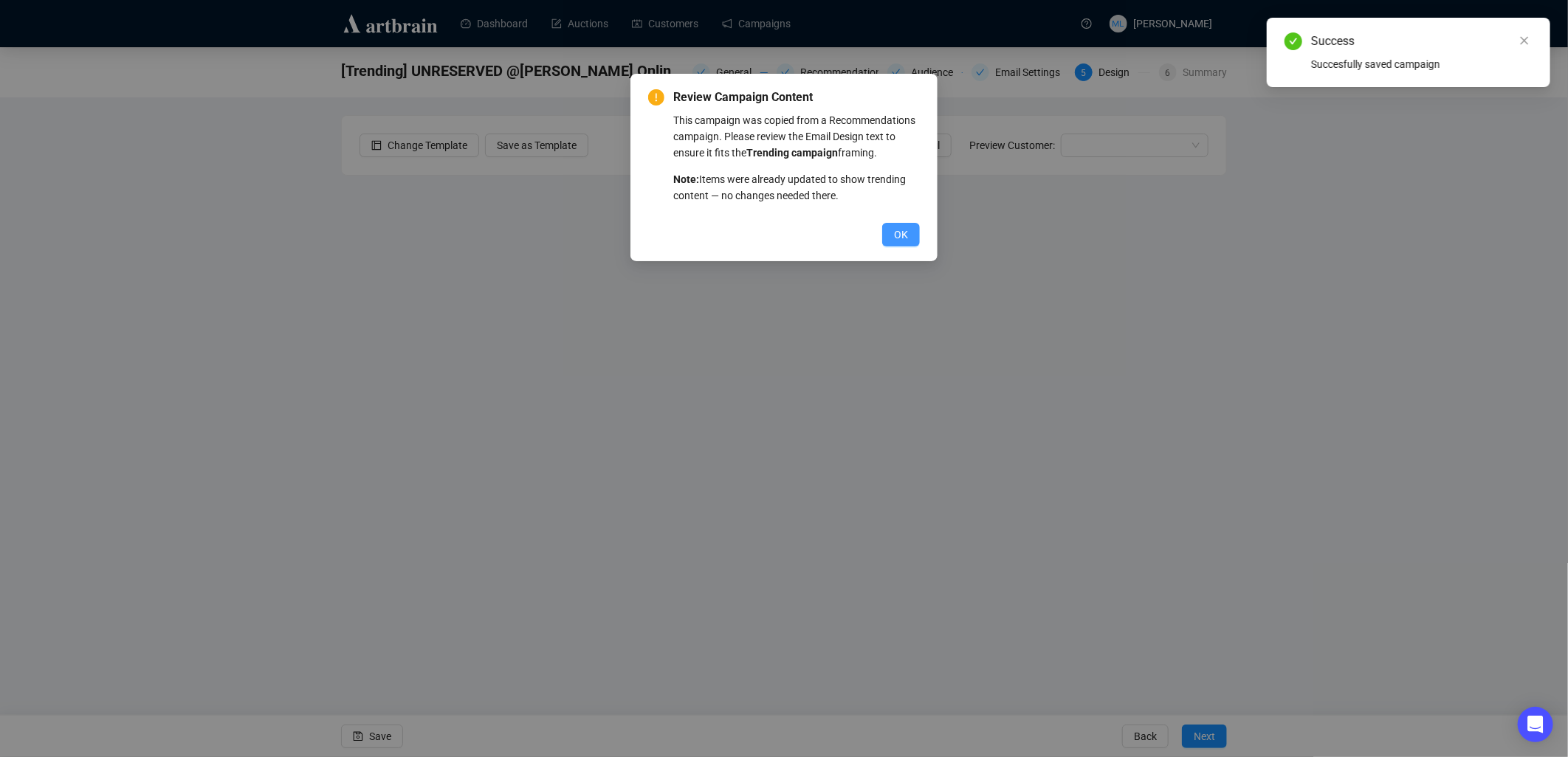 click on "OK" at bounding box center [901, 235] 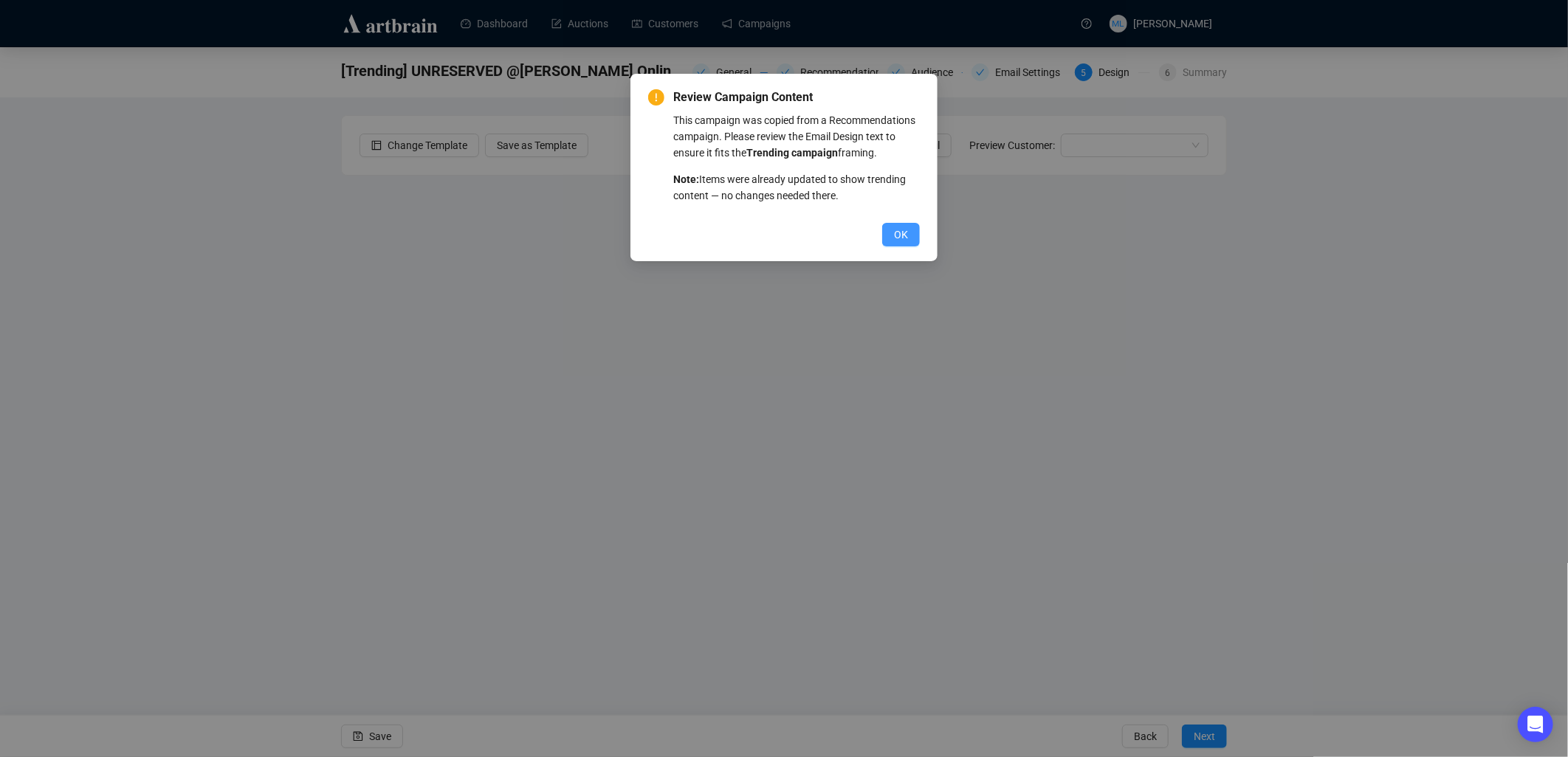 click on "OK" at bounding box center (901, 235) 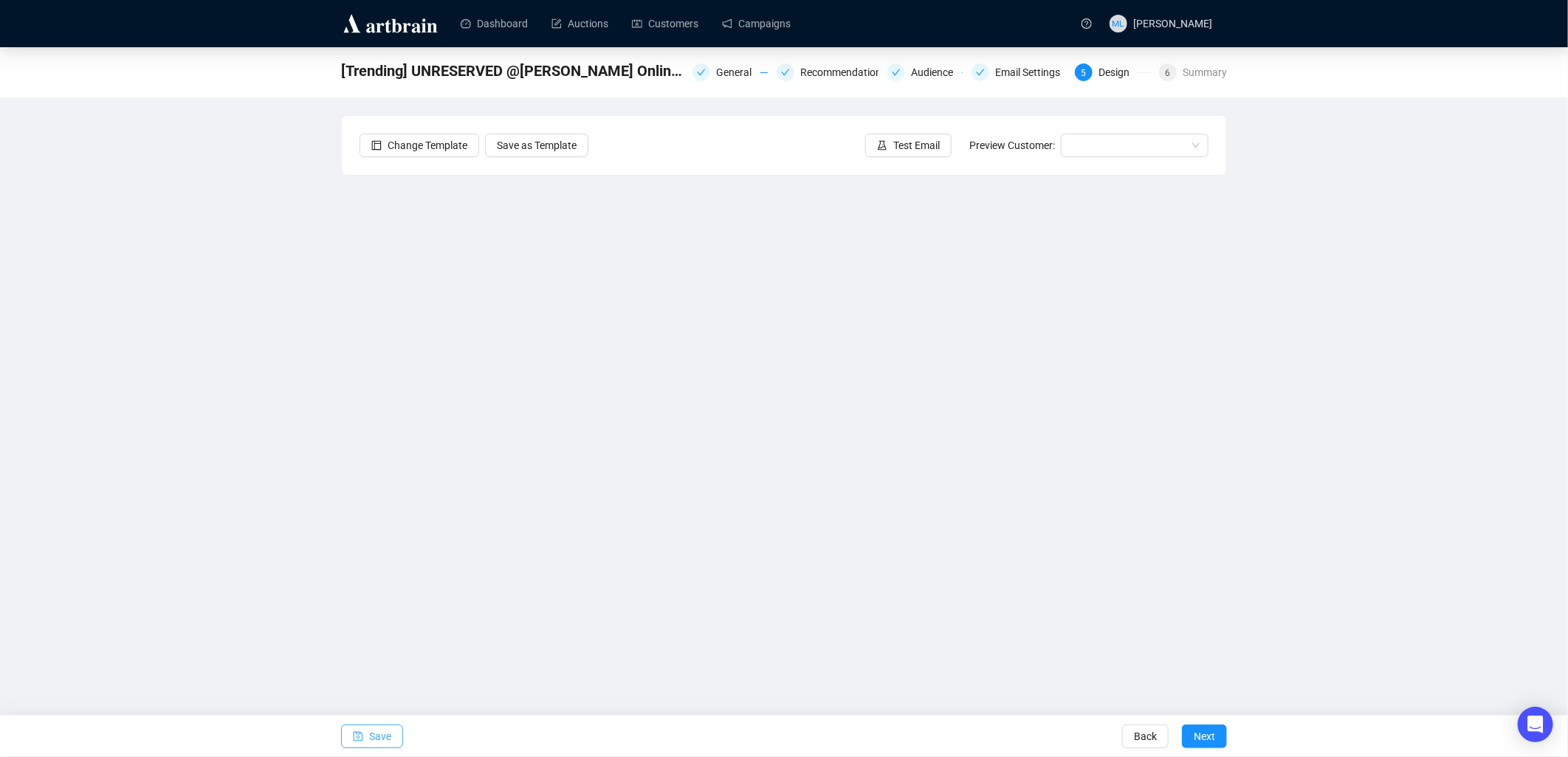 click on "Save" at bounding box center [380, 736] 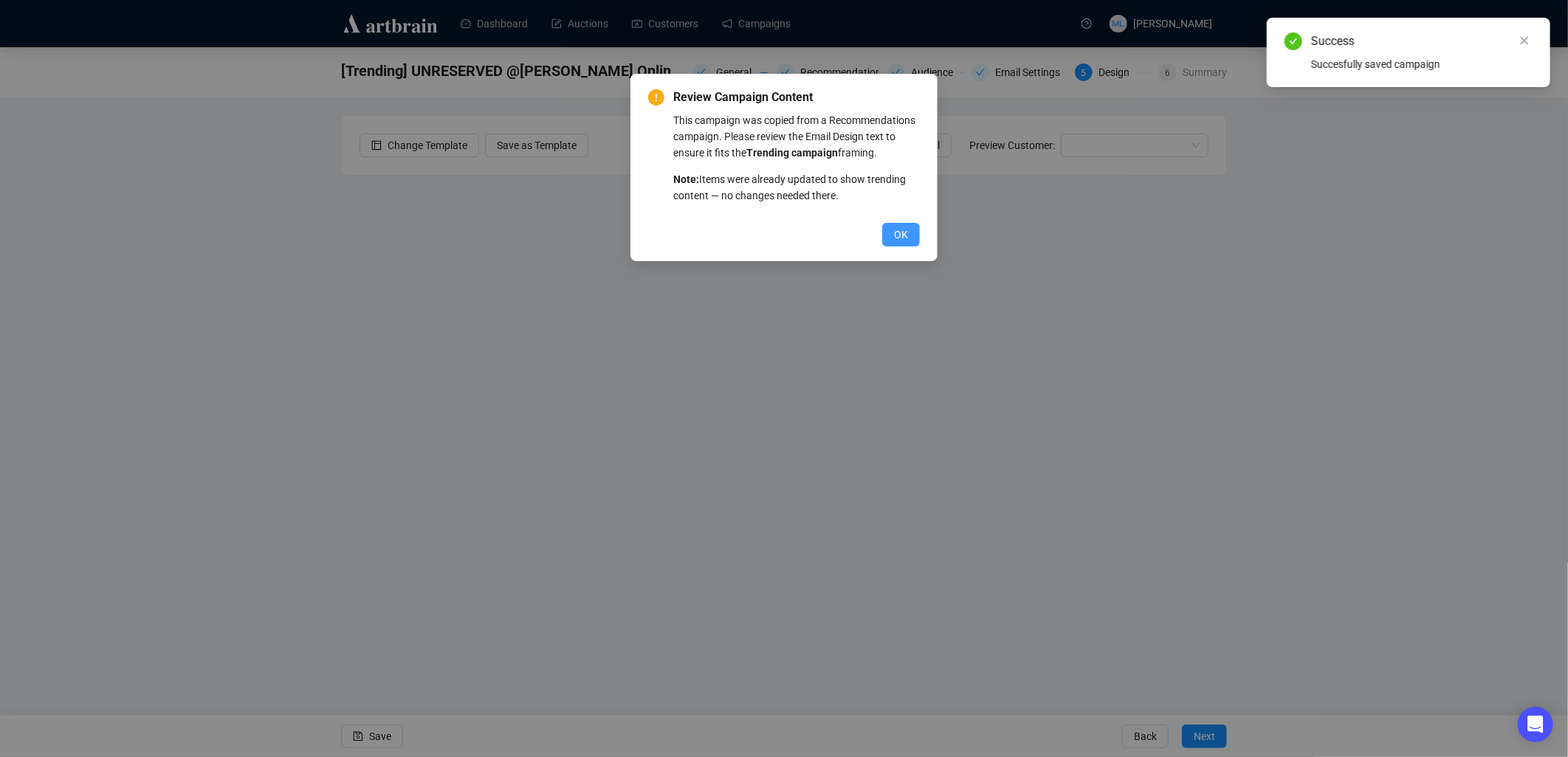 click on "OK" at bounding box center [901, 235] 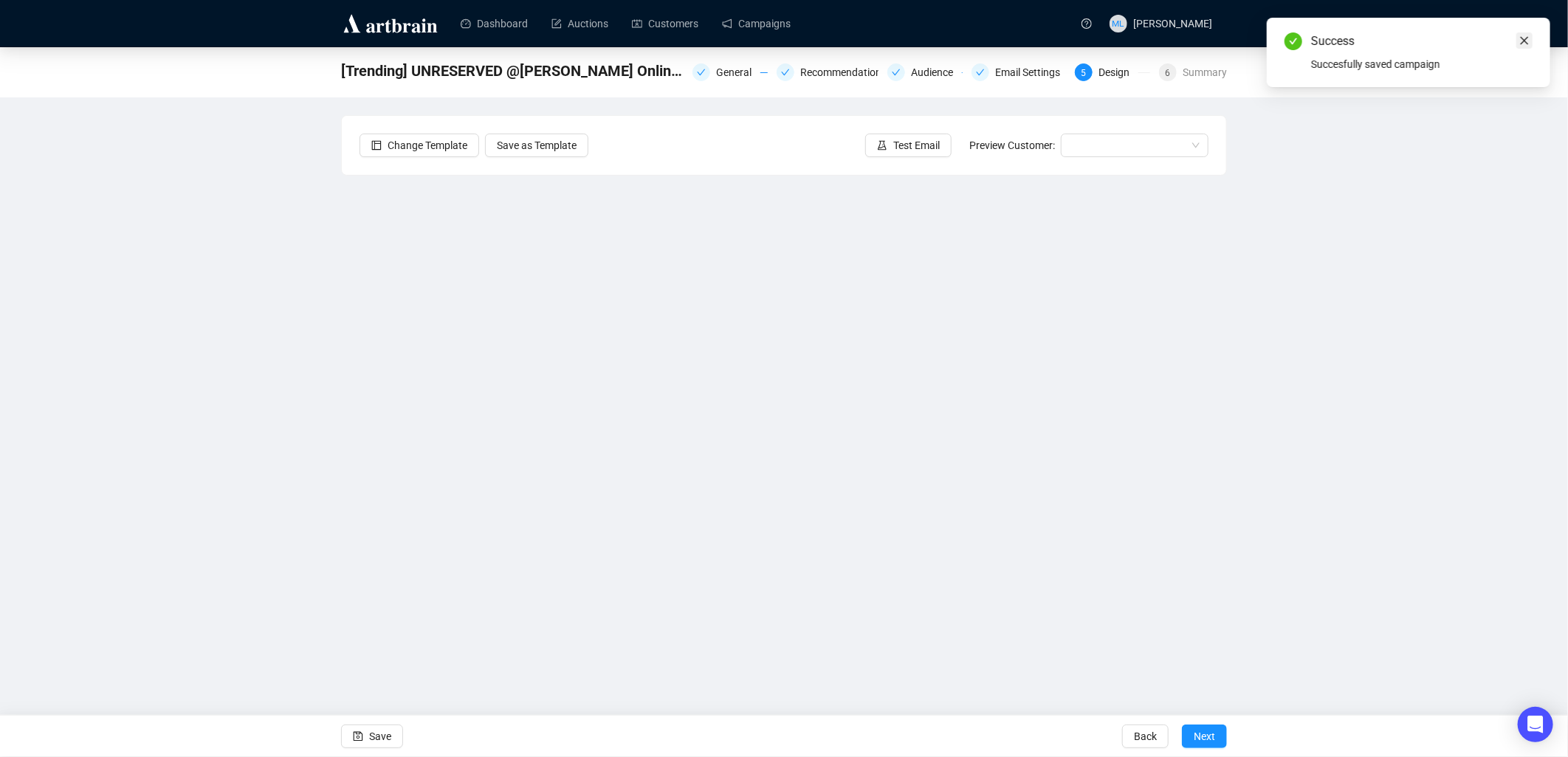 click 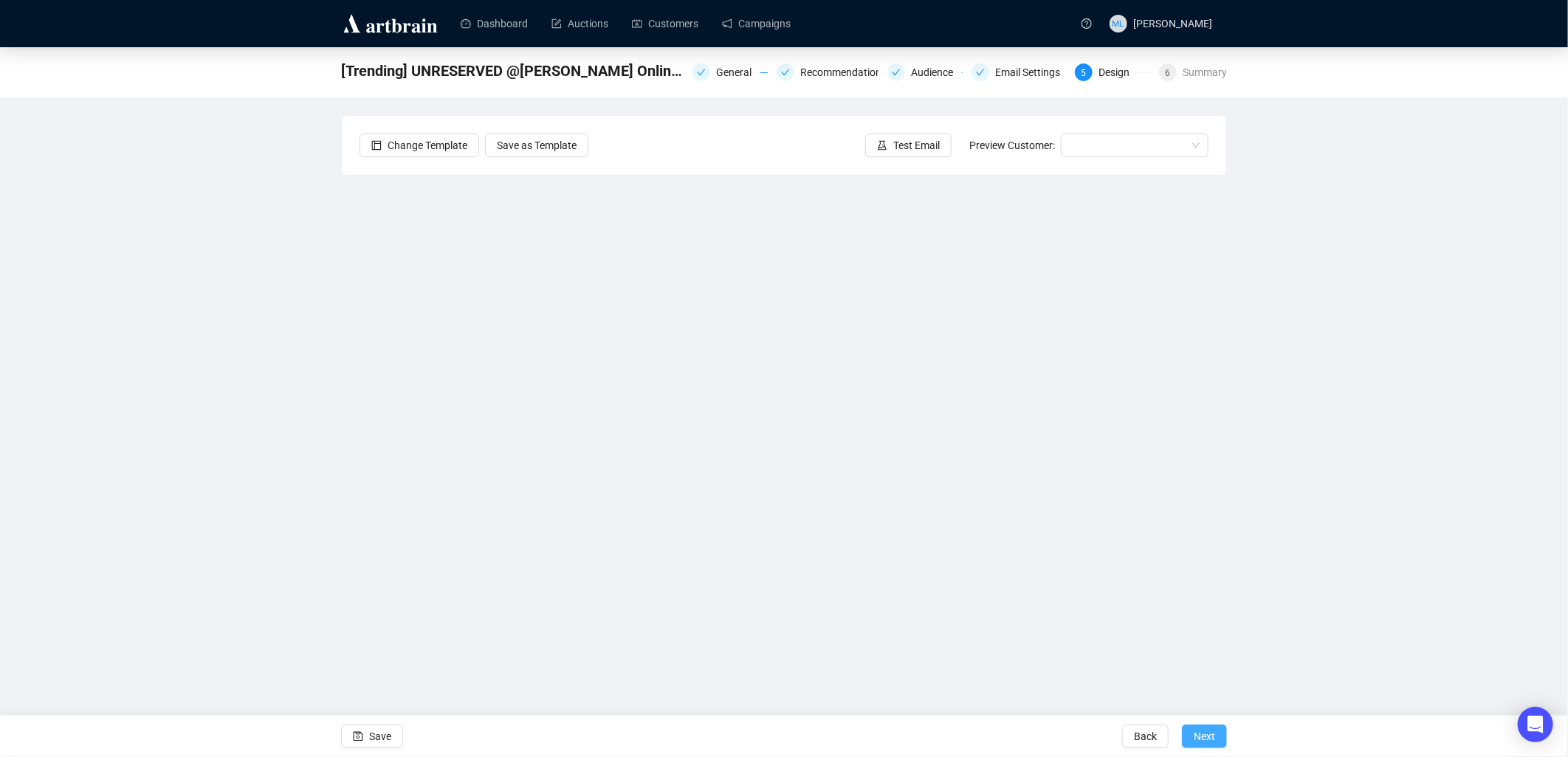 click on "Next" at bounding box center [1204, 736] 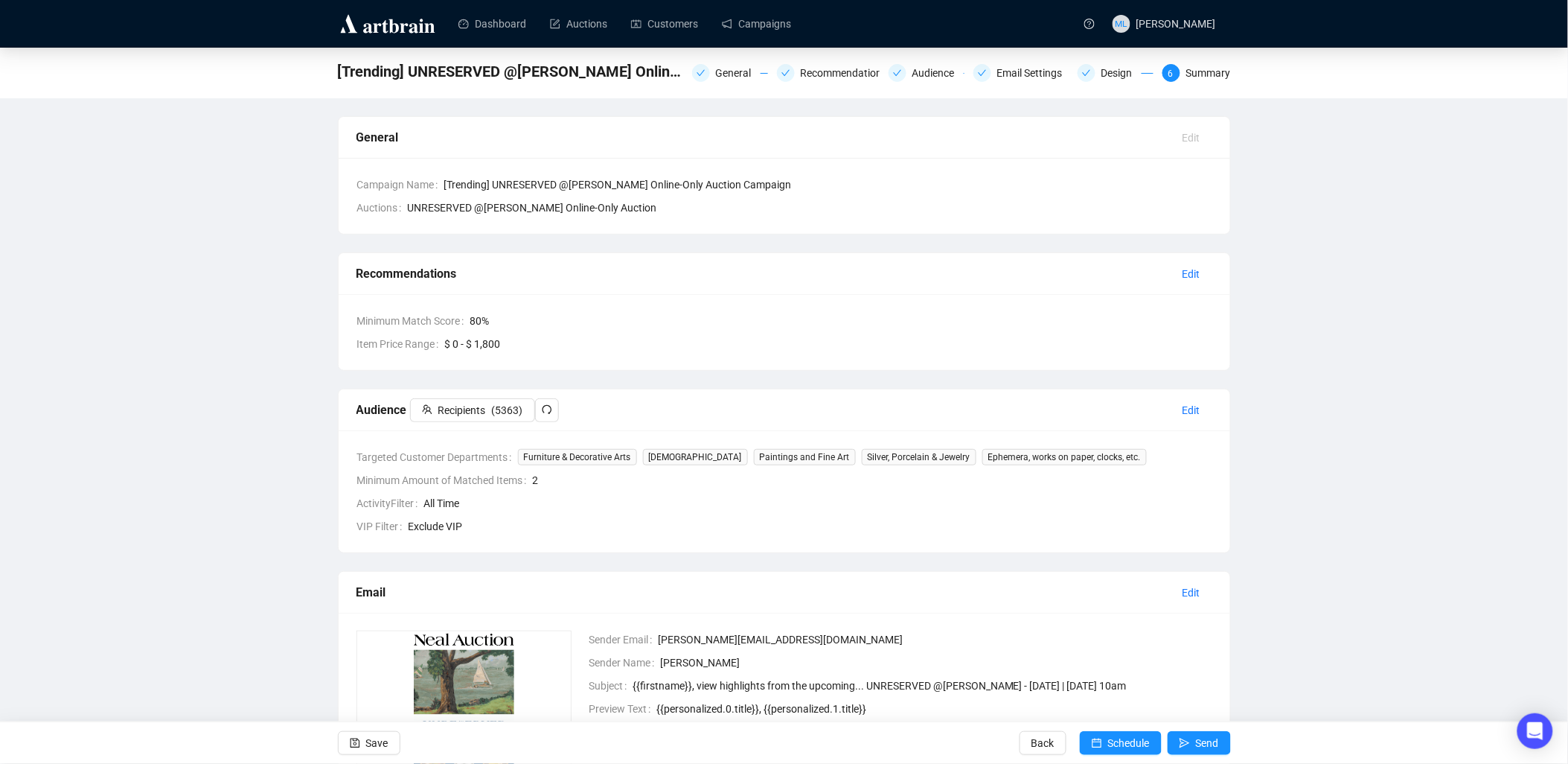 scroll, scrollTop: 83, scrollLeft: 0, axis: vertical 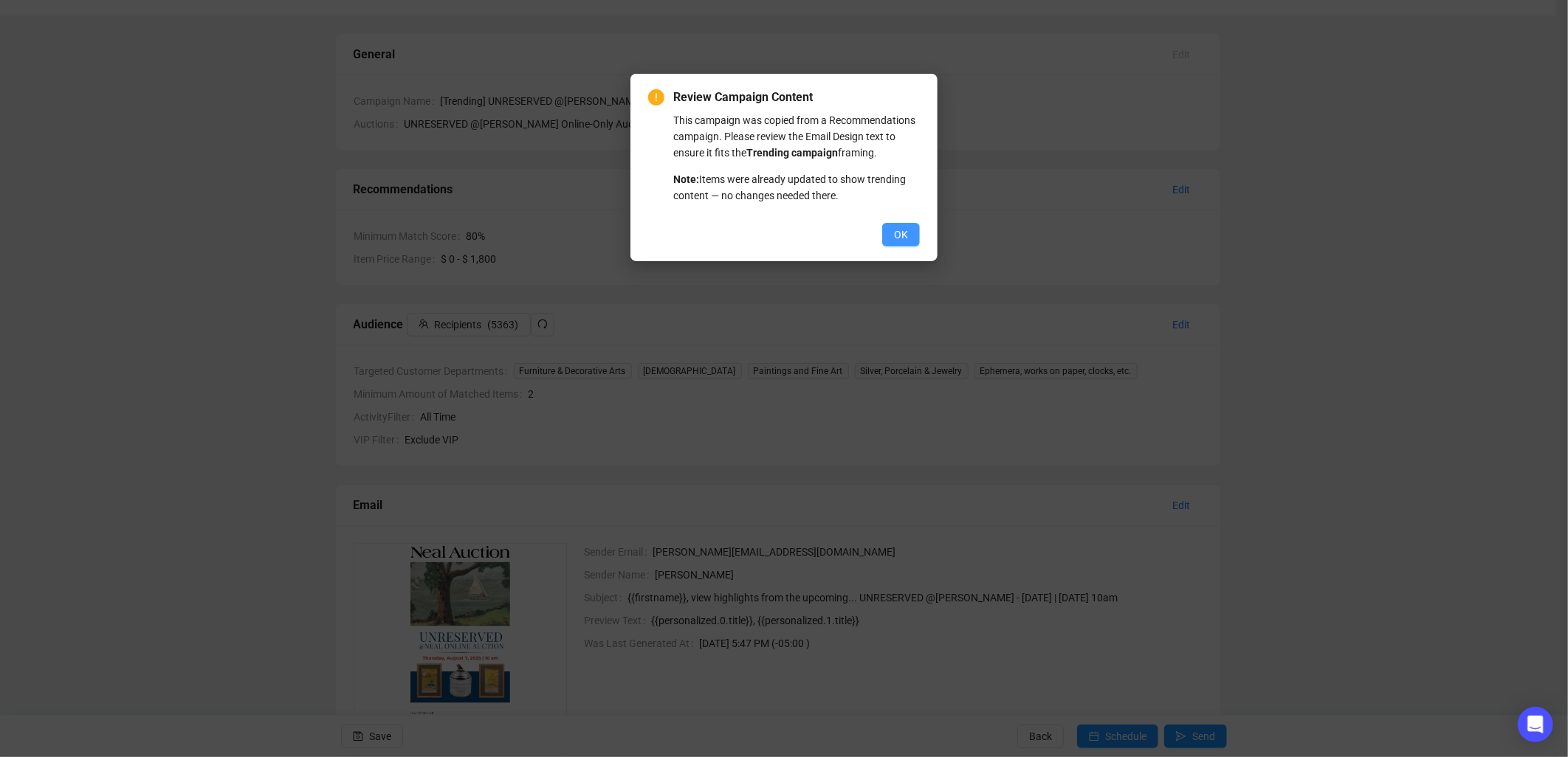 click on "OK" at bounding box center (901, 235) 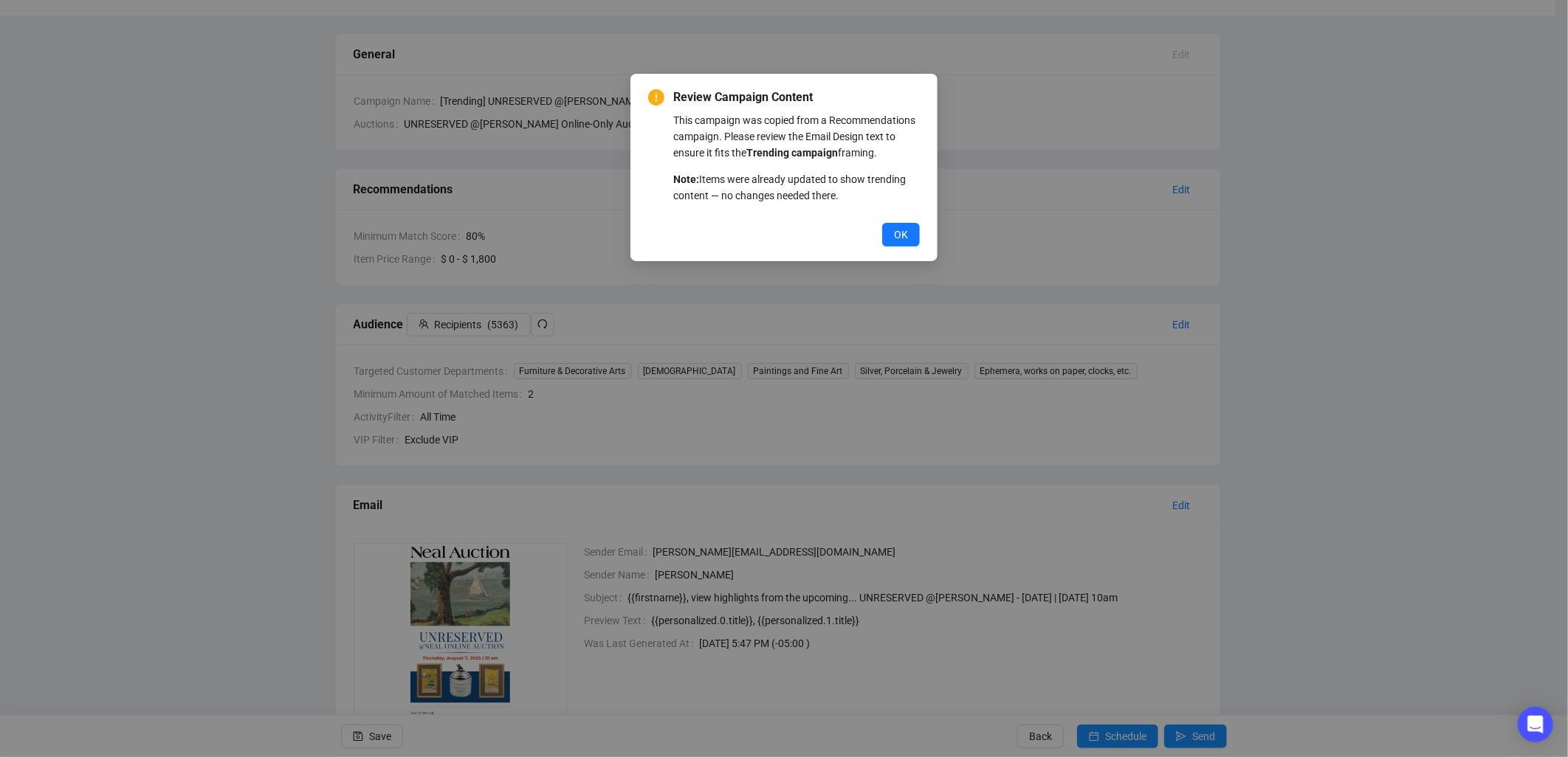 click on "OK" at bounding box center [901, 235] 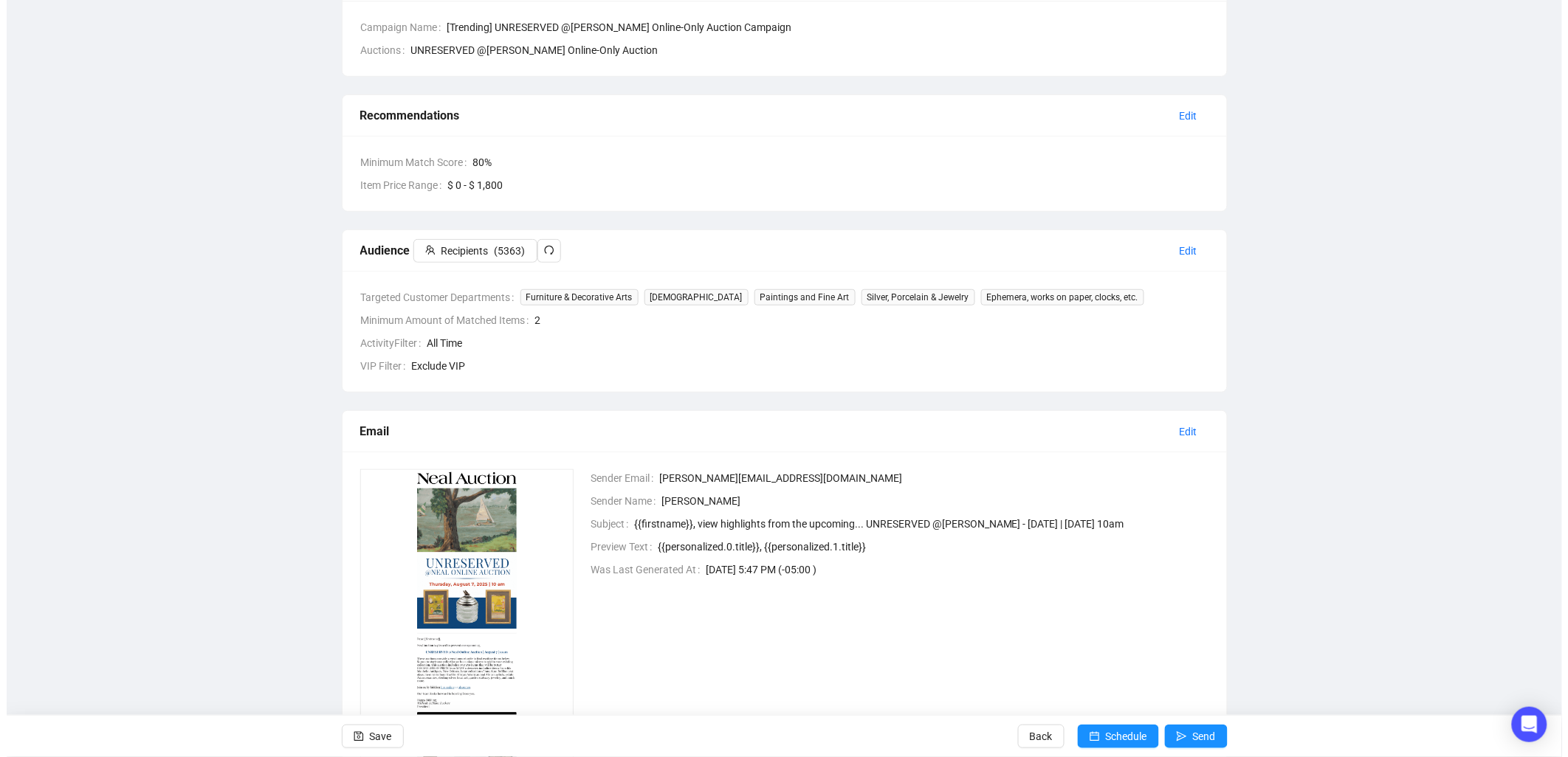 scroll, scrollTop: 256, scrollLeft: 0, axis: vertical 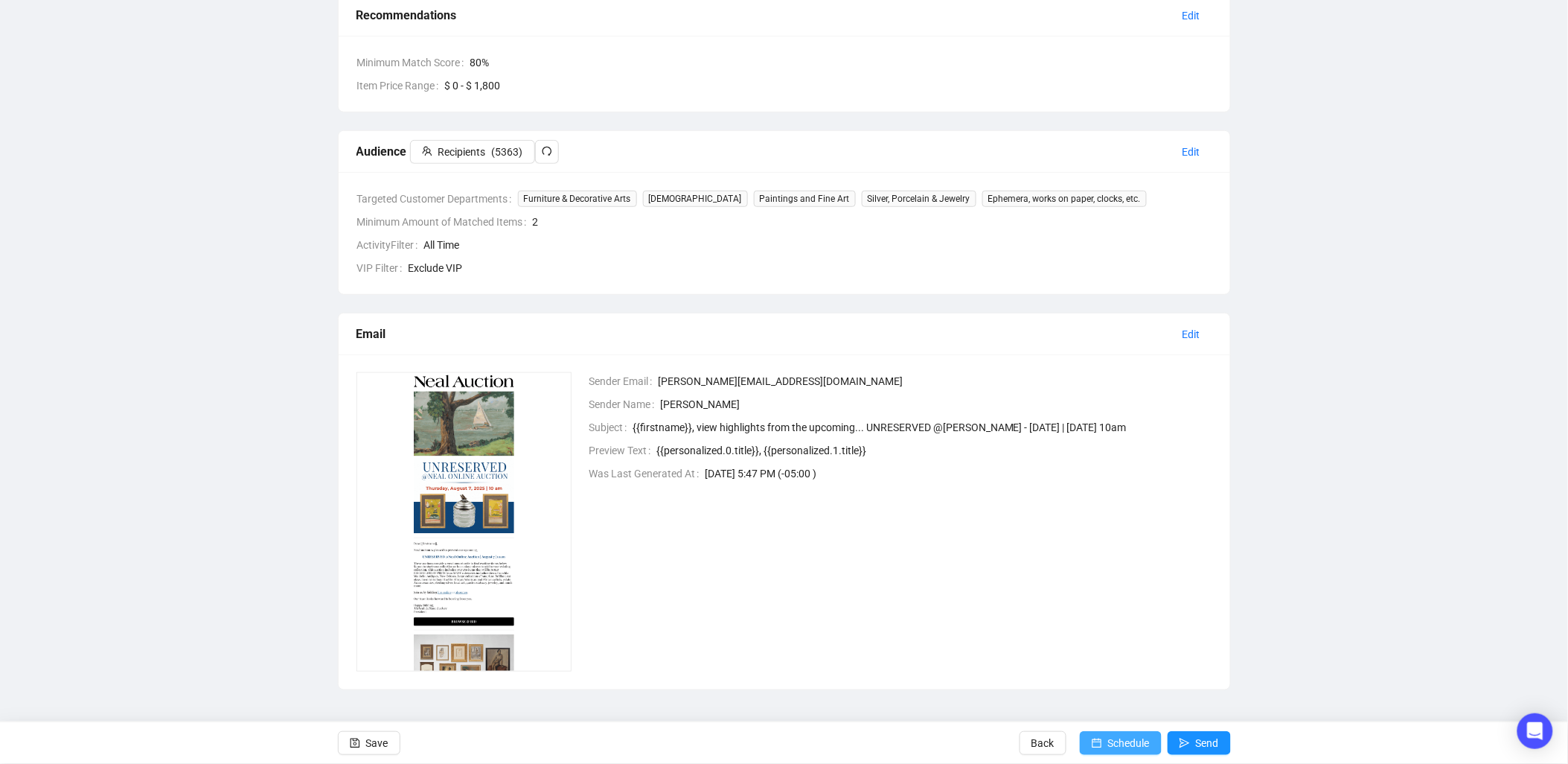 click on "Schedule" at bounding box center (1129, 743) 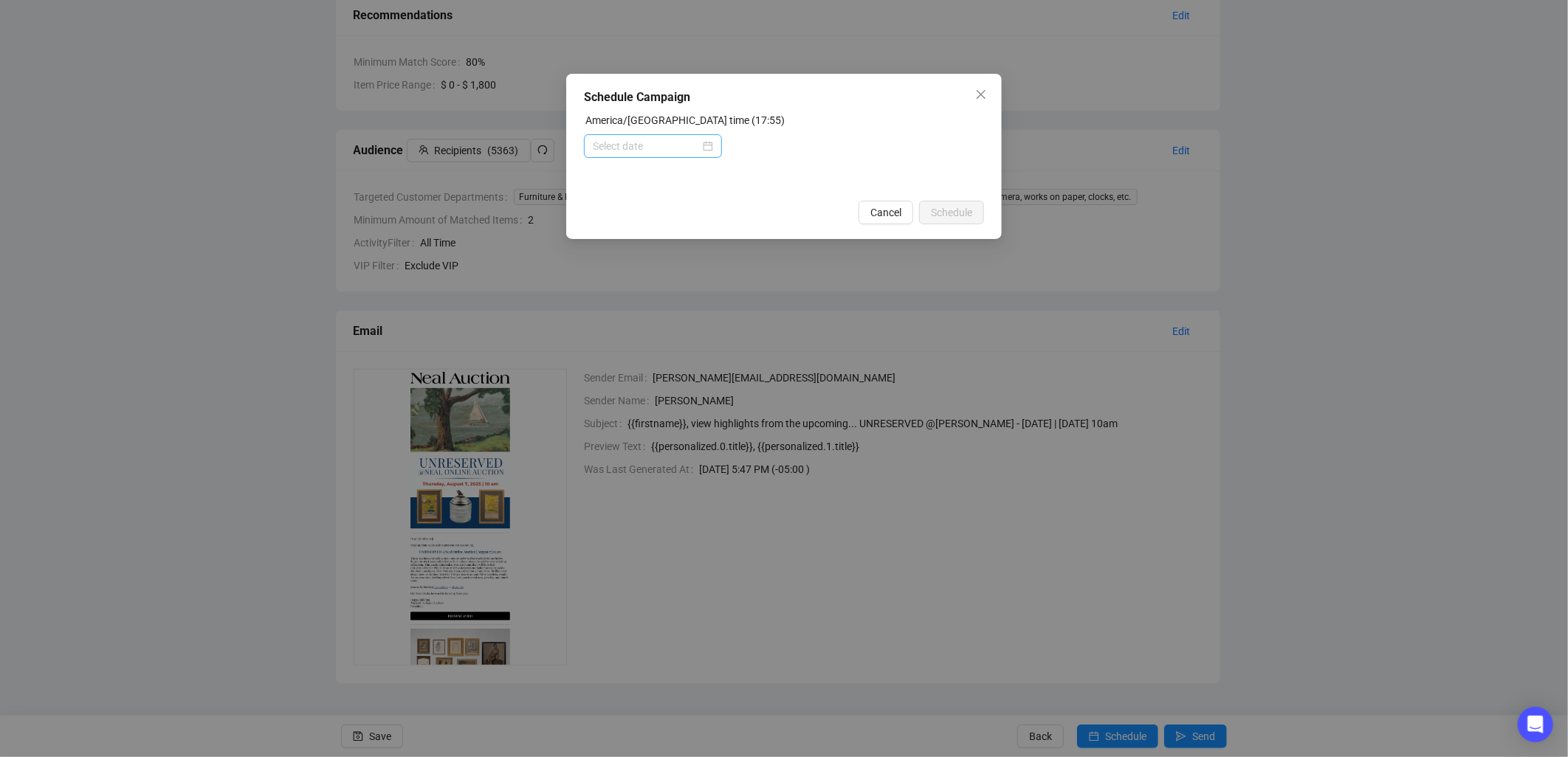 click at bounding box center [653, 146] 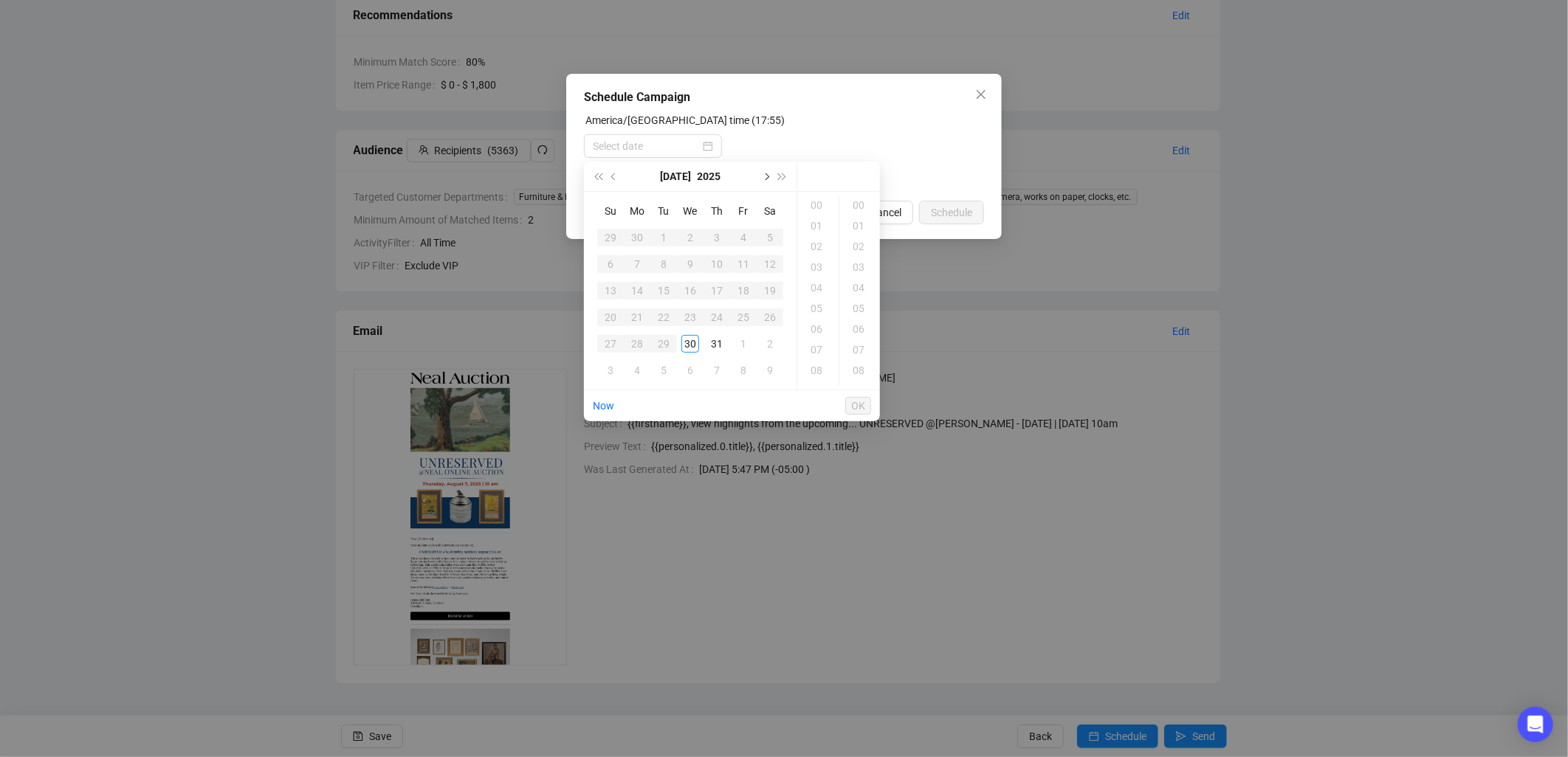 click at bounding box center [766, 176] 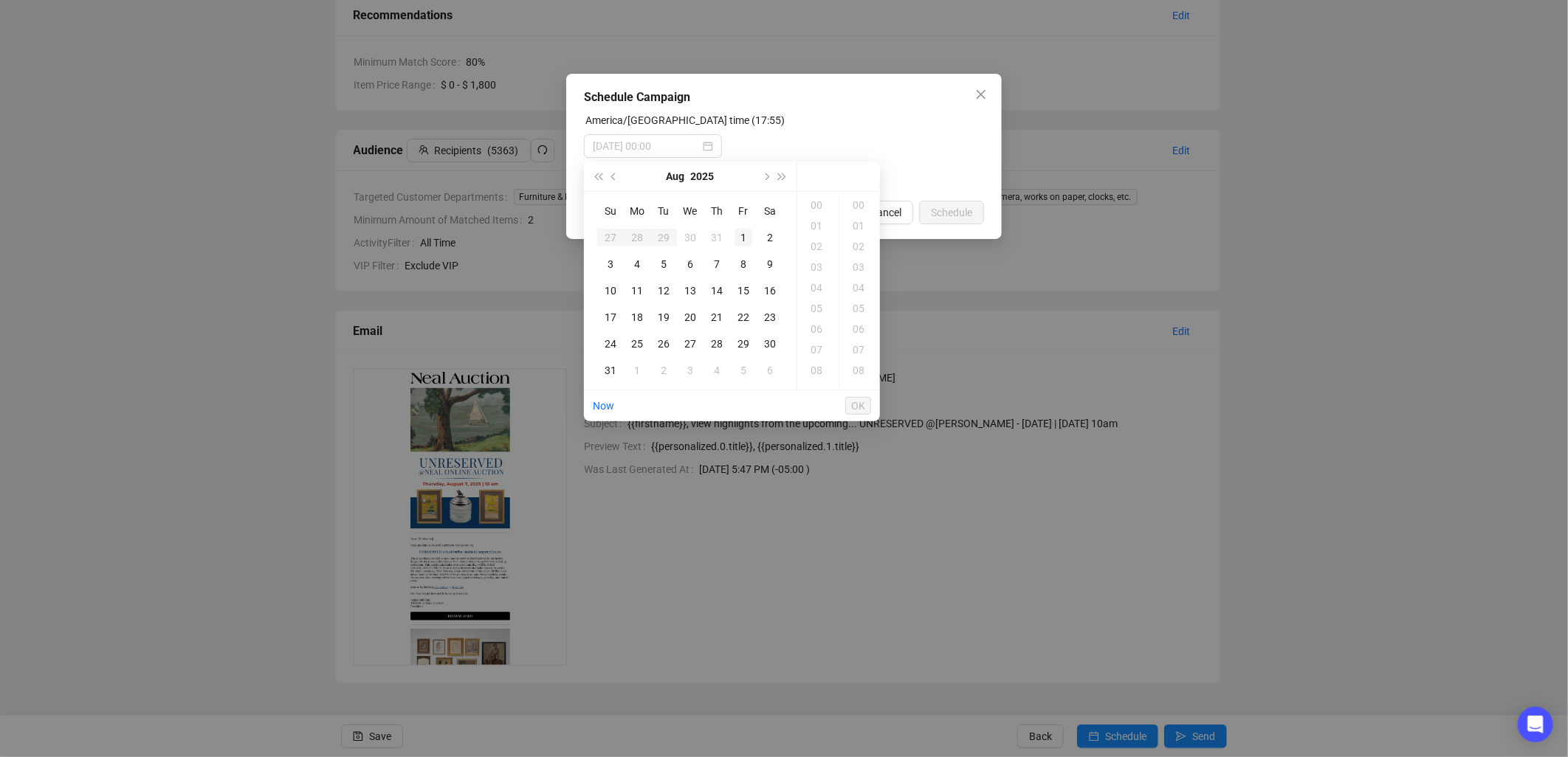click on "1" at bounding box center (743, 238) 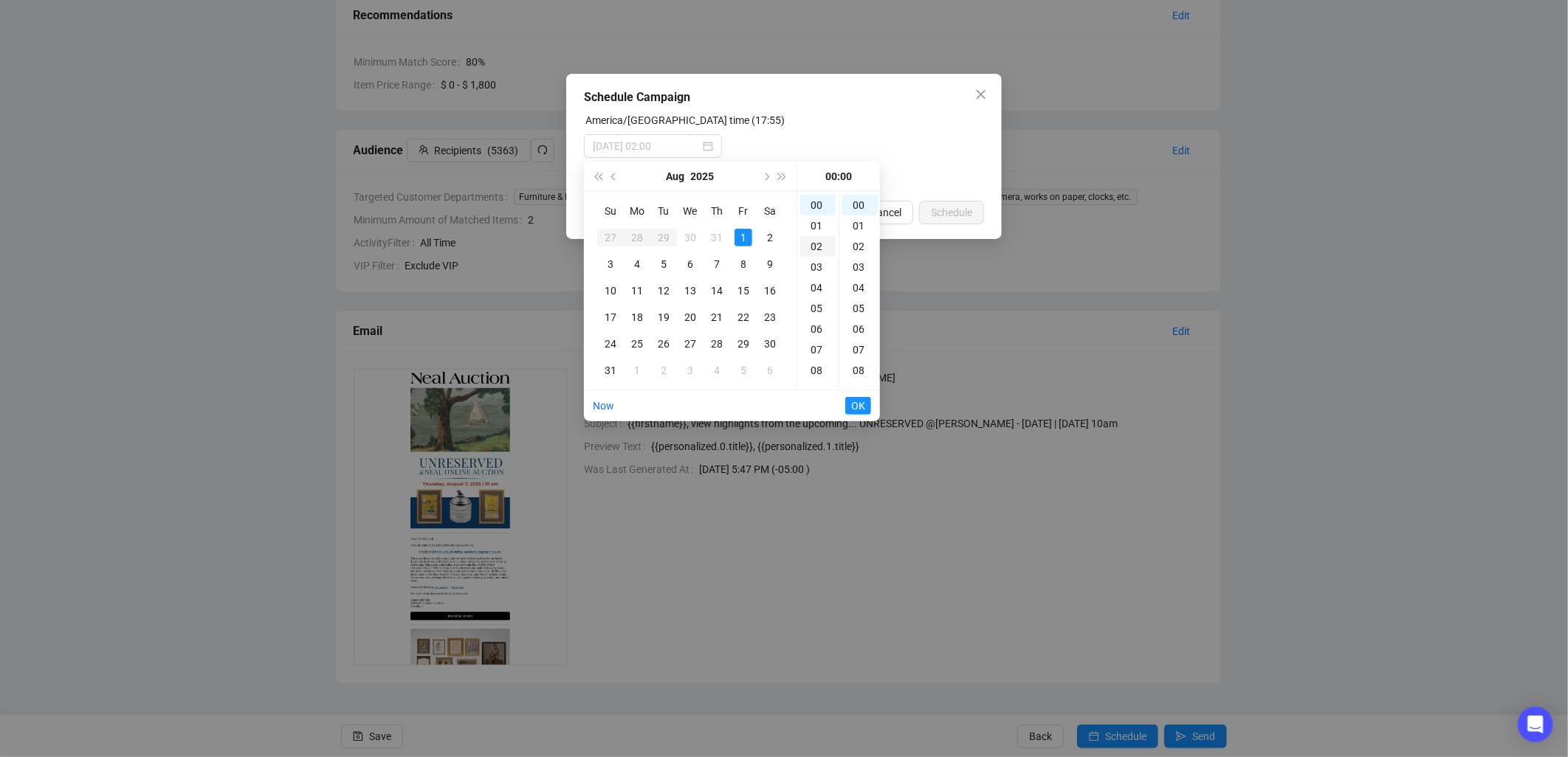 click on "02" at bounding box center [818, 246] 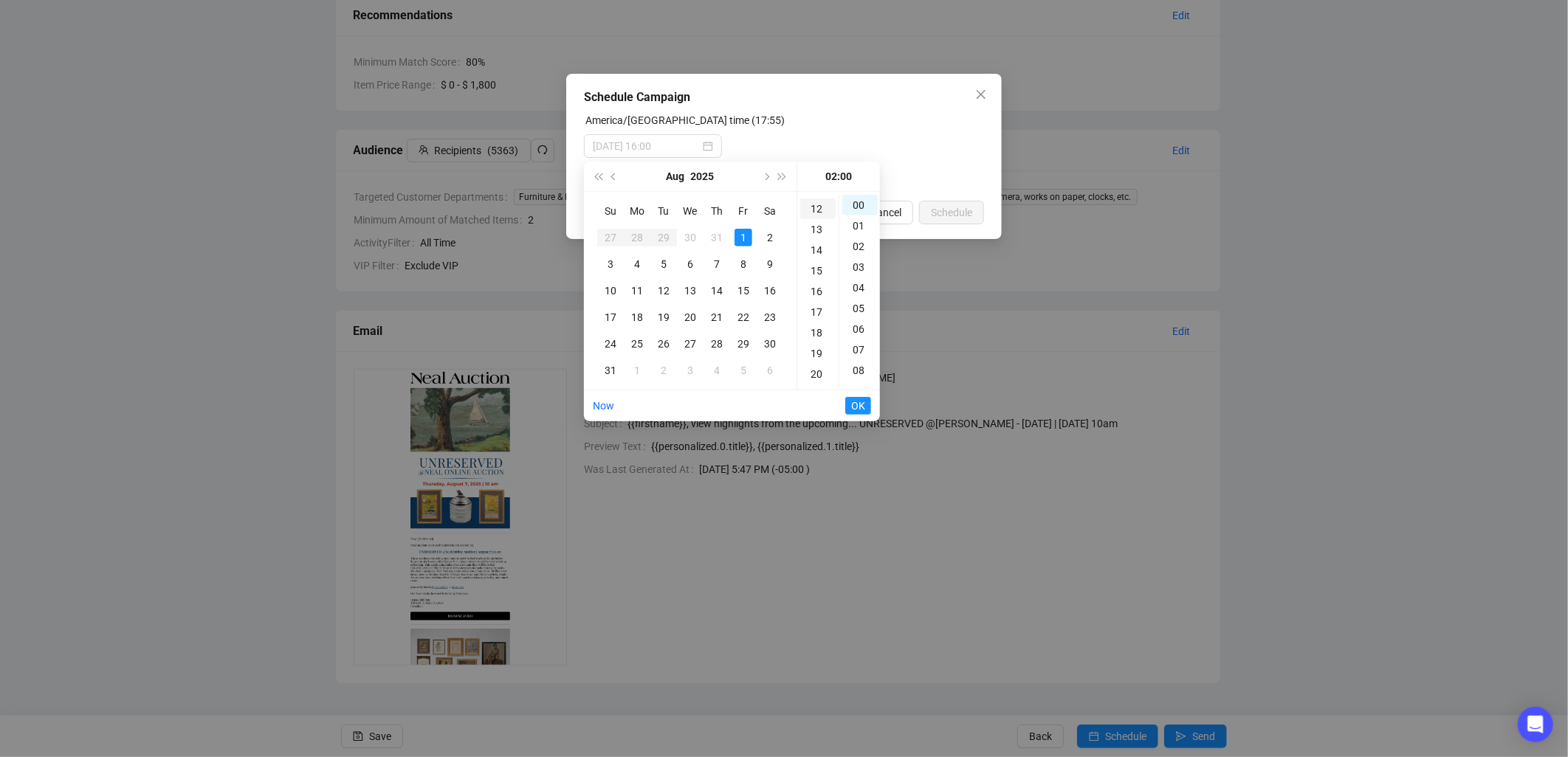 scroll, scrollTop: 204, scrollLeft: 0, axis: vertical 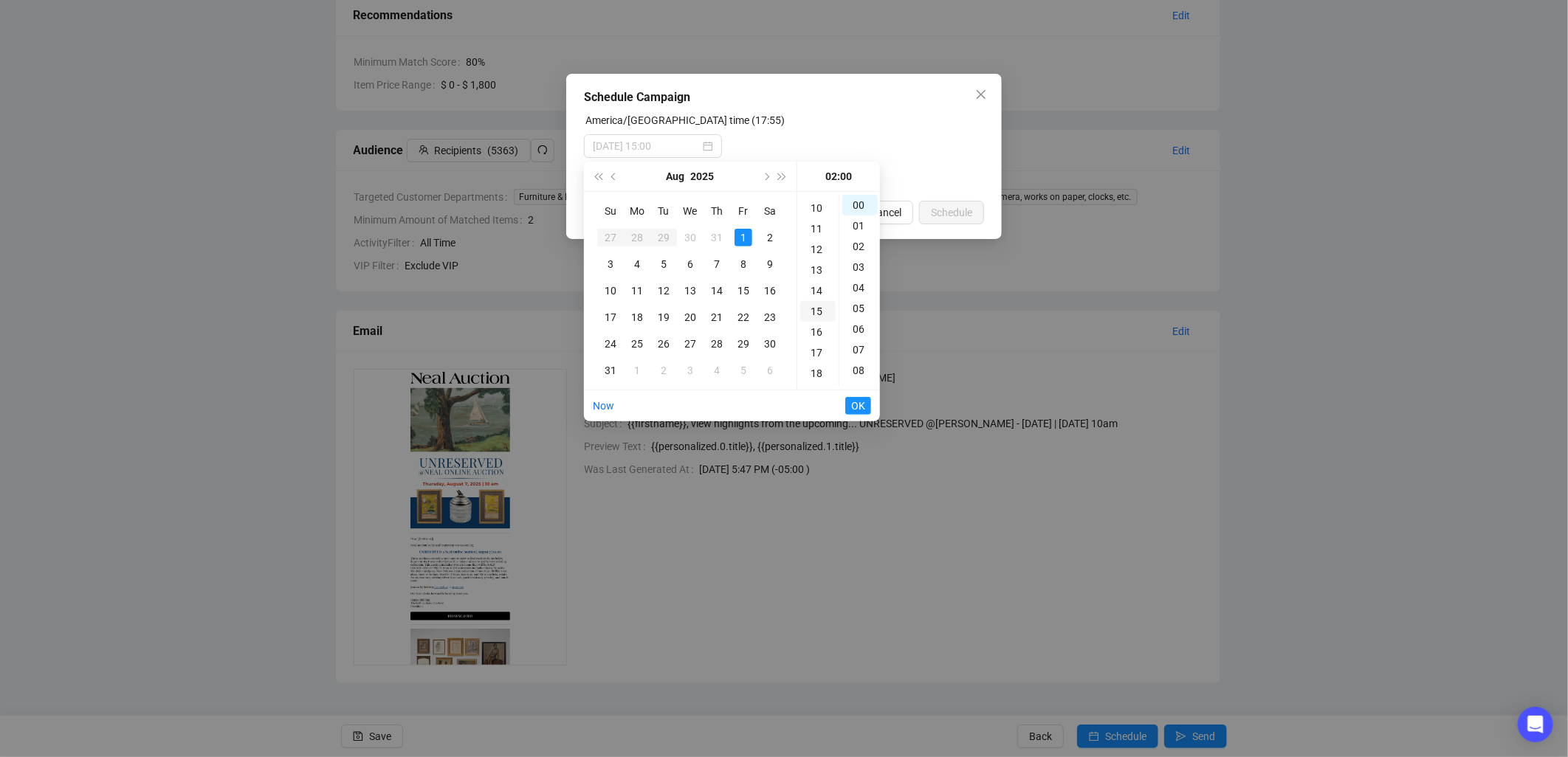 click on "15" at bounding box center (818, 311) 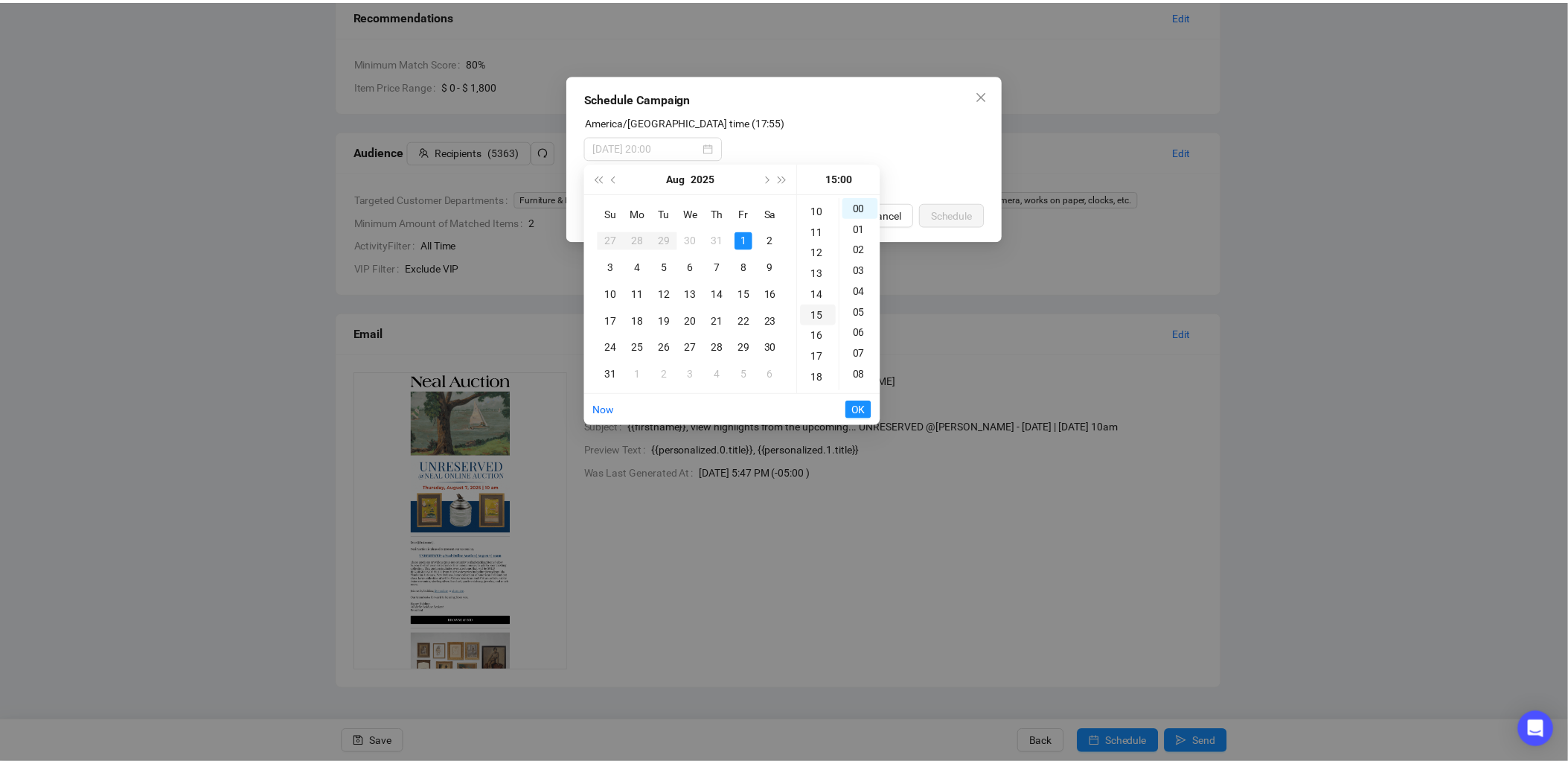 scroll, scrollTop: 313, scrollLeft: 0, axis: vertical 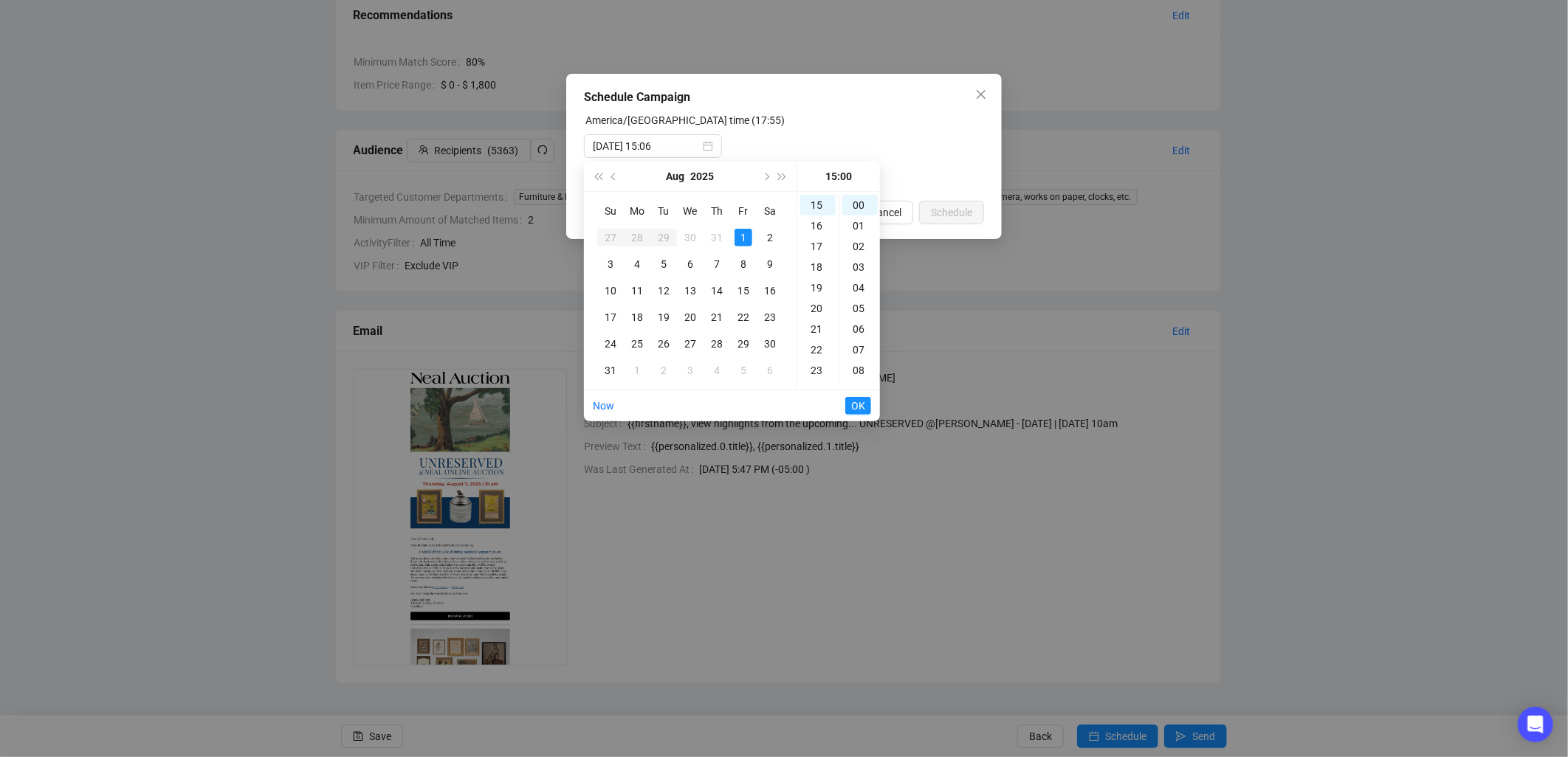 type on "2025-08-01 15:00" 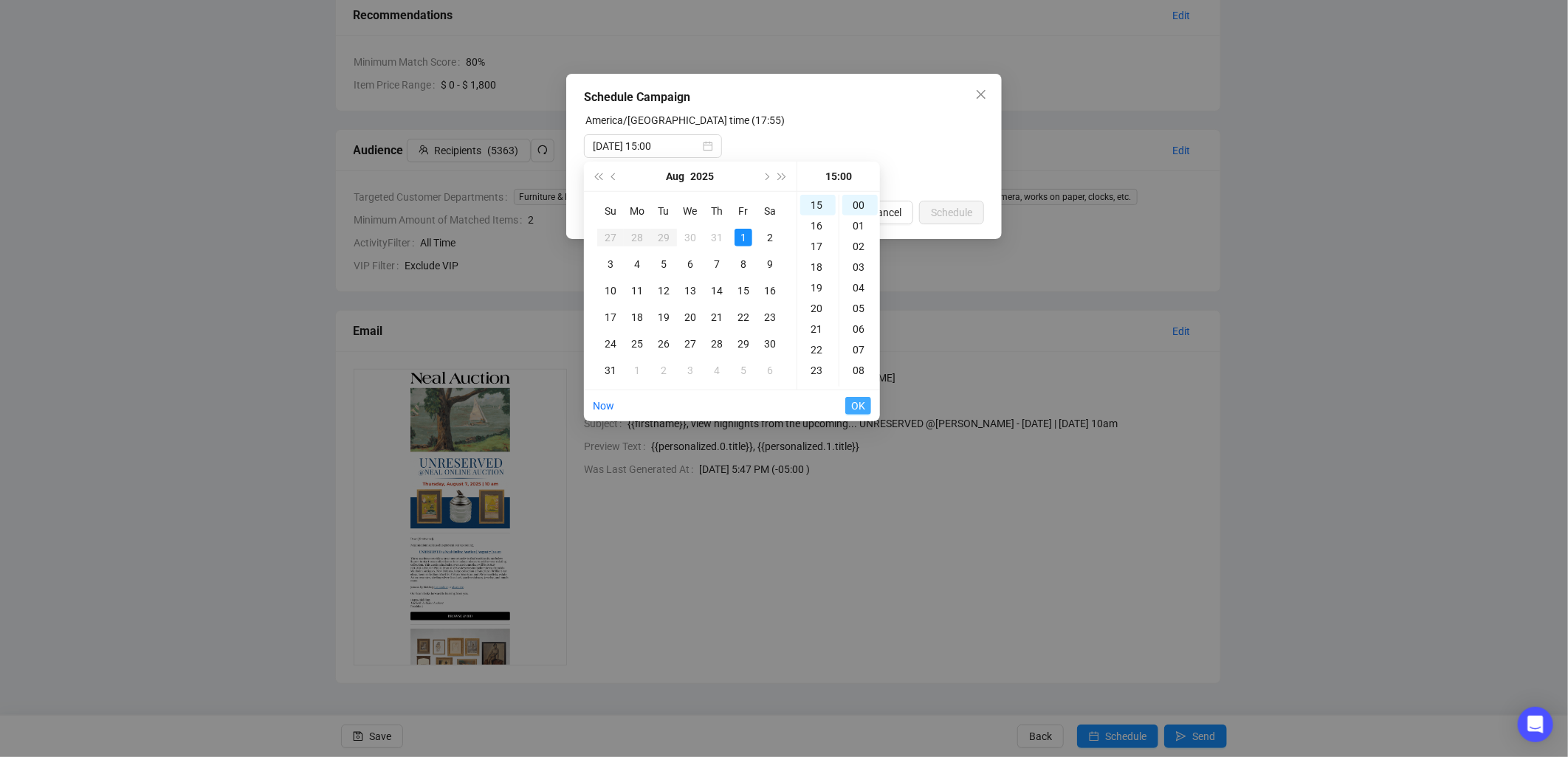 click on "OK" at bounding box center (858, 406) 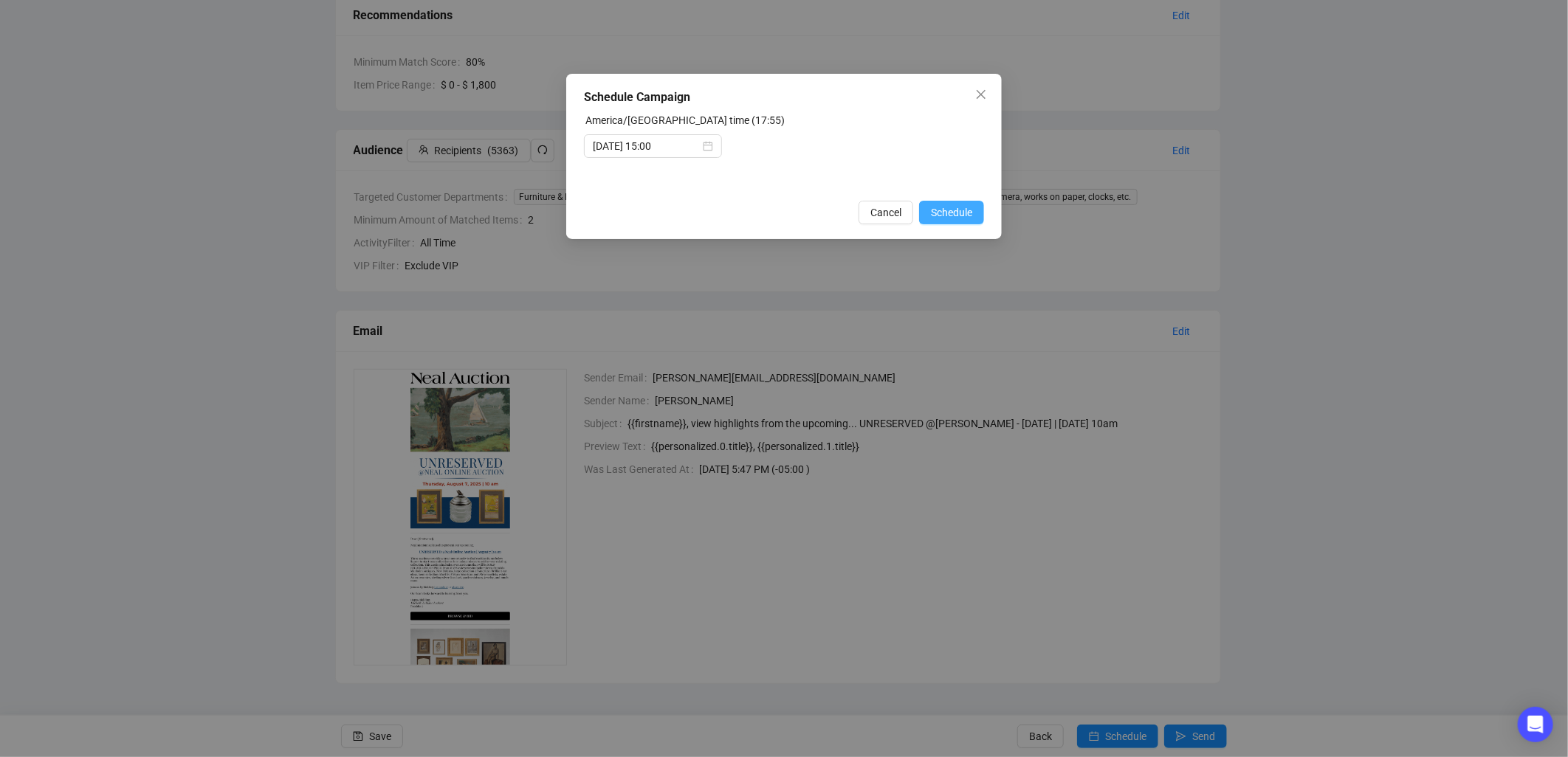 click on "Schedule" at bounding box center (952, 212) 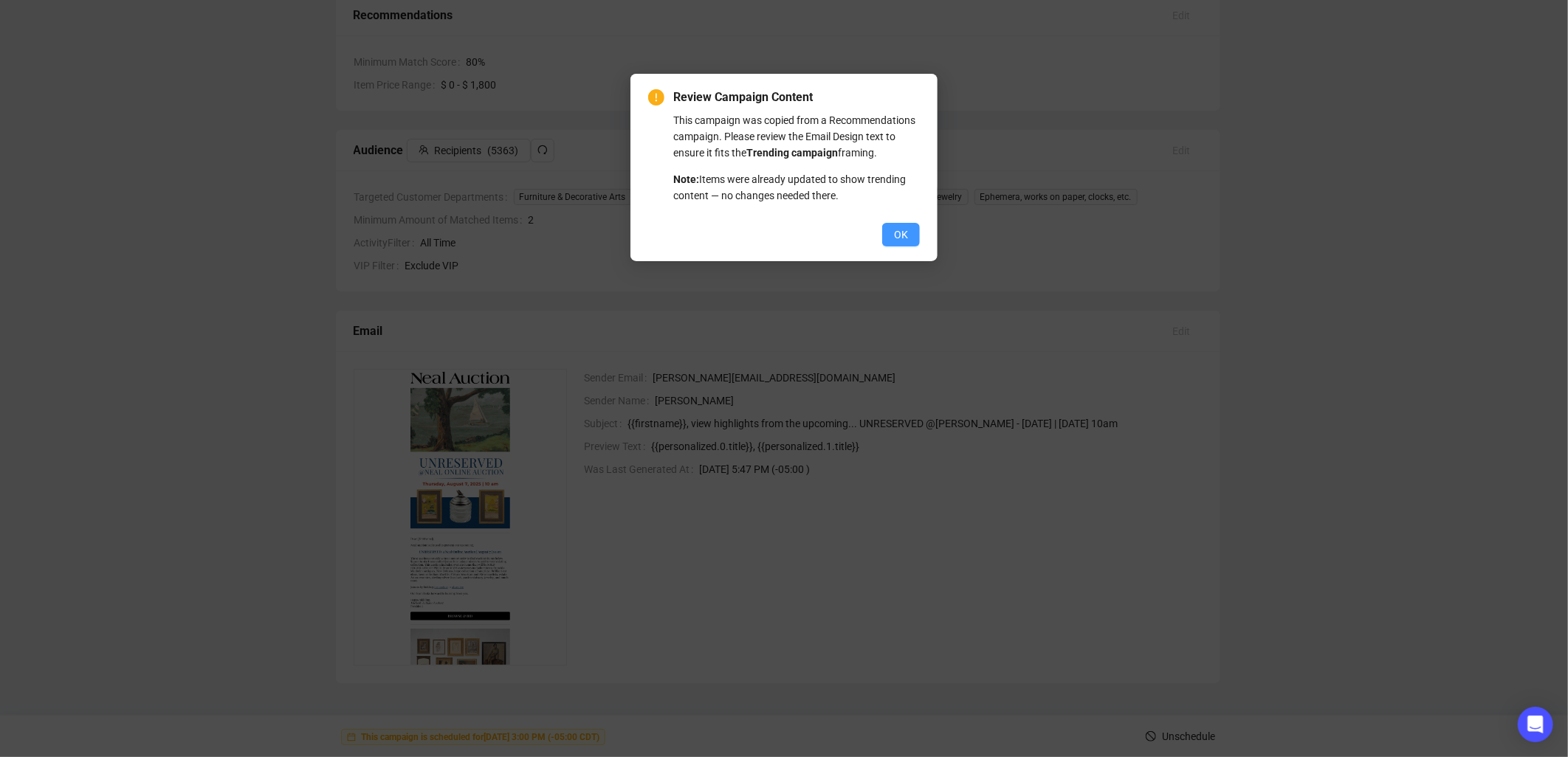 click on "OK" at bounding box center (901, 235) 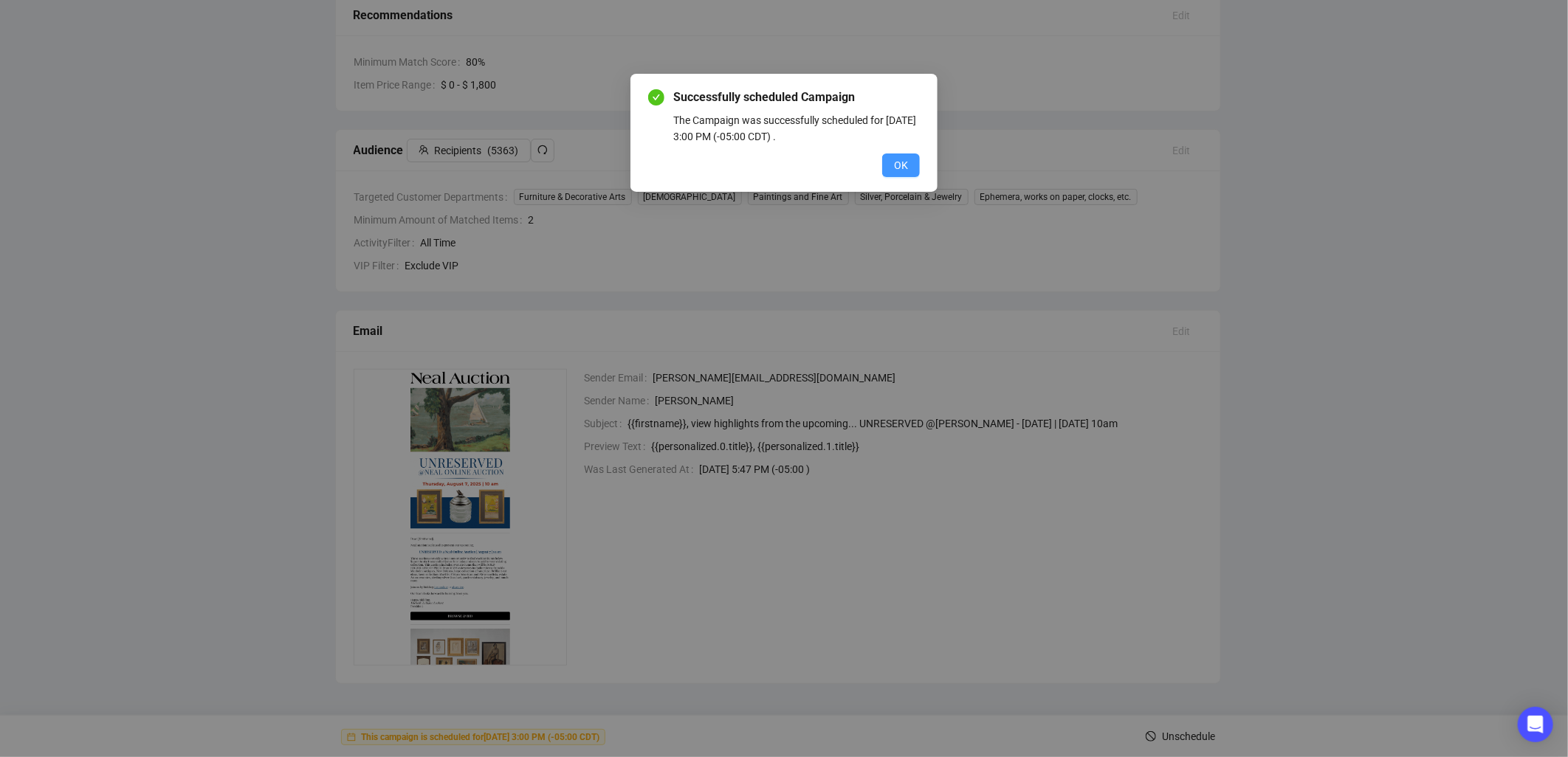 click on "OK" at bounding box center [901, 165] 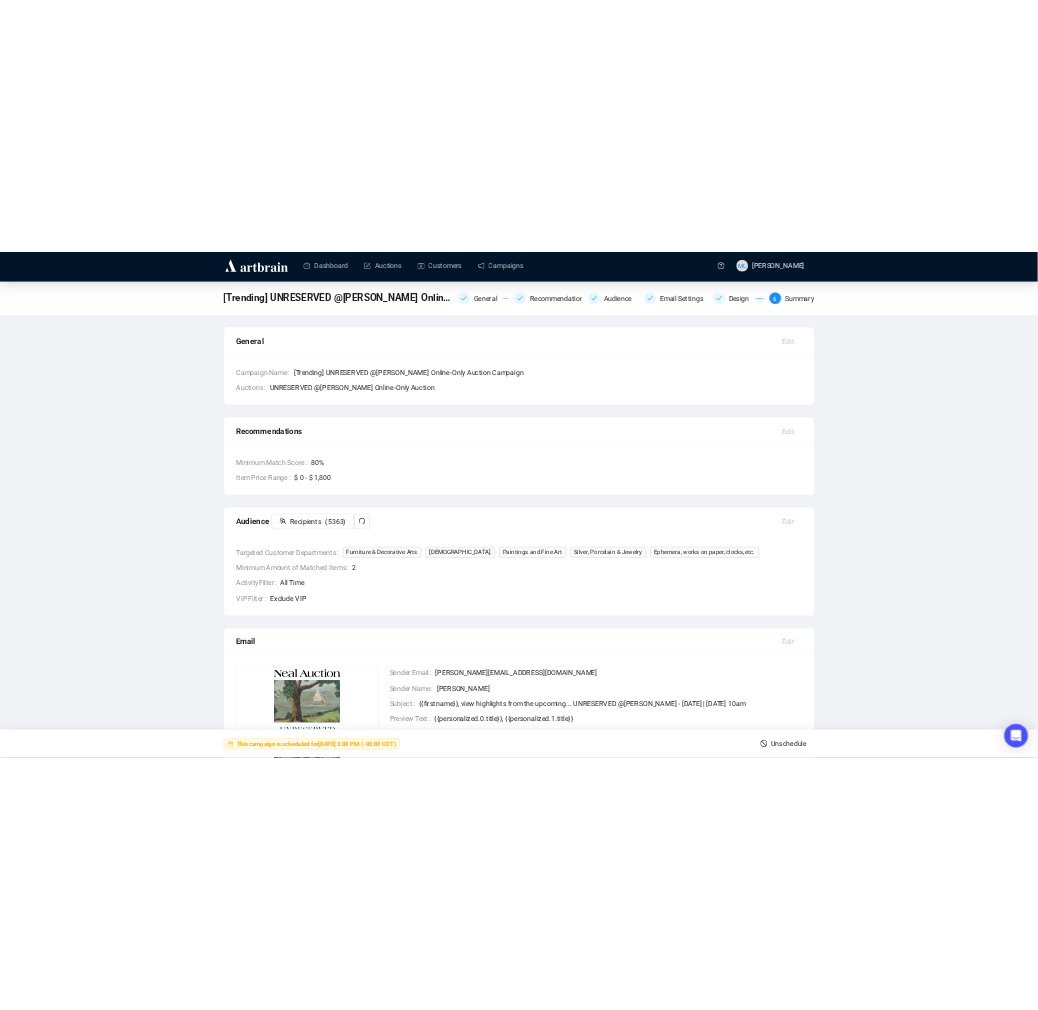 scroll, scrollTop: 0, scrollLeft: 0, axis: both 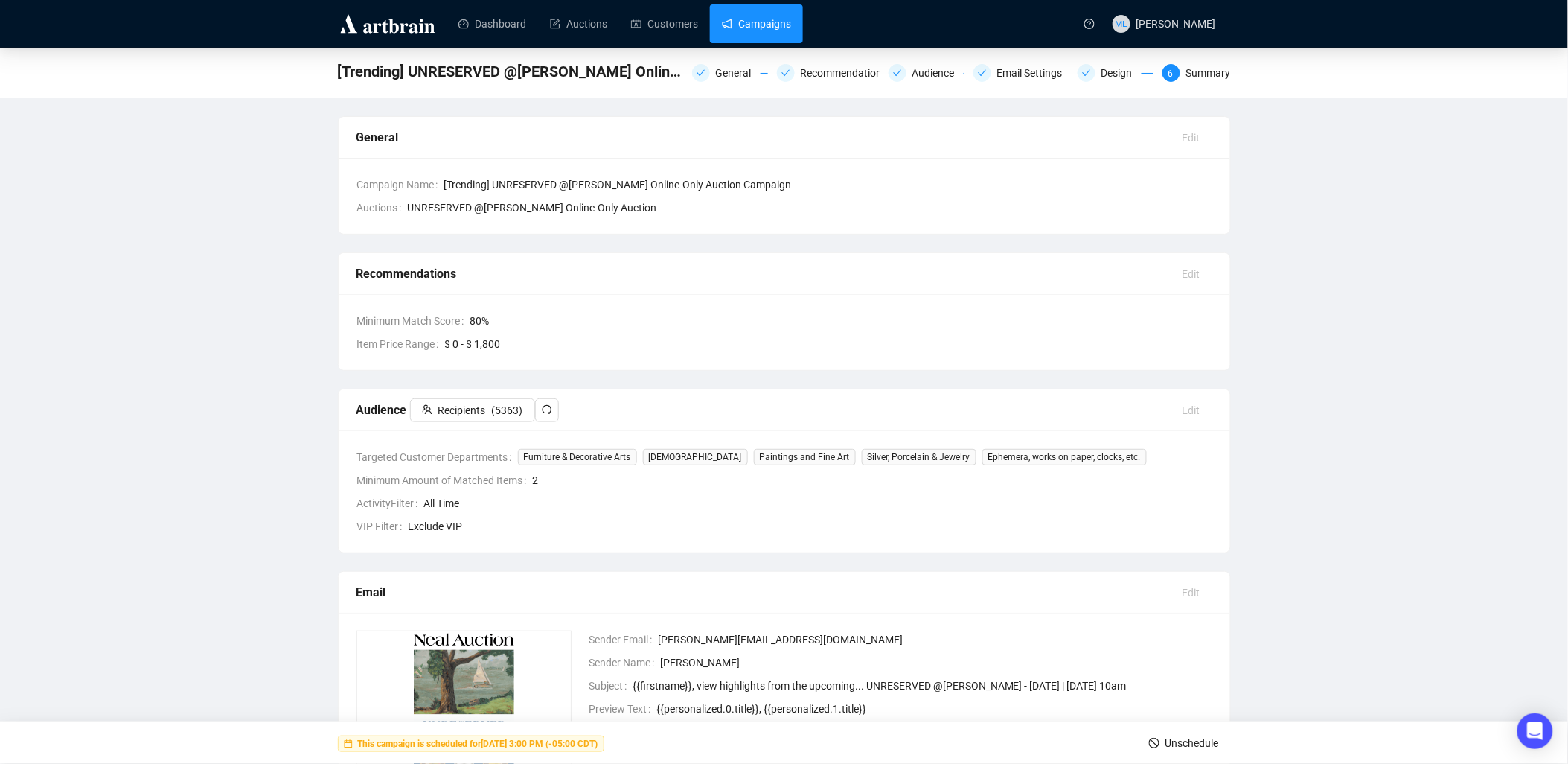 drag, startPoint x: 738, startPoint y: 16, endPoint x: 746, endPoint y: 31, distance: 17 